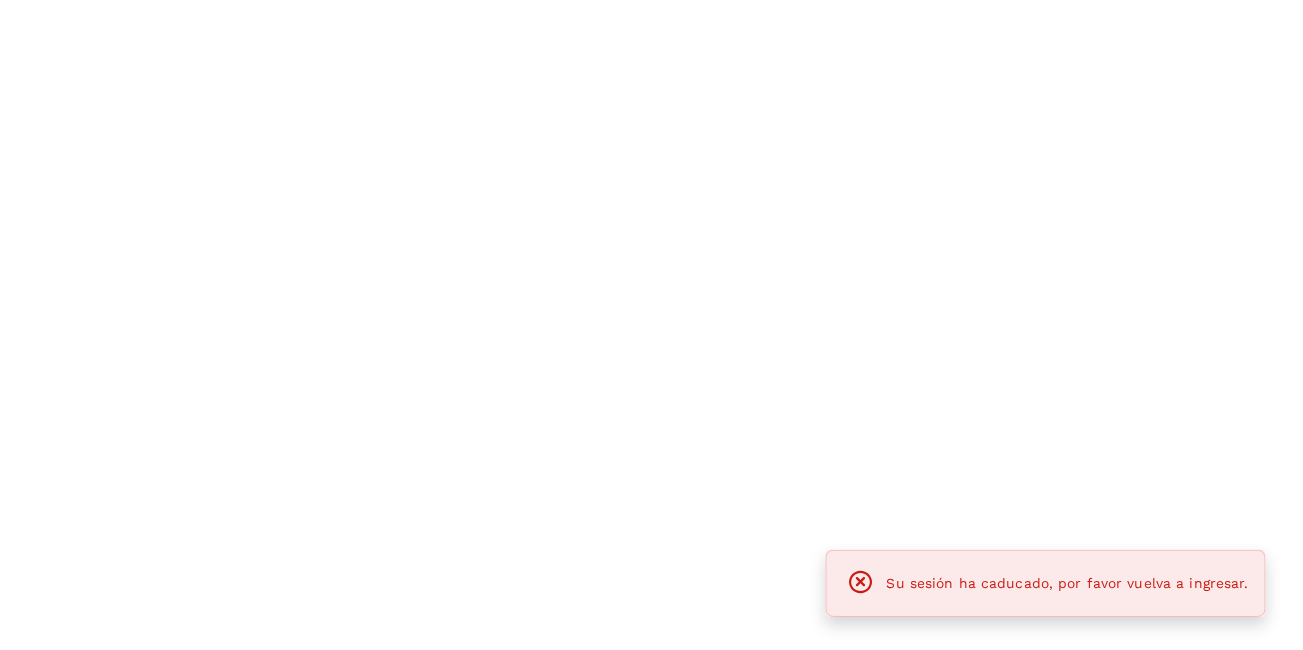 scroll, scrollTop: 0, scrollLeft: 0, axis: both 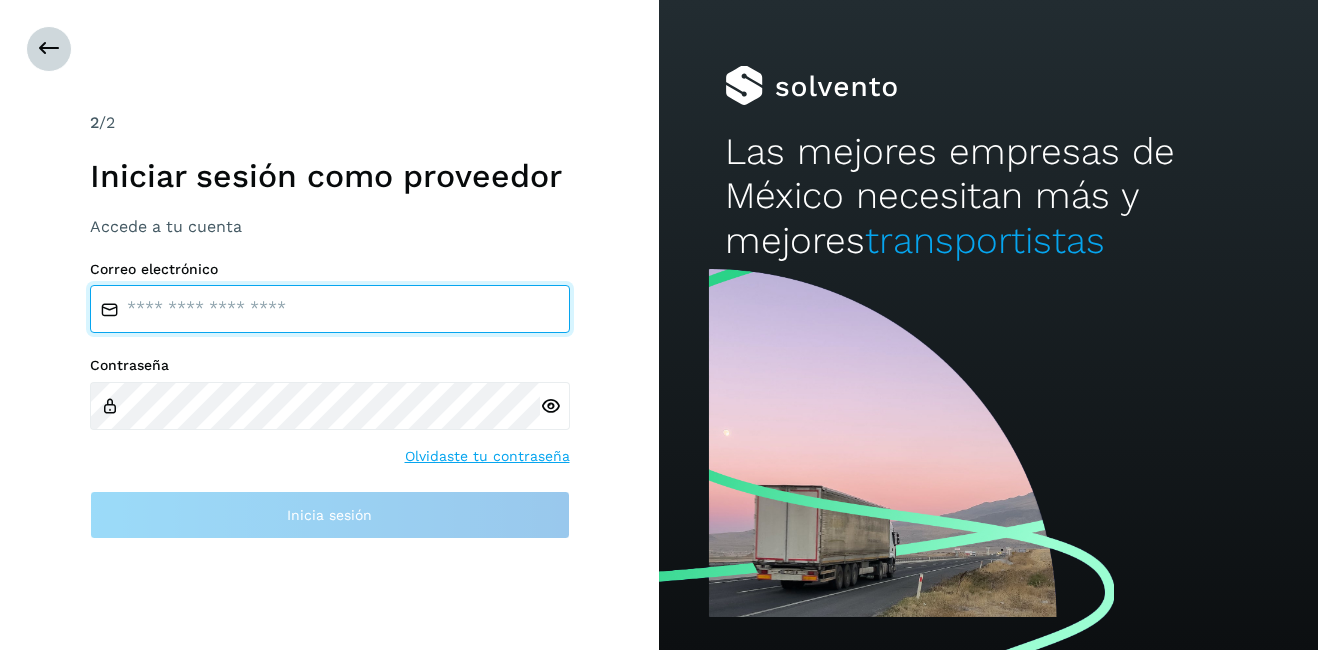 type on "**********" 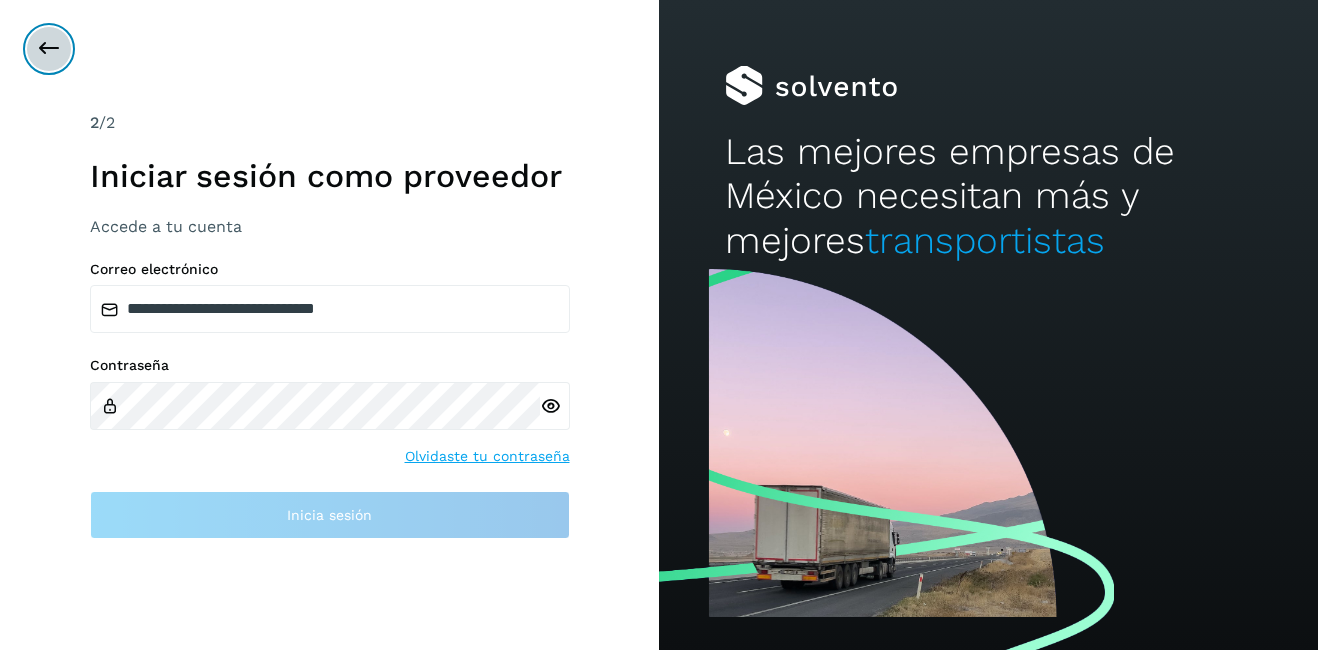 click at bounding box center (49, 49) 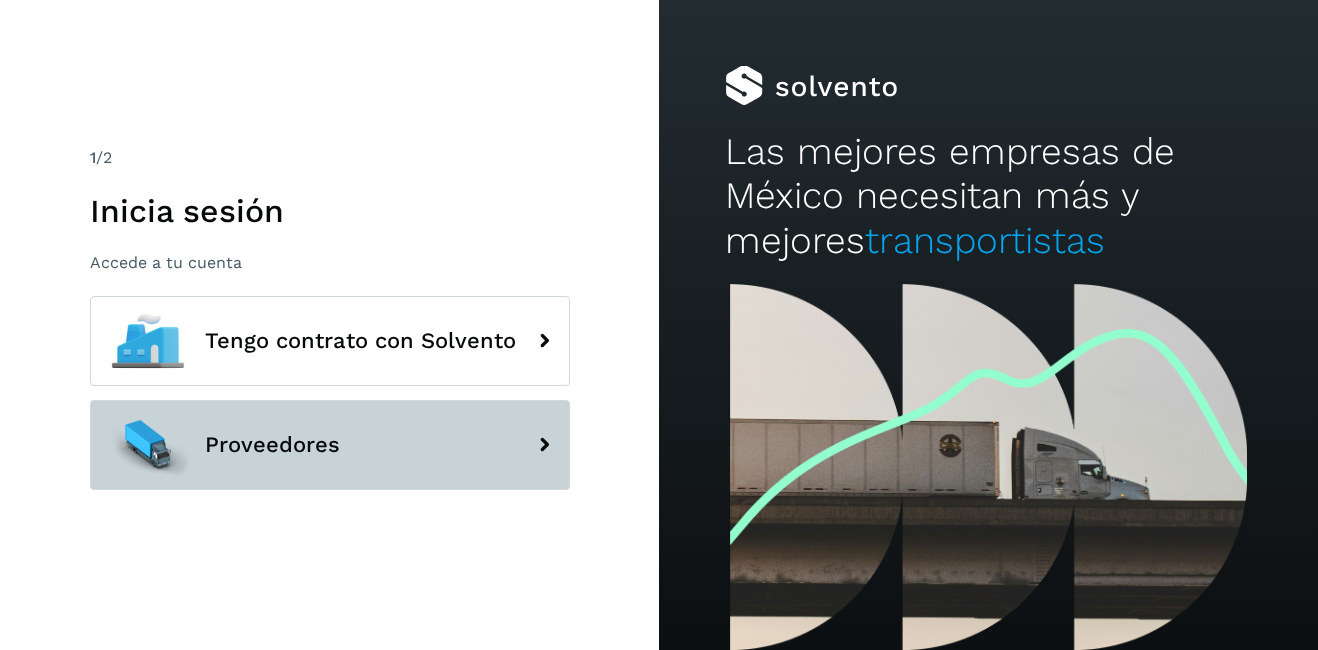 click on "Proveedores" at bounding box center [330, 445] 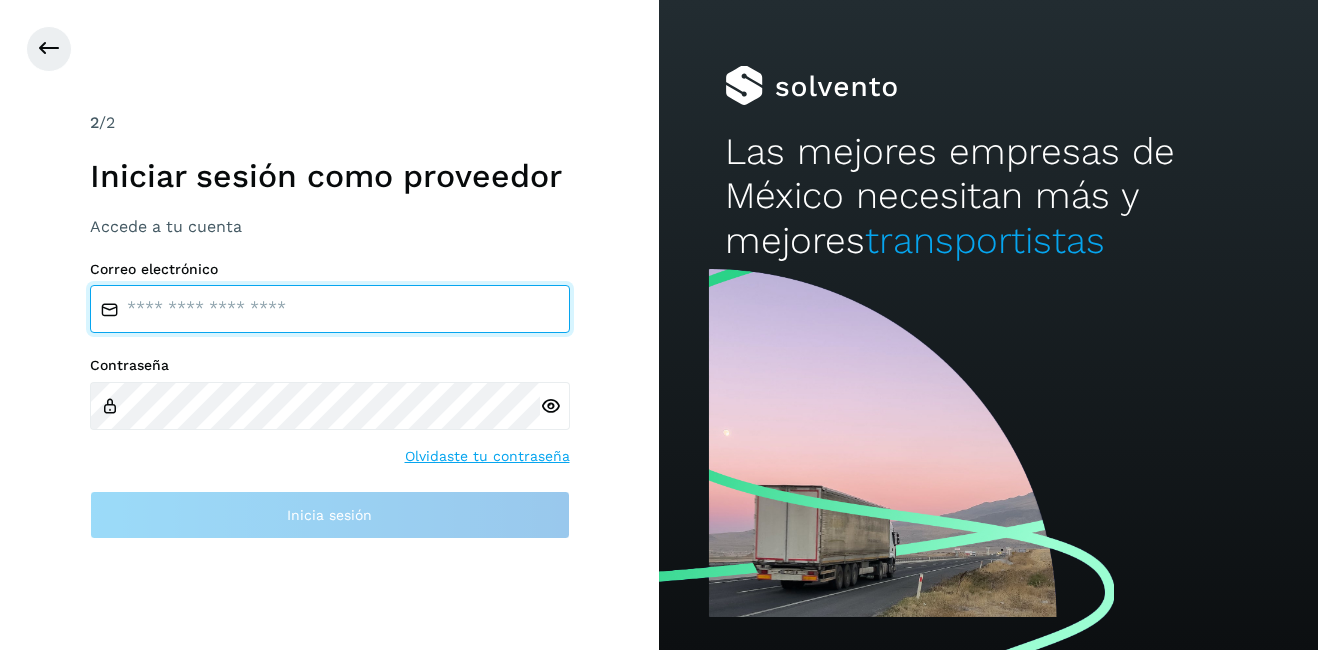 type on "**********" 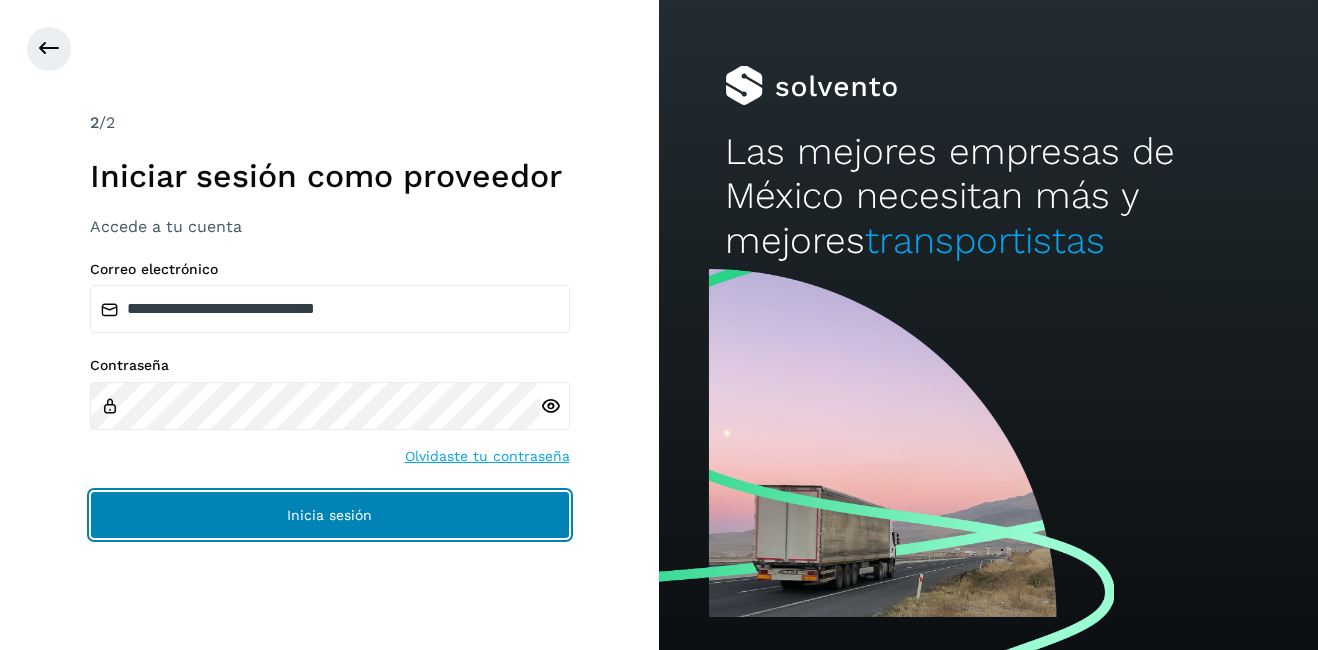 click on "Inicia sesión" 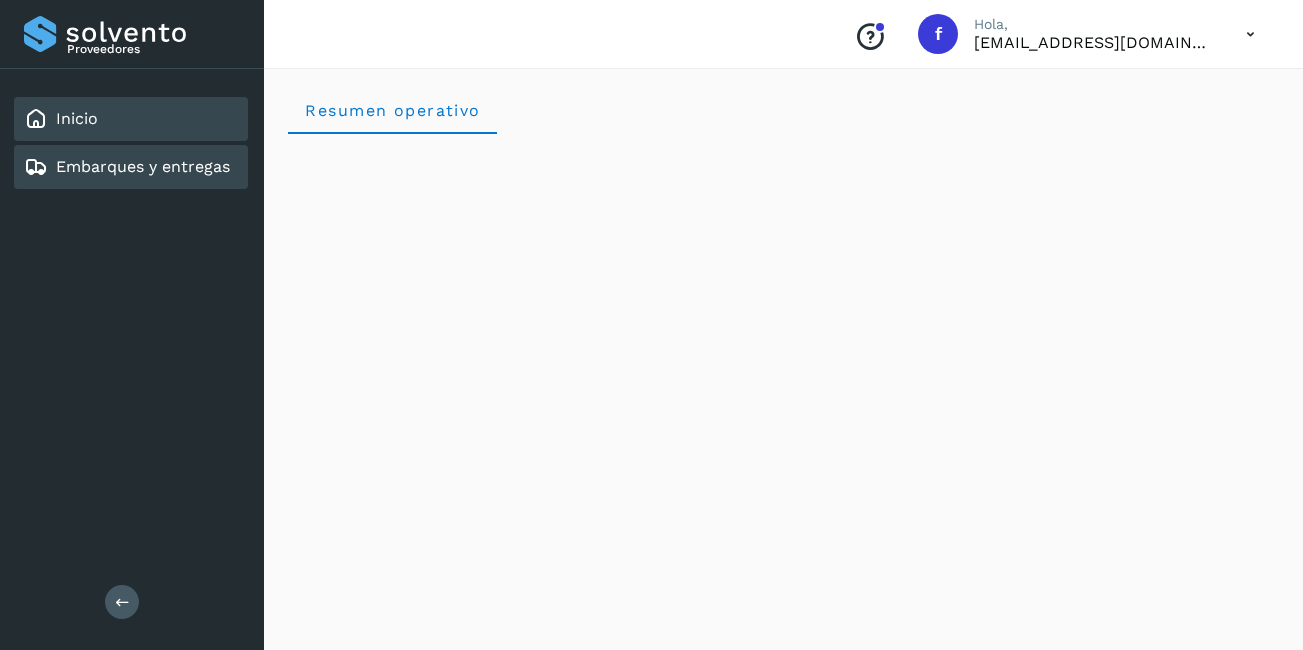click on "Embarques y entregas" 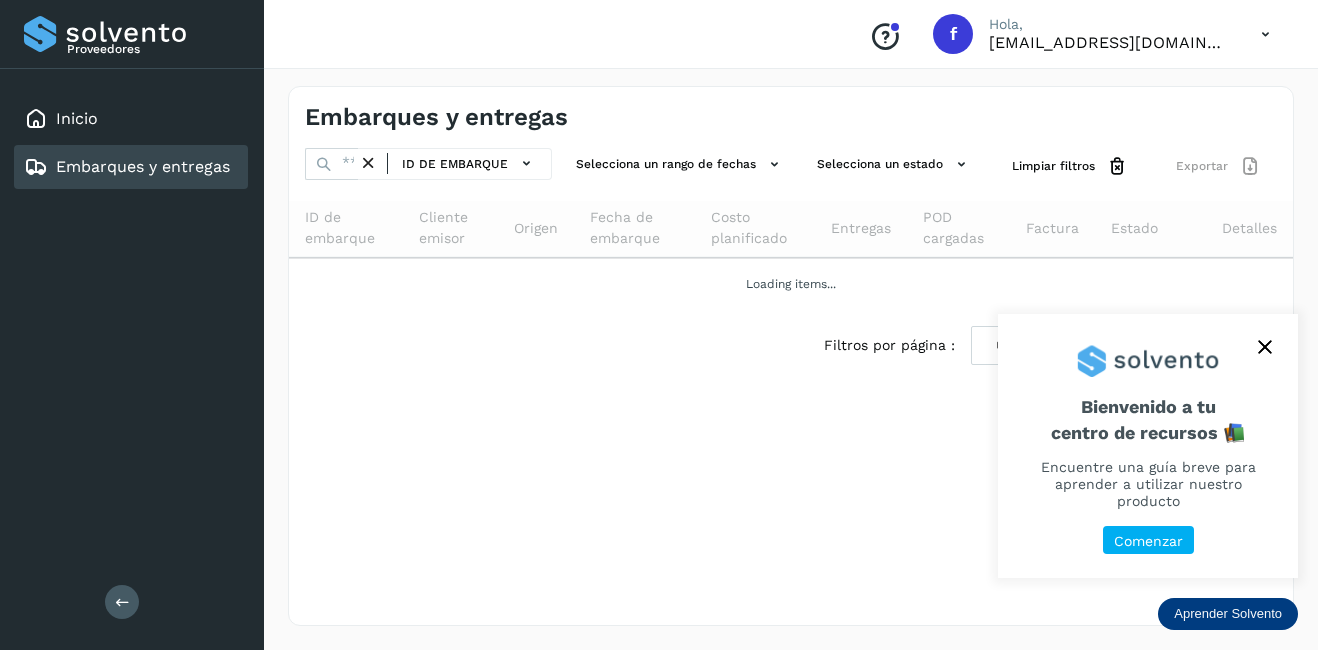 click at bounding box center [1265, 347] 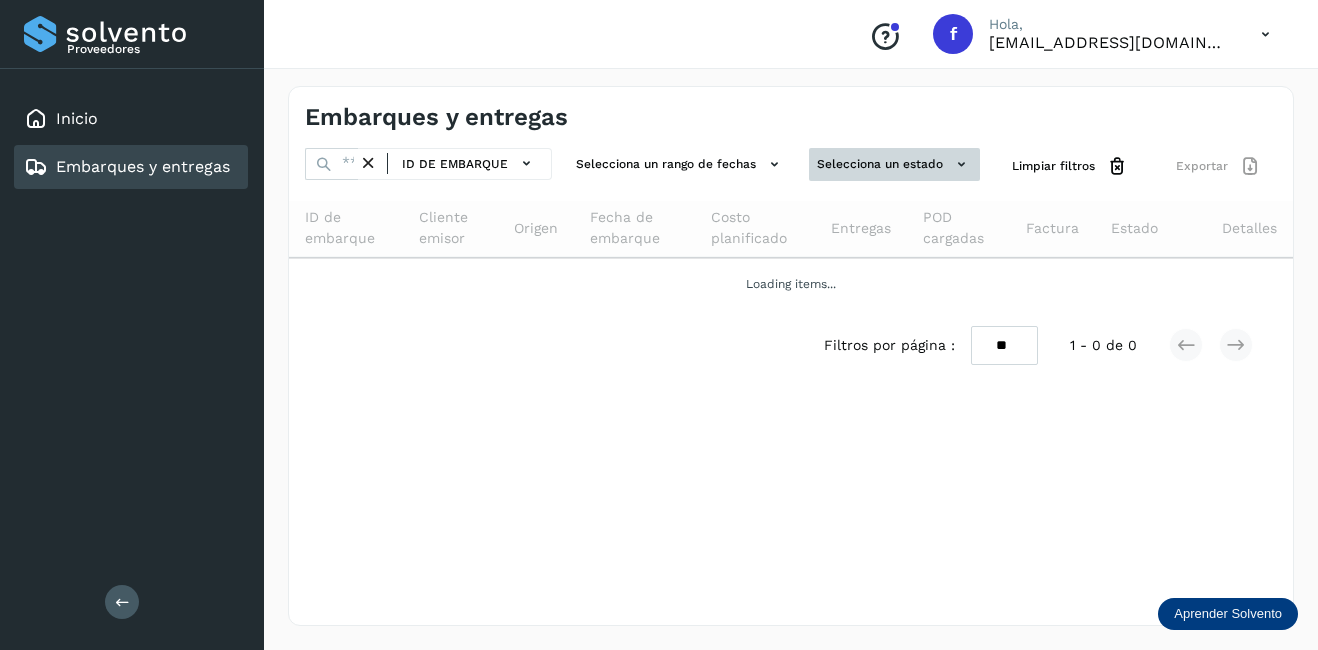 click on "Selecciona un estado" at bounding box center (894, 164) 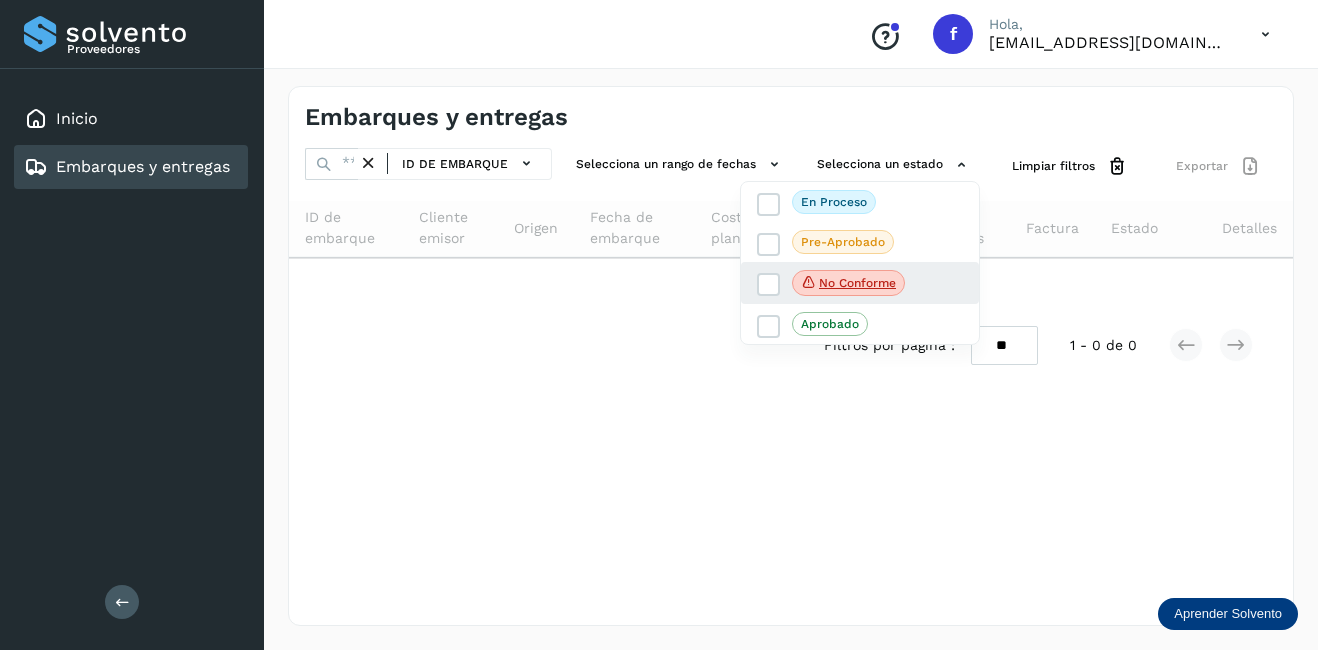 click on "No conforme" 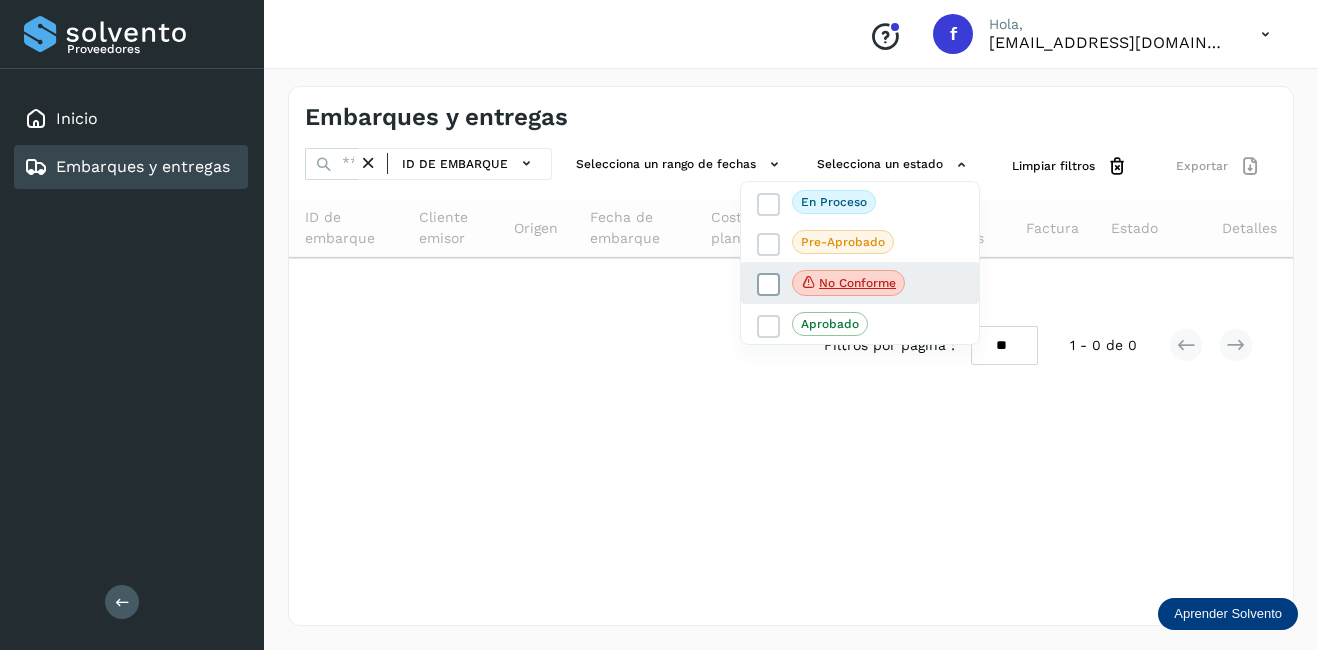 click at bounding box center (769, 285) 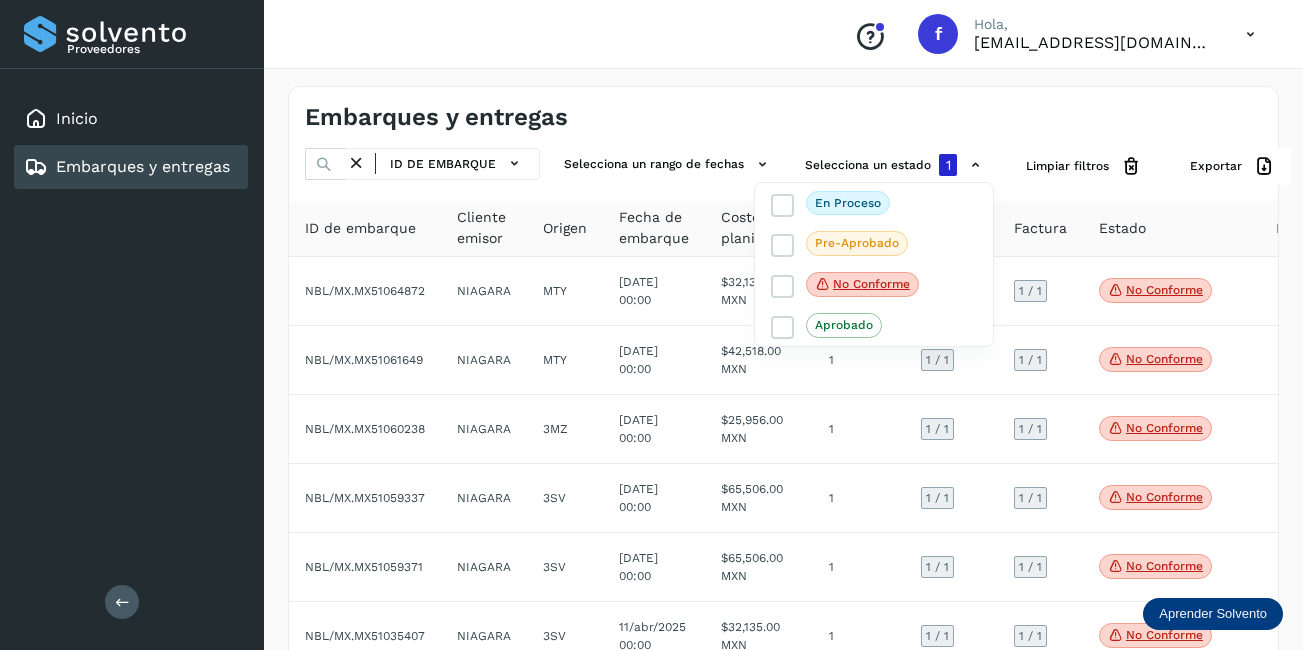 scroll, scrollTop: 131, scrollLeft: 0, axis: vertical 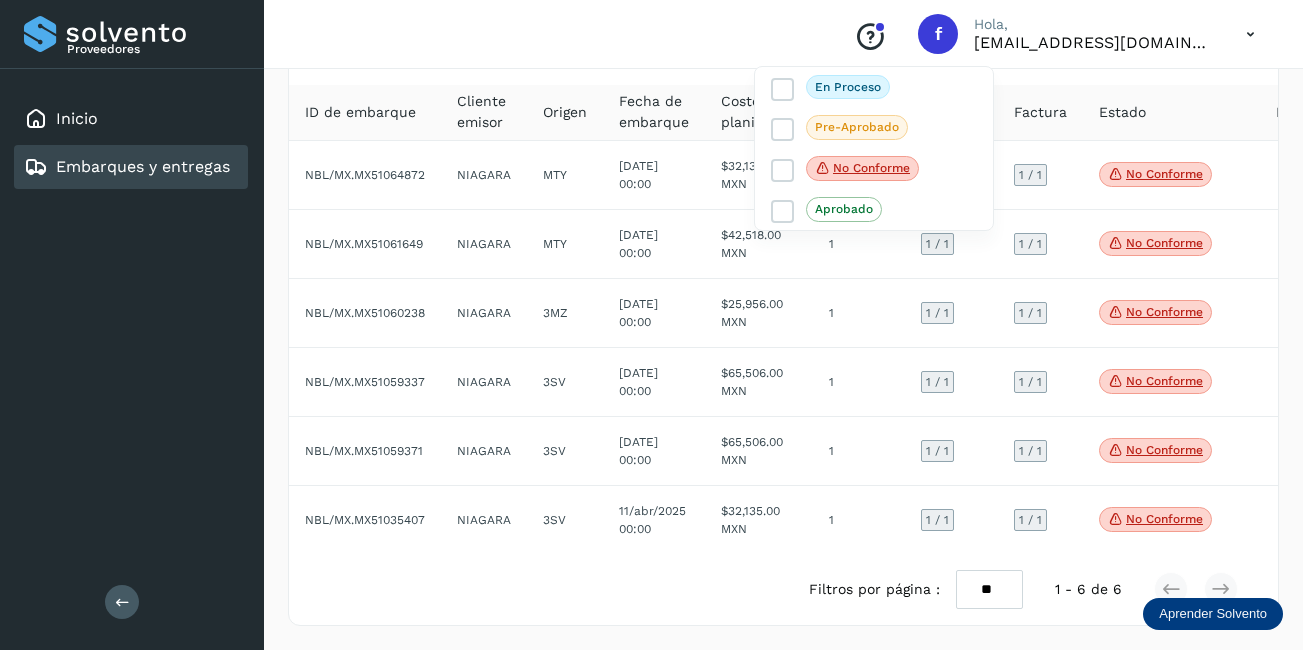 click at bounding box center (651, 325) 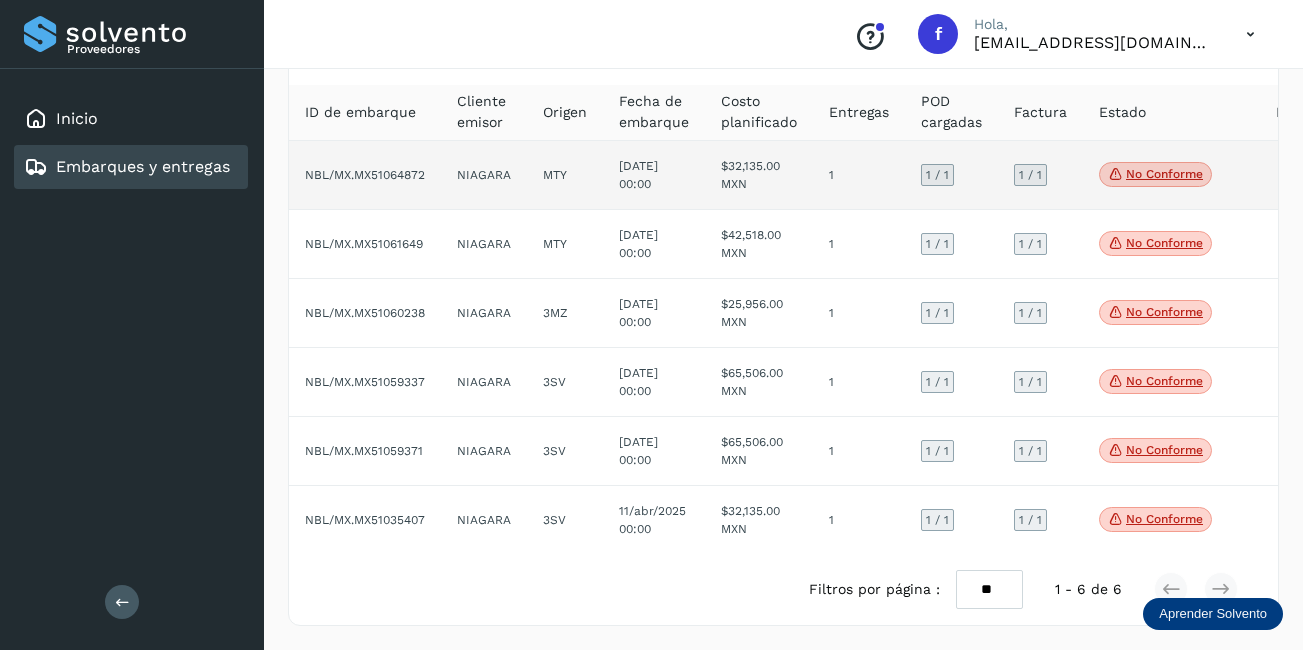 click on "No conforme" 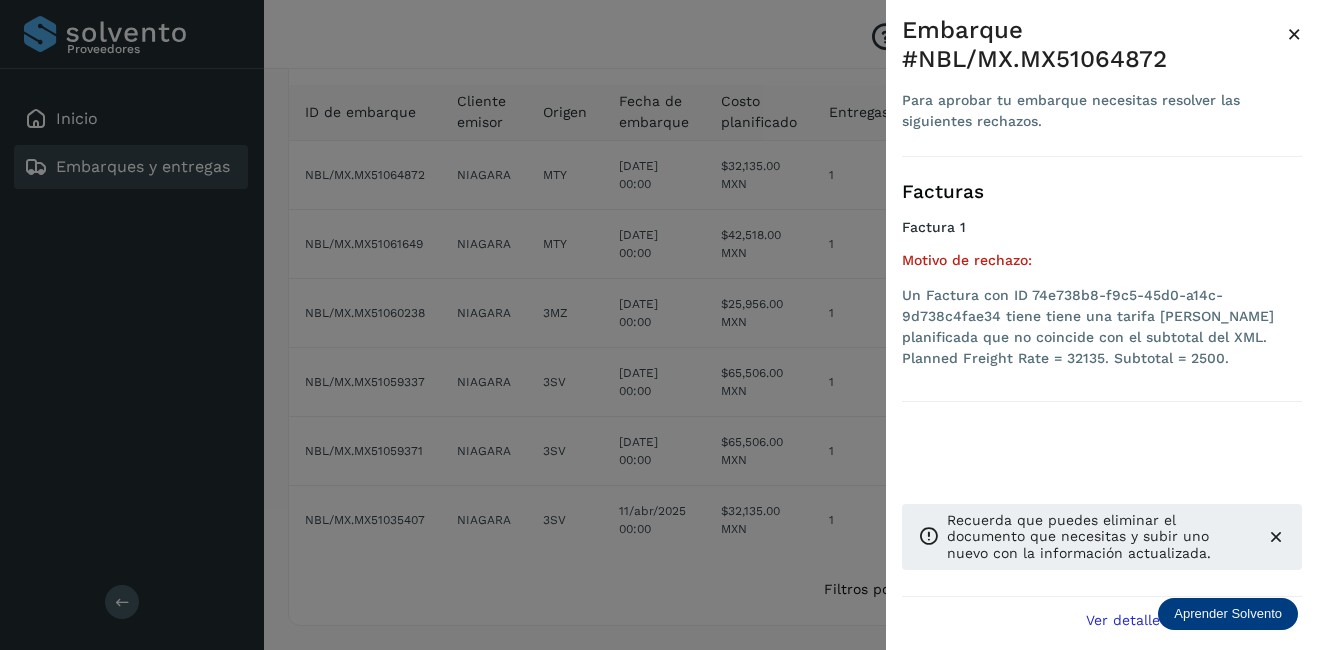 click on "×" at bounding box center (1294, 34) 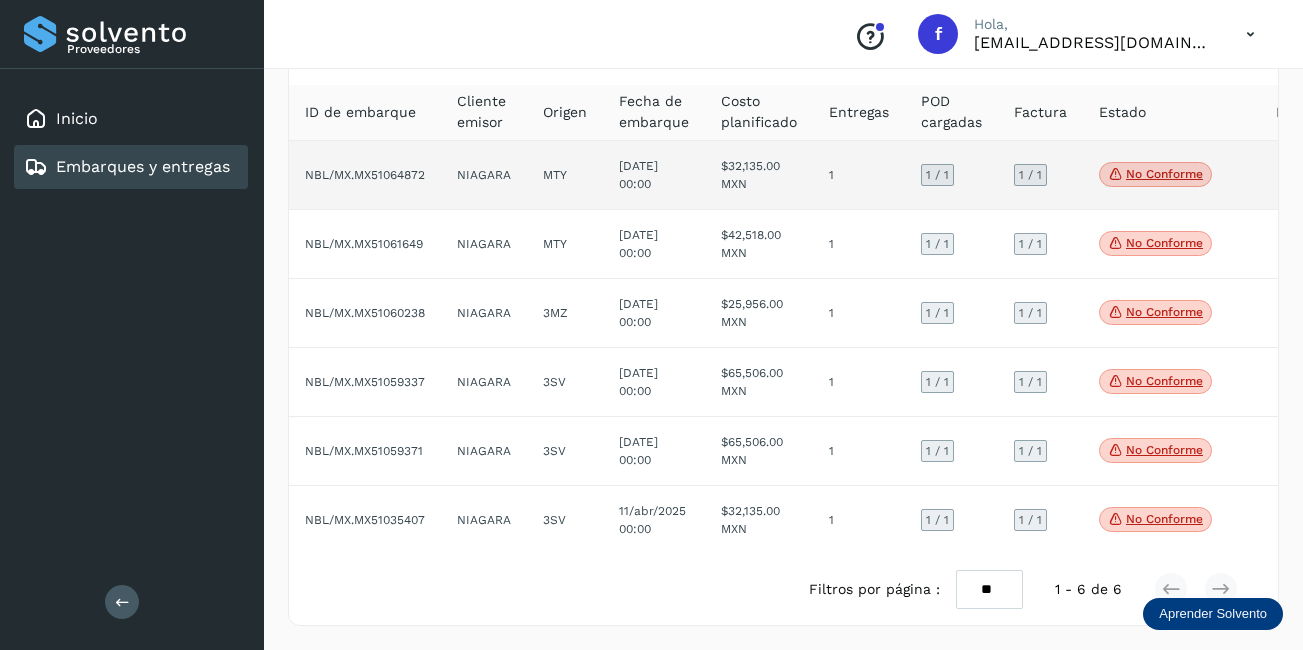 click on "$32,135.00 MXN" 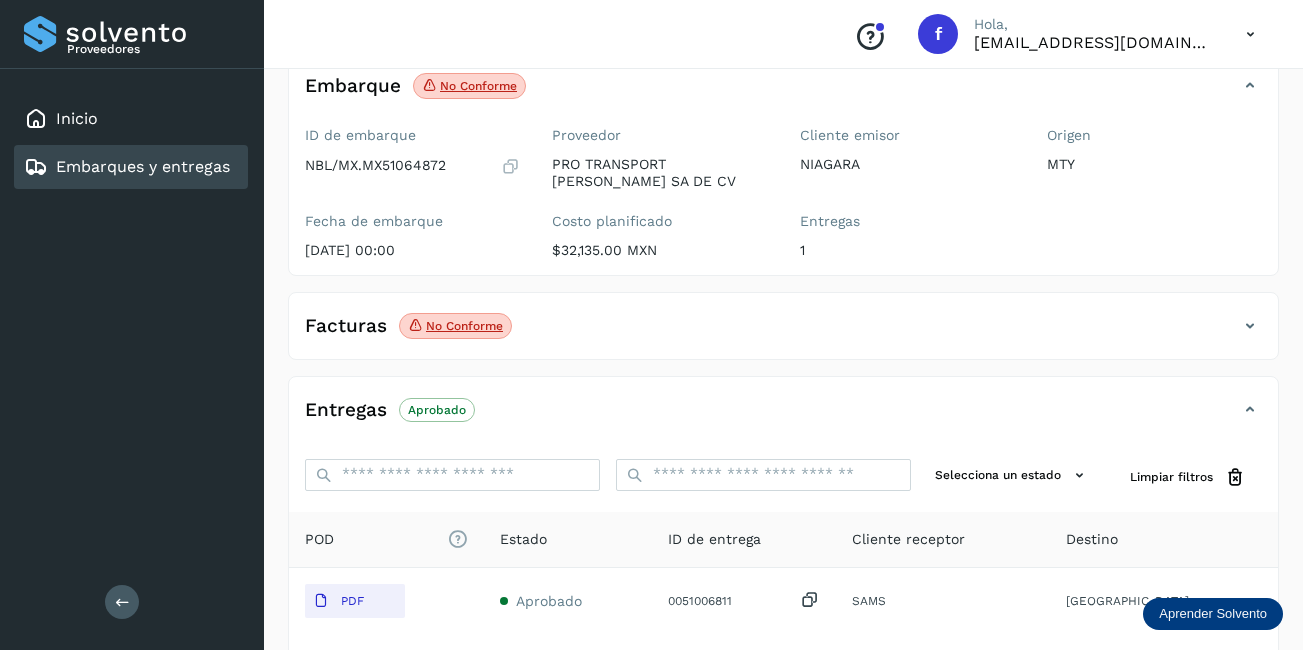 scroll, scrollTop: 311, scrollLeft: 0, axis: vertical 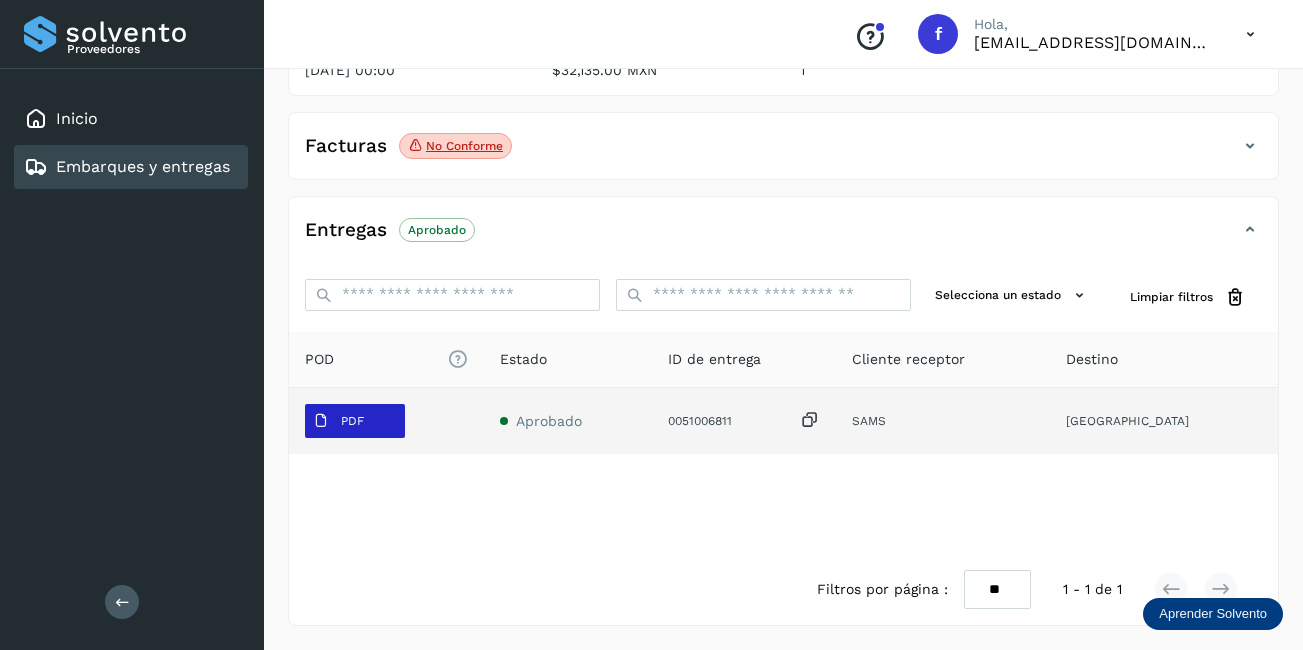 click on "PDF" at bounding box center (355, 421) 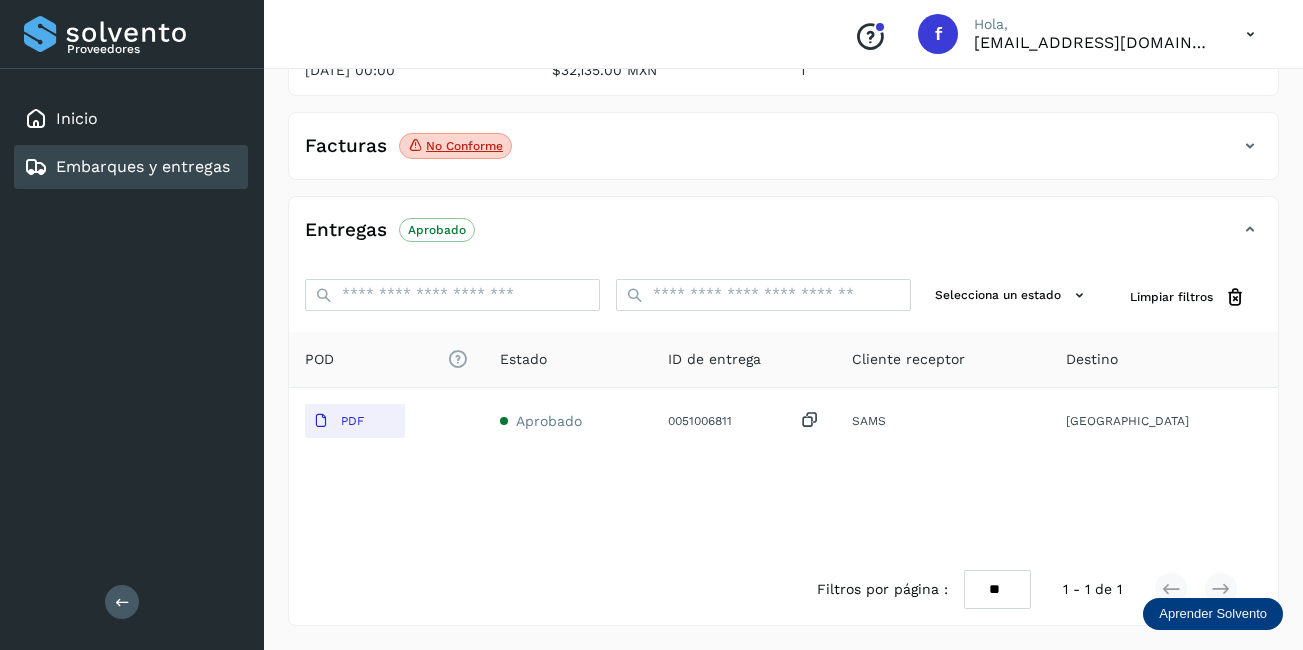 scroll, scrollTop: 11, scrollLeft: 0, axis: vertical 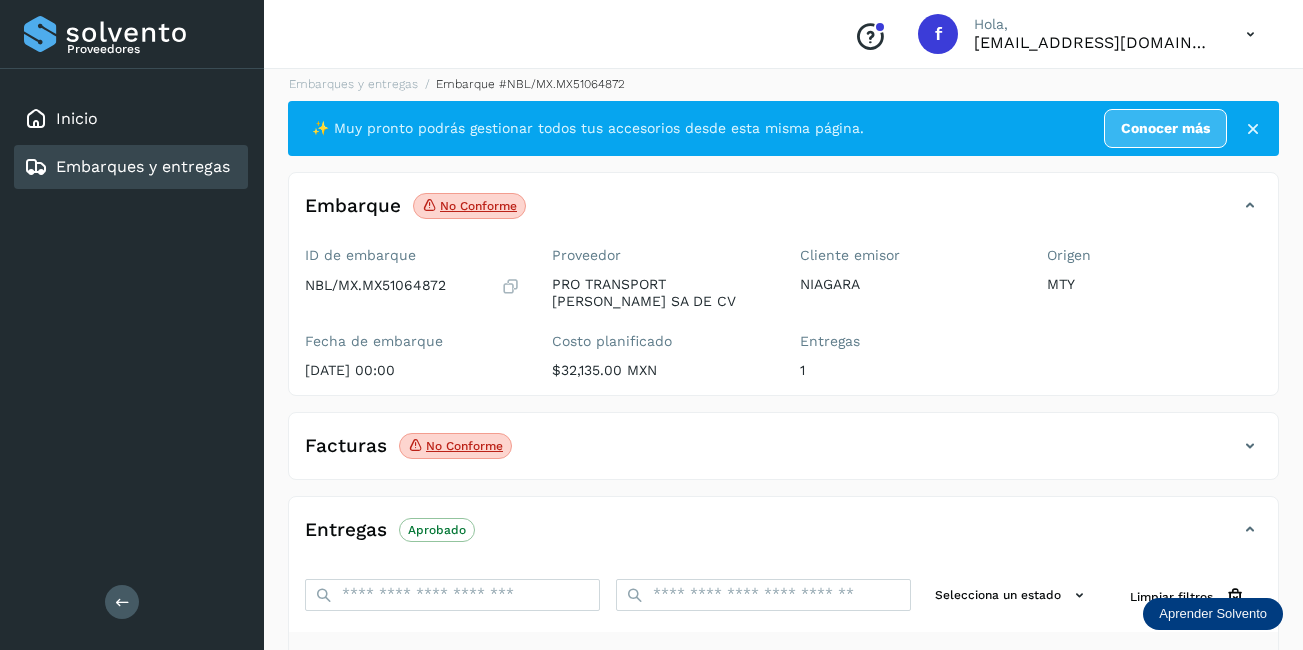 click on "No conforme" 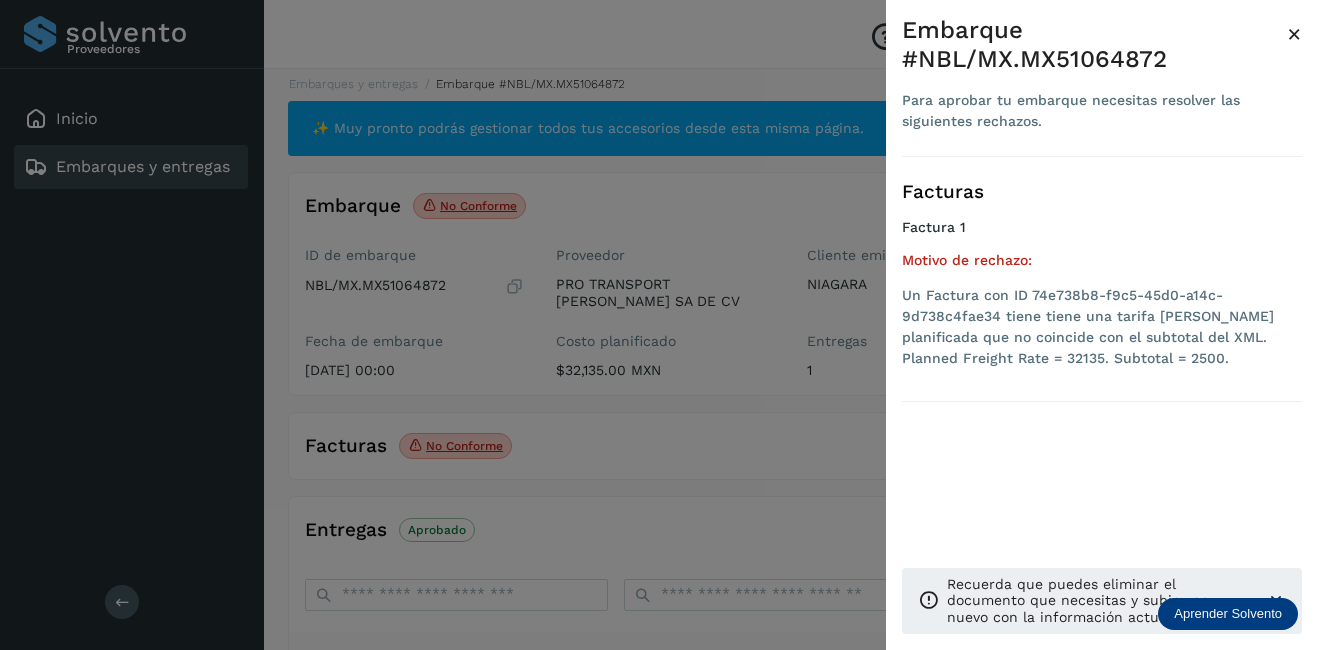 click on "×" at bounding box center (1294, 34) 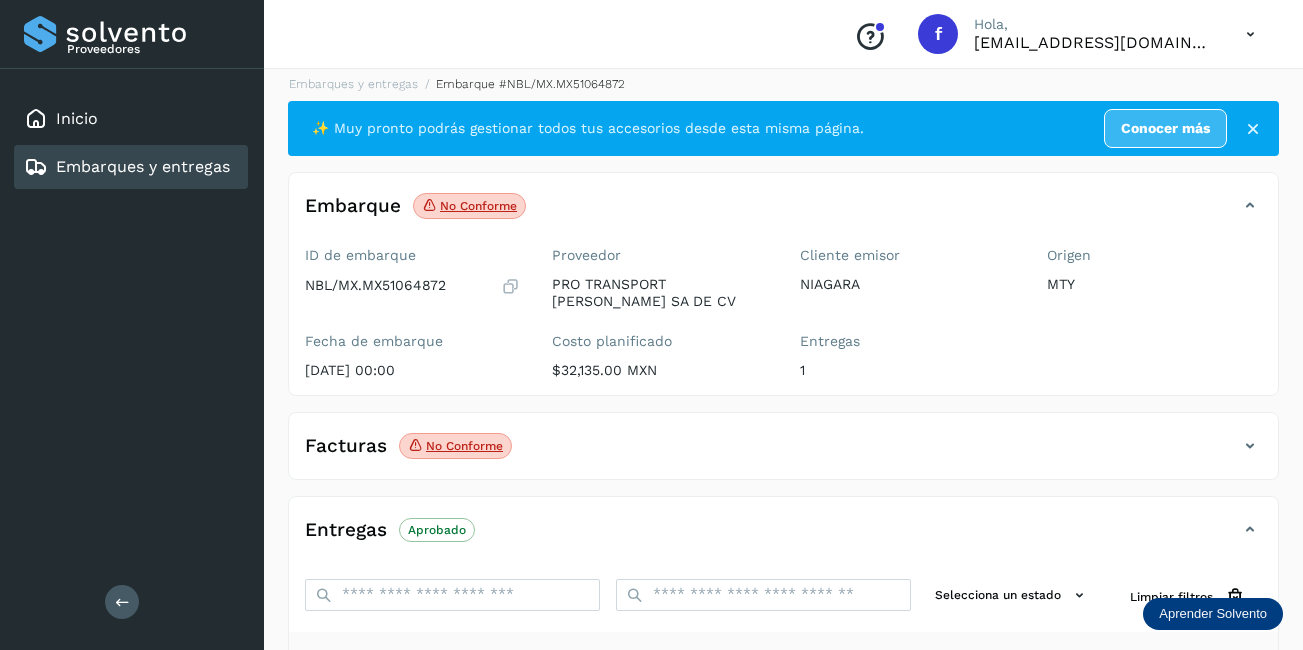 drag, startPoint x: 1257, startPoint y: 442, endPoint x: 1240, endPoint y: 444, distance: 17.117243 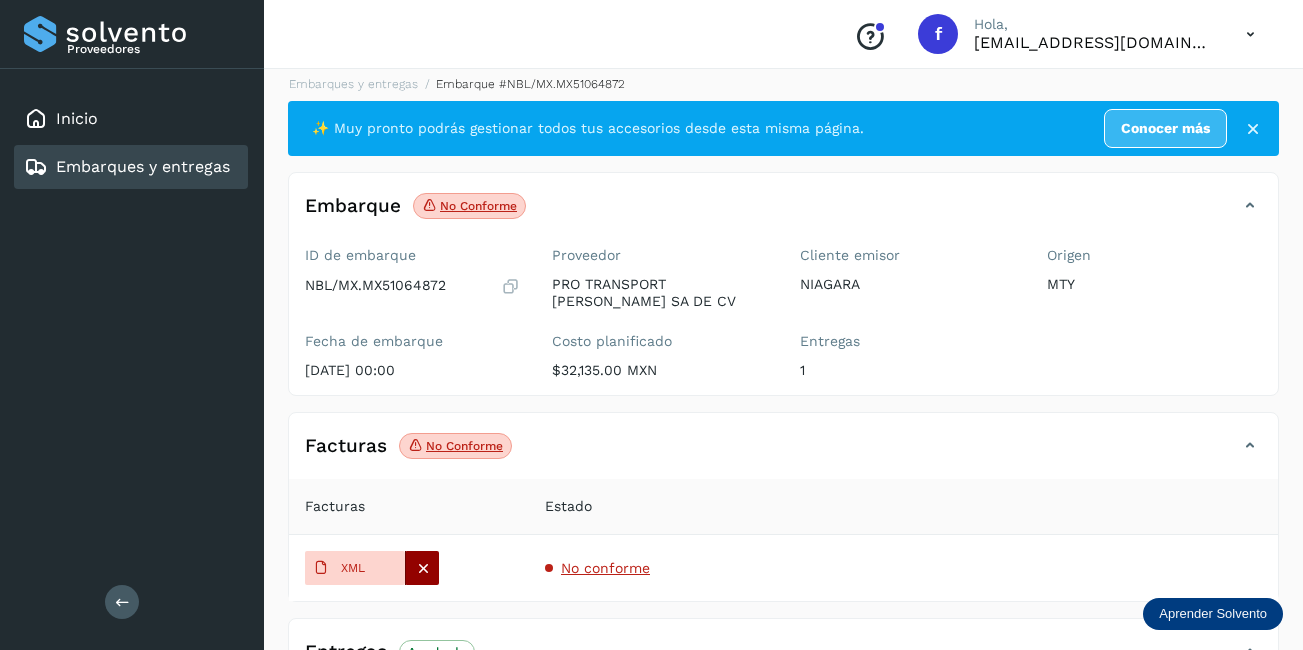 click at bounding box center [423, 568] 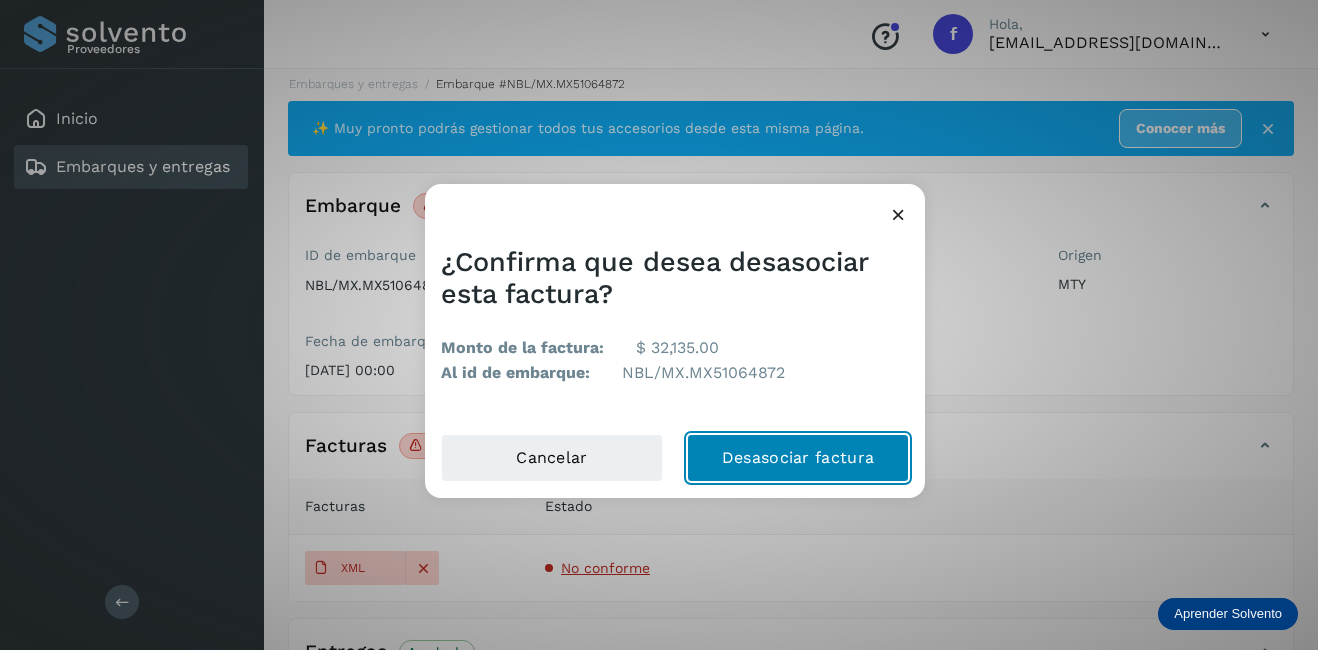 click on "Desasociar factura" 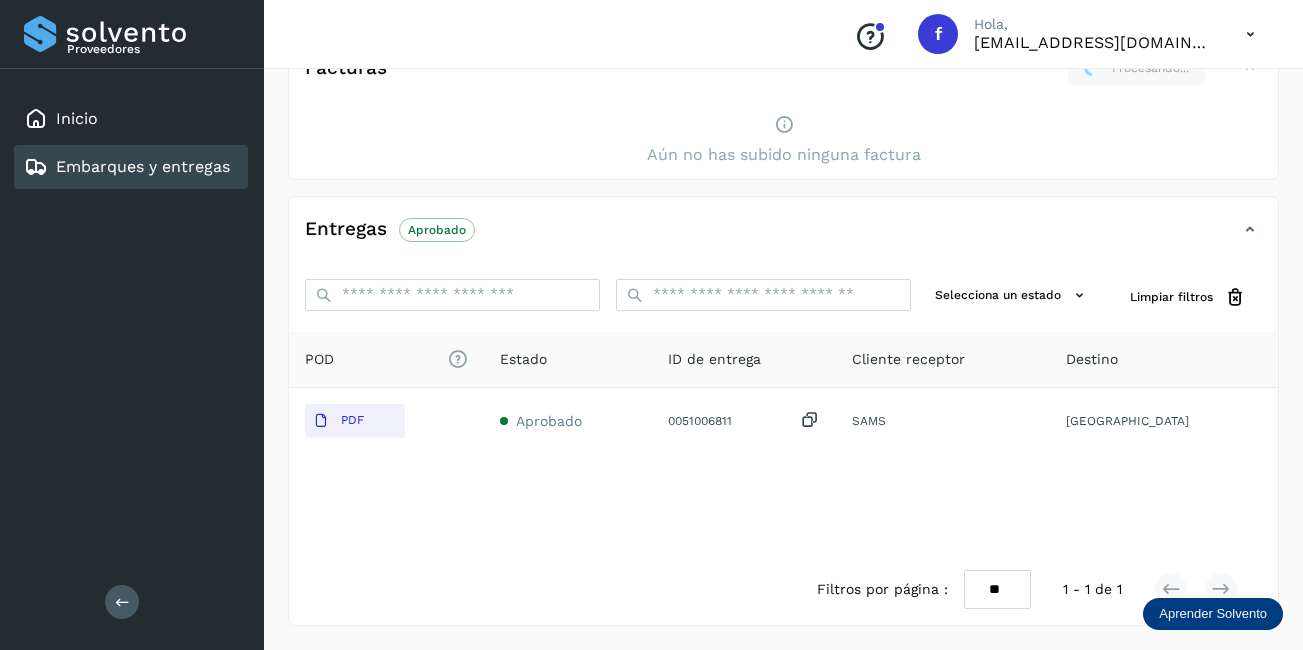 scroll, scrollTop: 190, scrollLeft: 0, axis: vertical 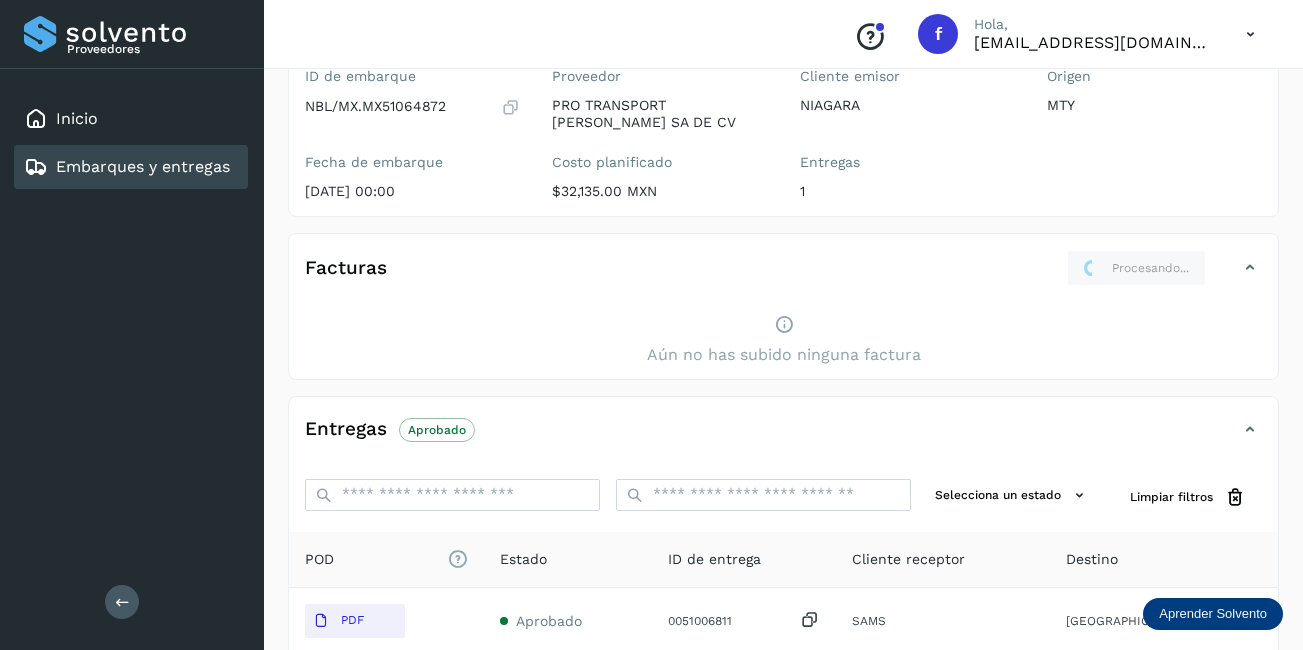 click at bounding box center [1250, 268] 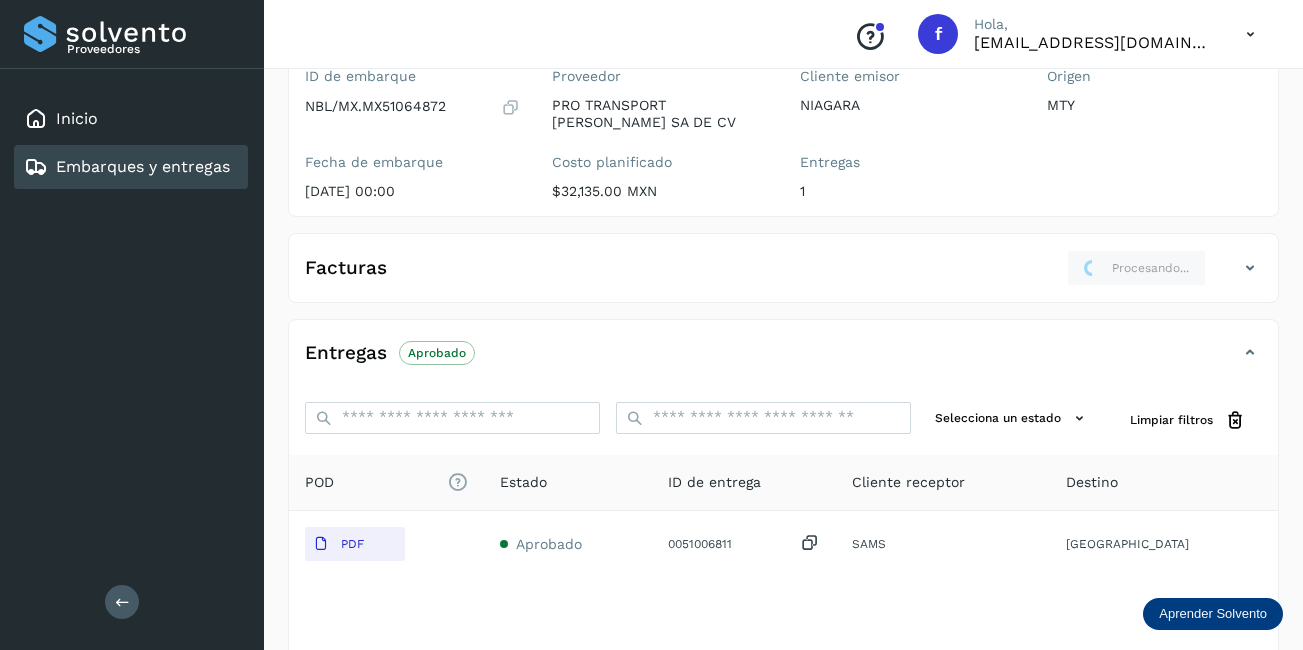 click at bounding box center (1250, 268) 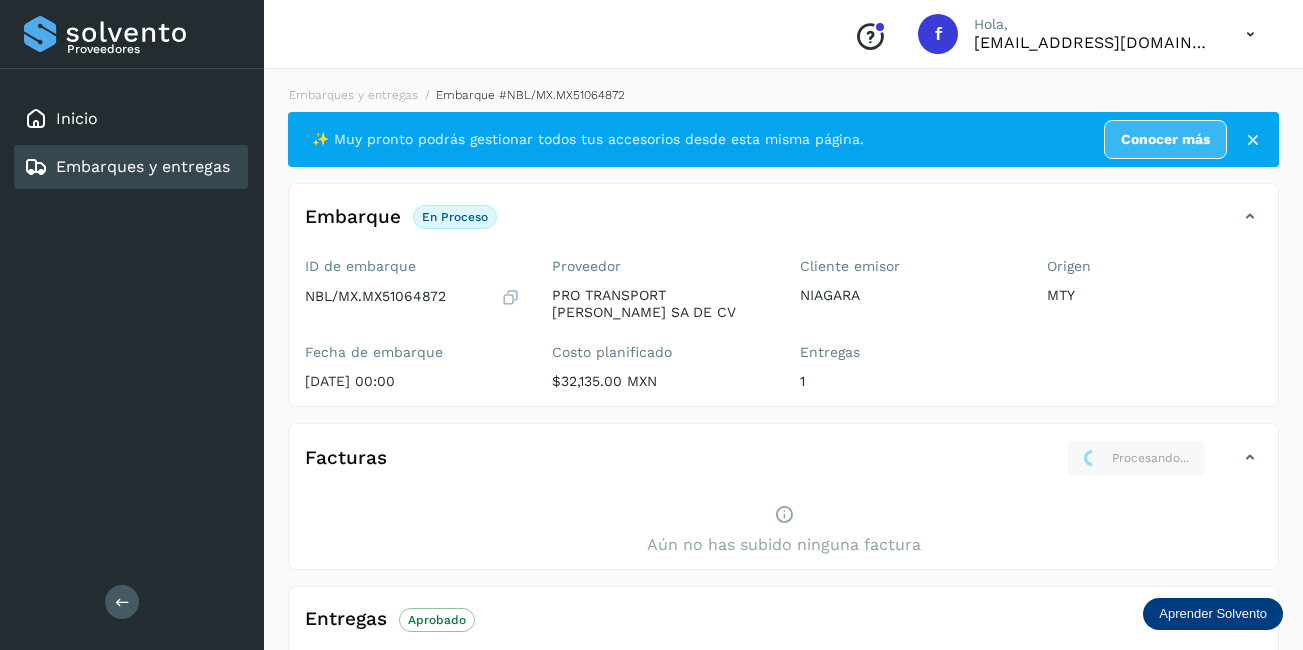 scroll, scrollTop: 200, scrollLeft: 0, axis: vertical 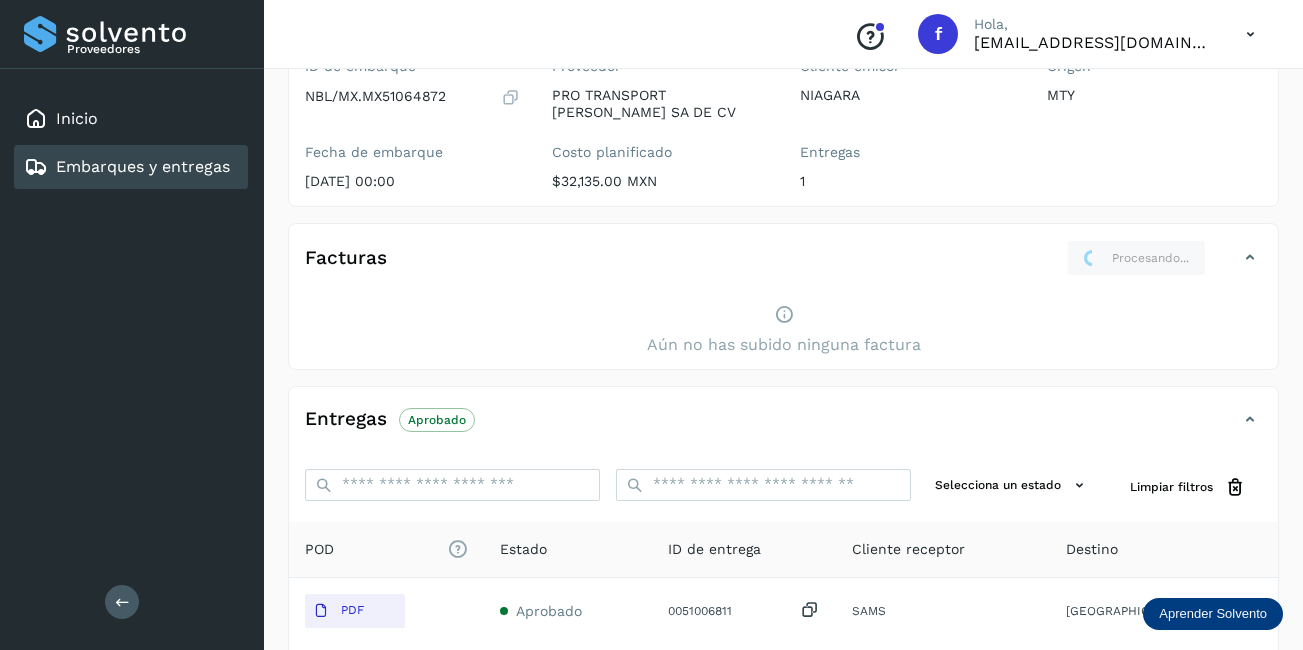 click on "Embarques y entregas" at bounding box center [143, 166] 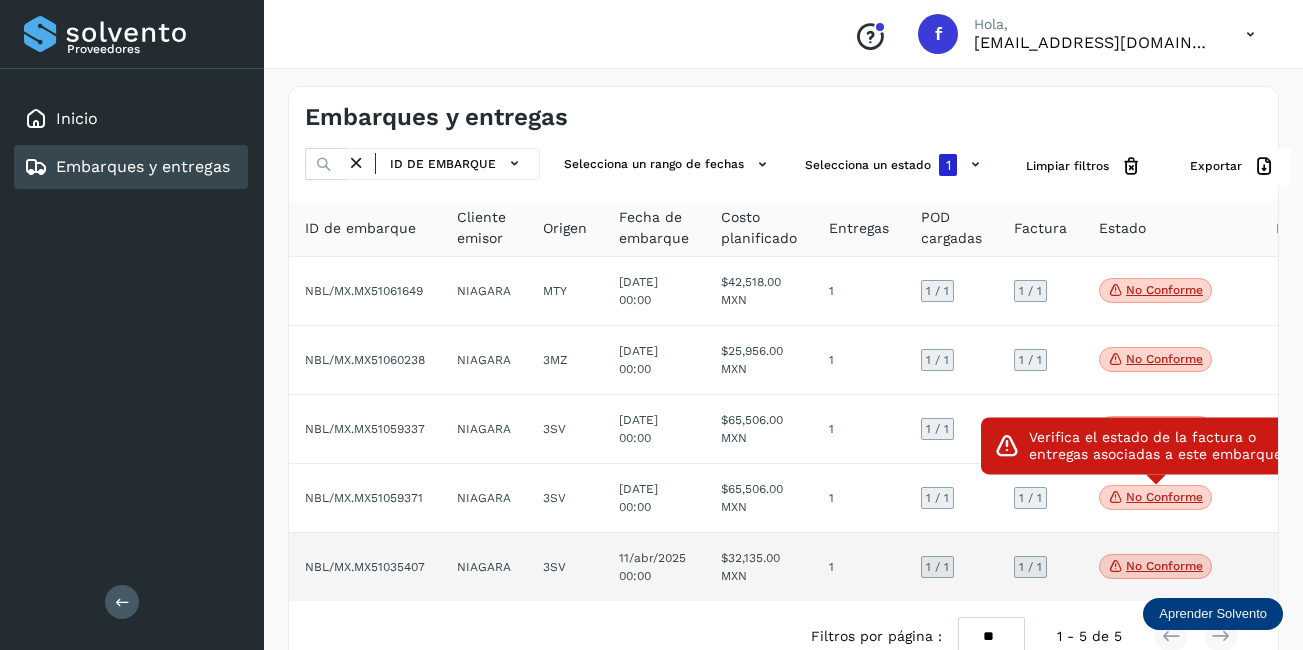 scroll, scrollTop: 62, scrollLeft: 0, axis: vertical 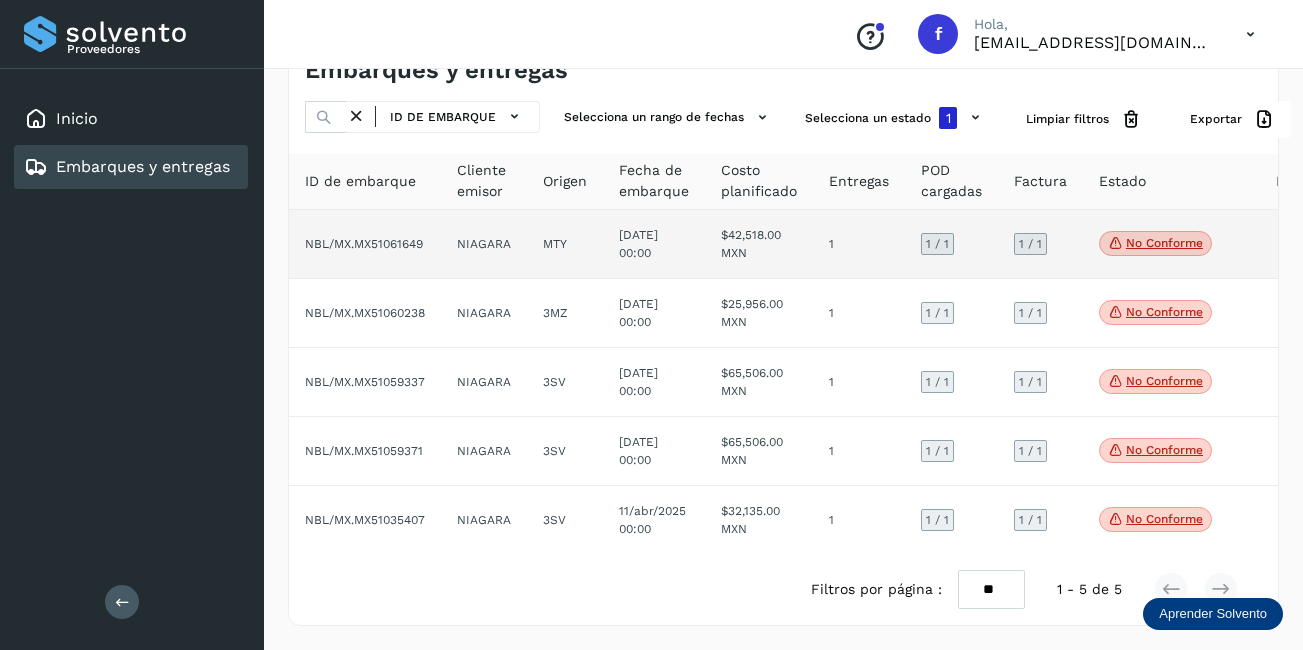 click on "No conforme" 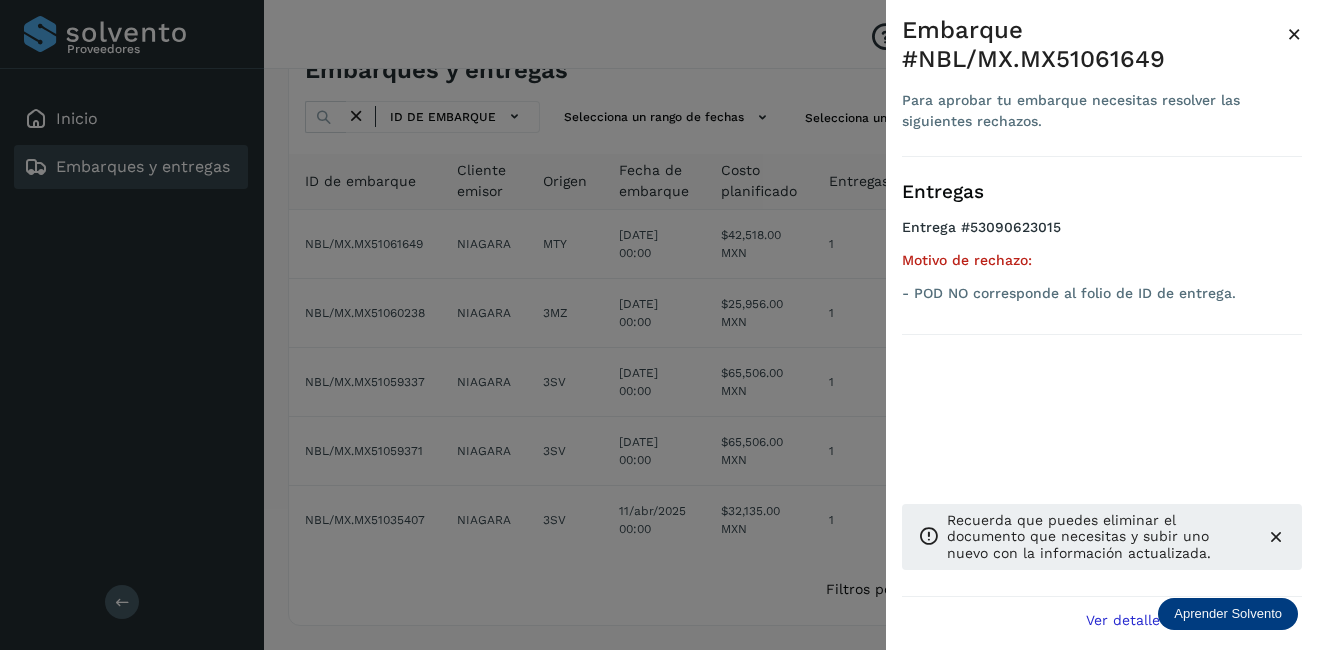 click on "×" at bounding box center (1294, 34) 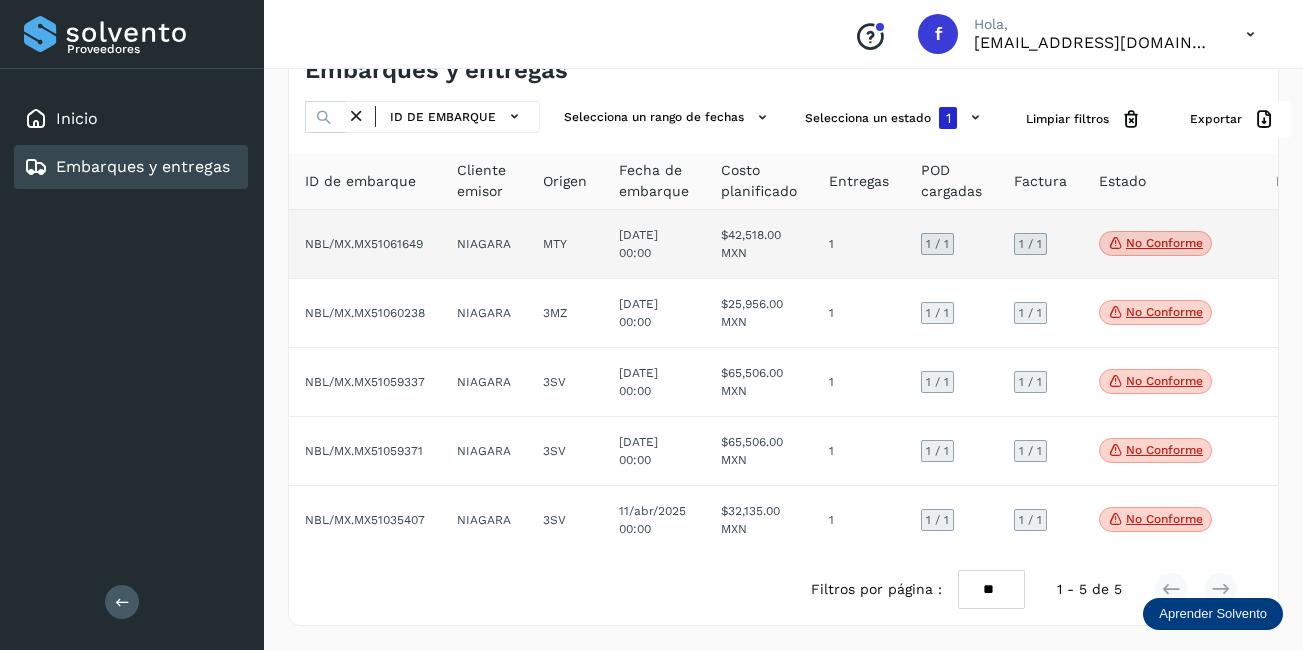 click on "$42,518.00 MXN" 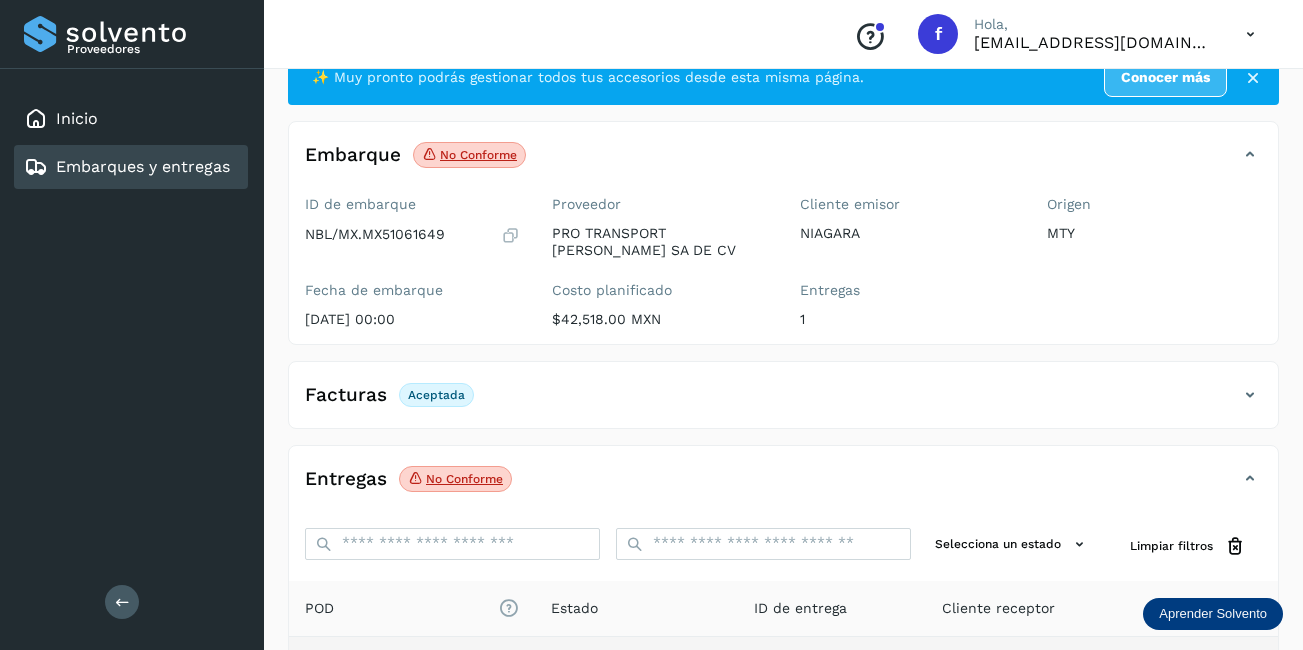 scroll, scrollTop: 311, scrollLeft: 0, axis: vertical 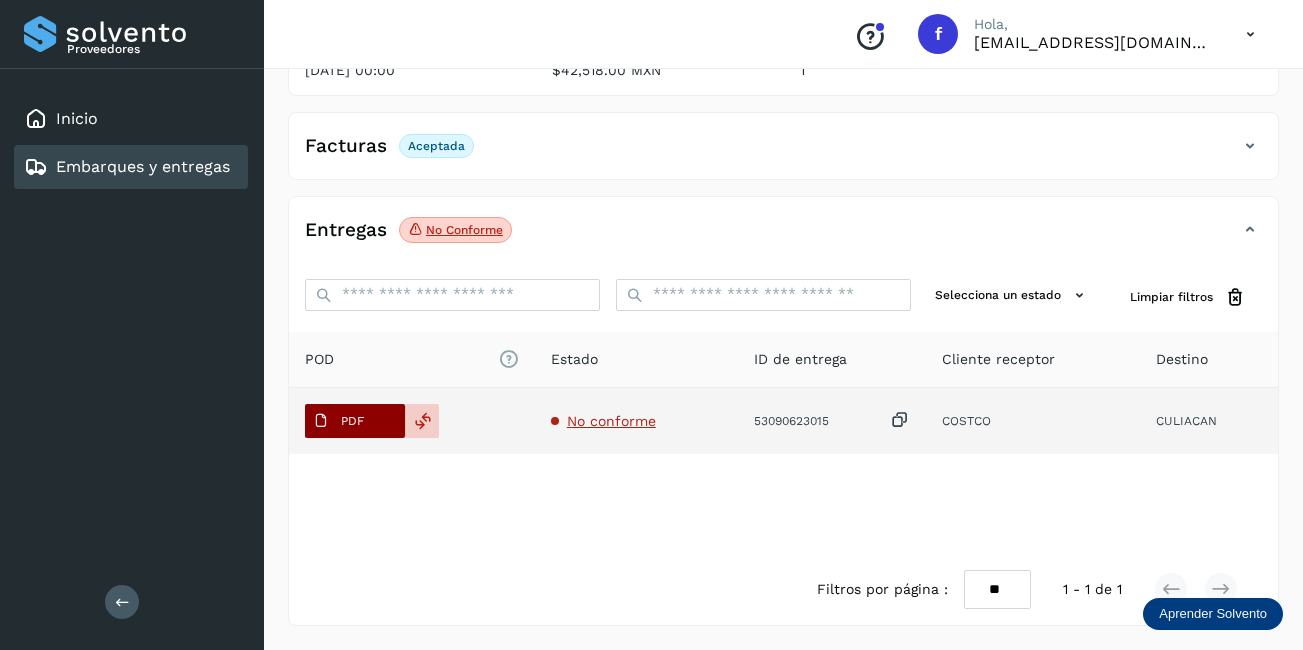 click on "PDF" at bounding box center [355, 421] 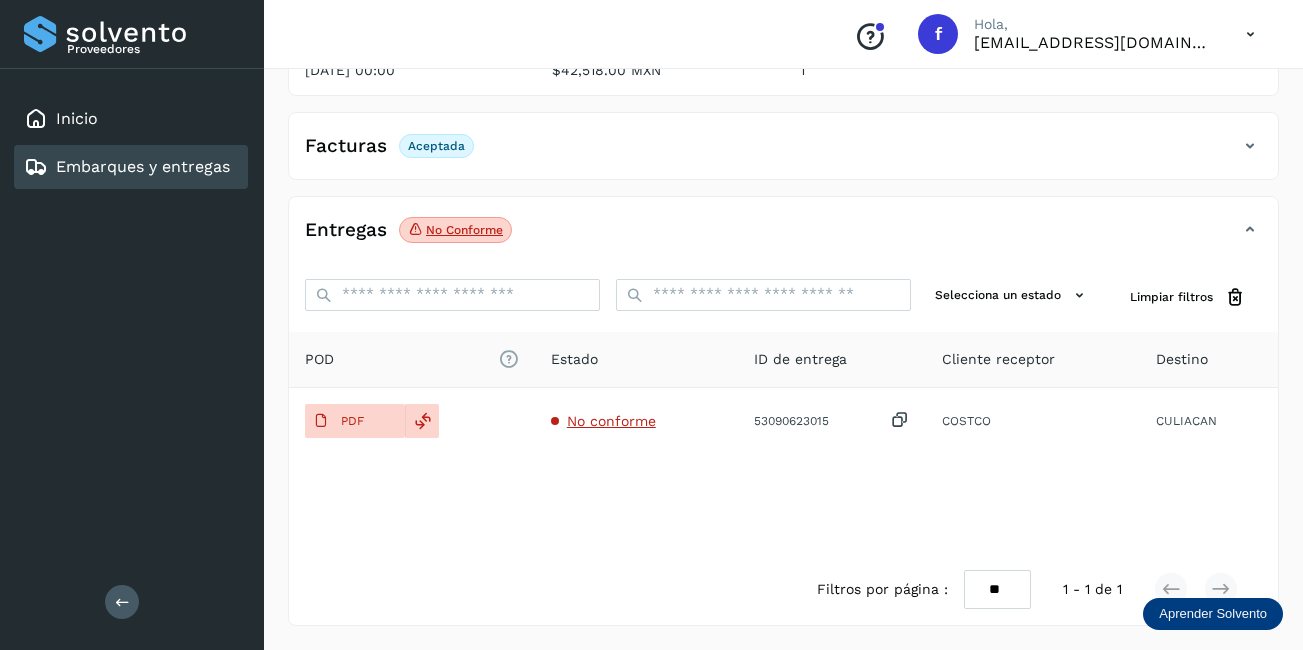 scroll, scrollTop: 111, scrollLeft: 0, axis: vertical 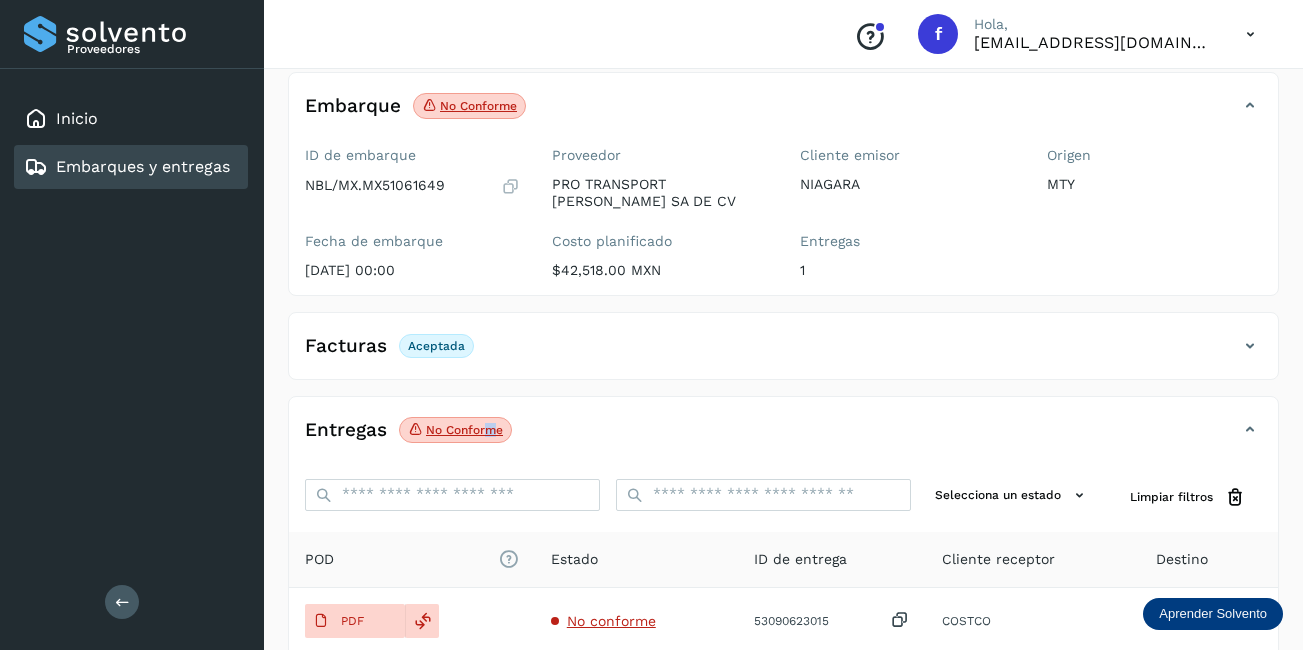 click on "No conforme" 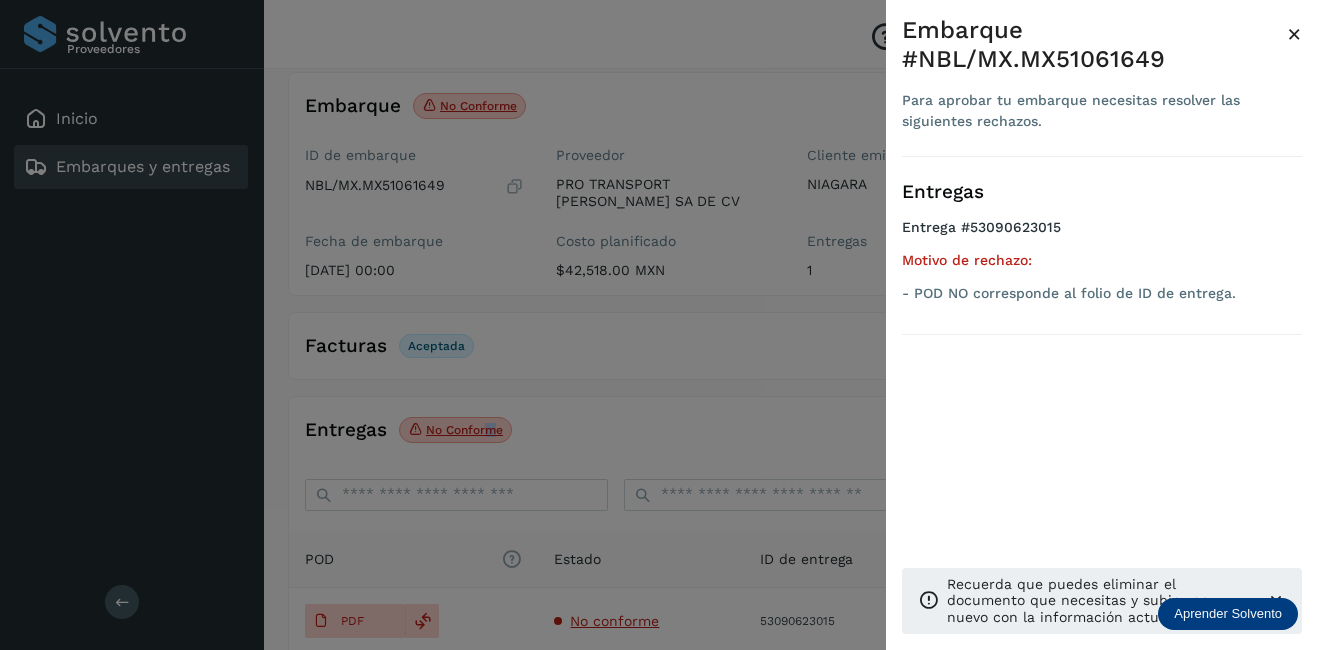 click on "×" at bounding box center [1294, 34] 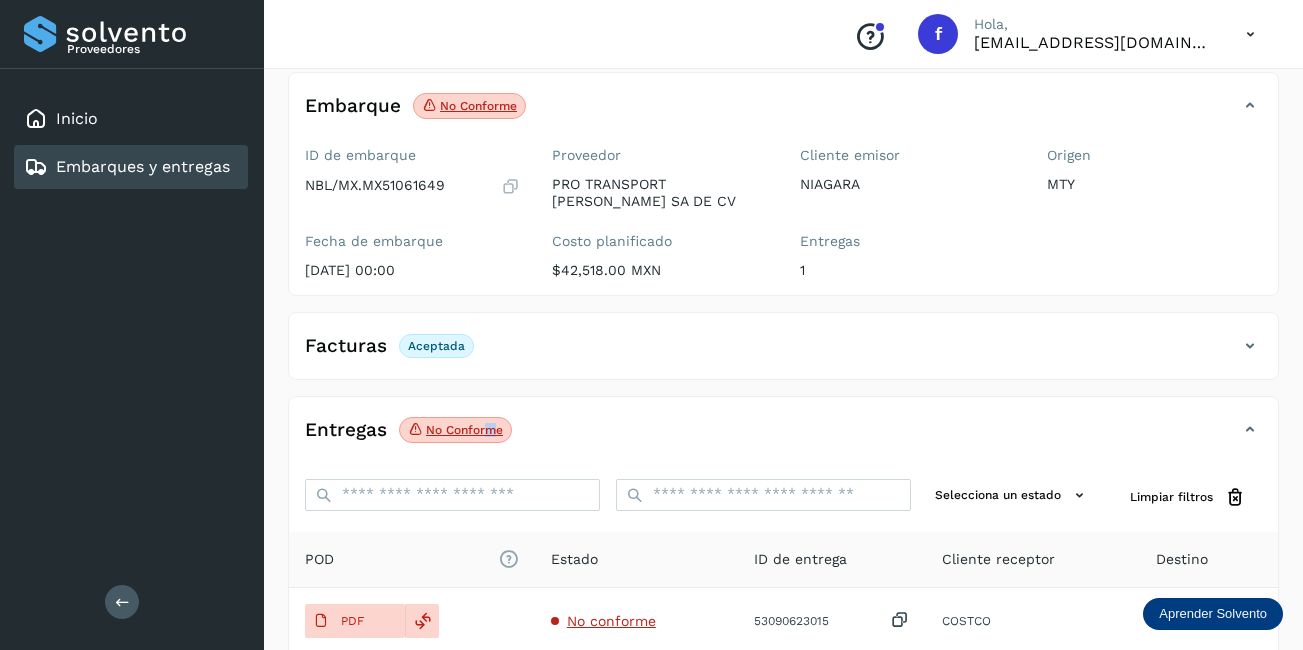 scroll, scrollTop: 211, scrollLeft: 0, axis: vertical 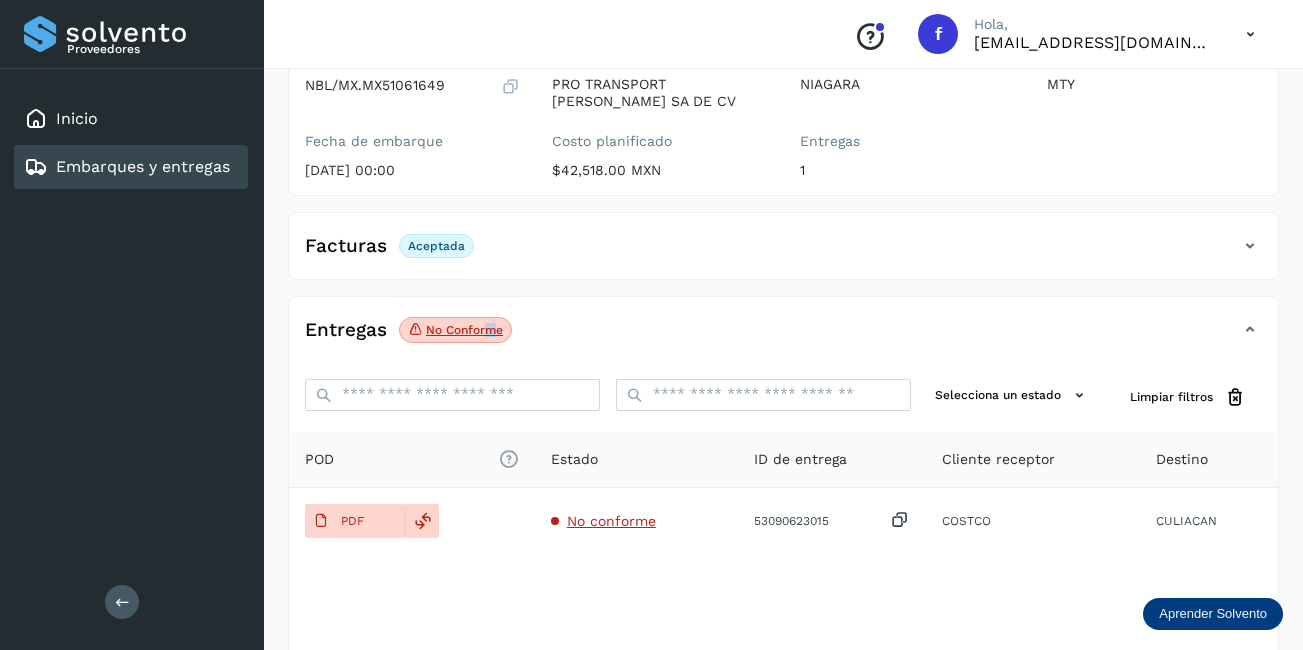 click on "Embarques y entregas" at bounding box center (143, 166) 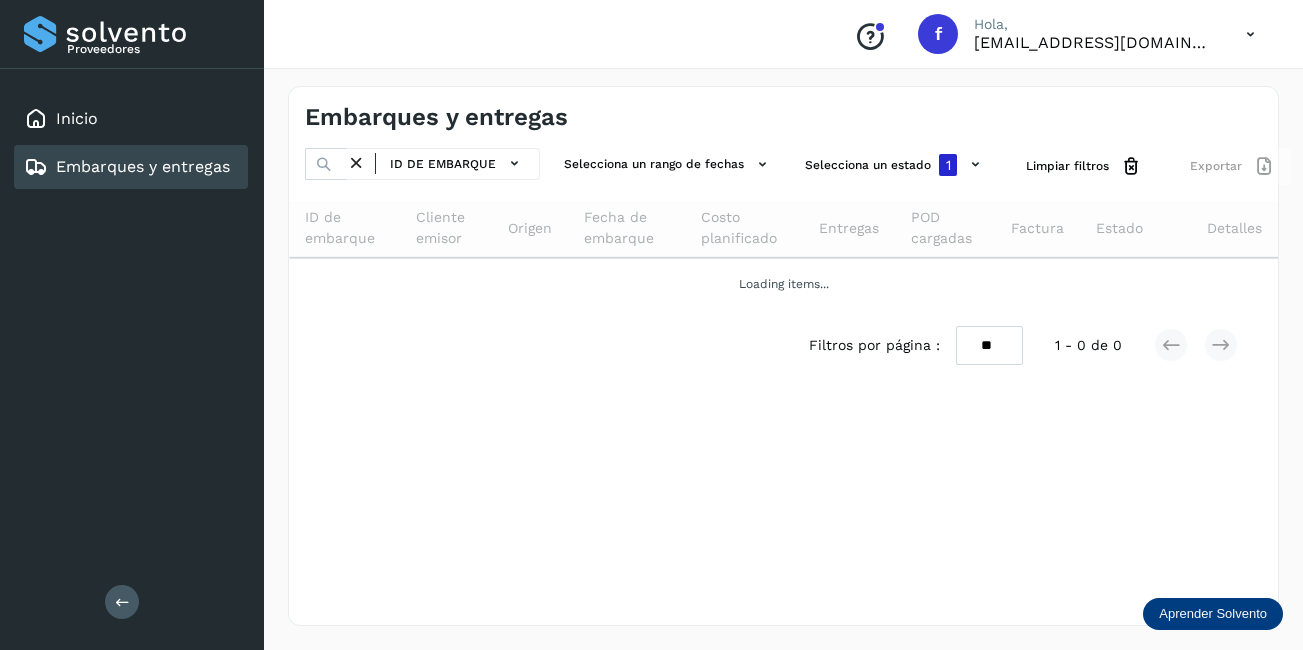 scroll, scrollTop: 0, scrollLeft: 0, axis: both 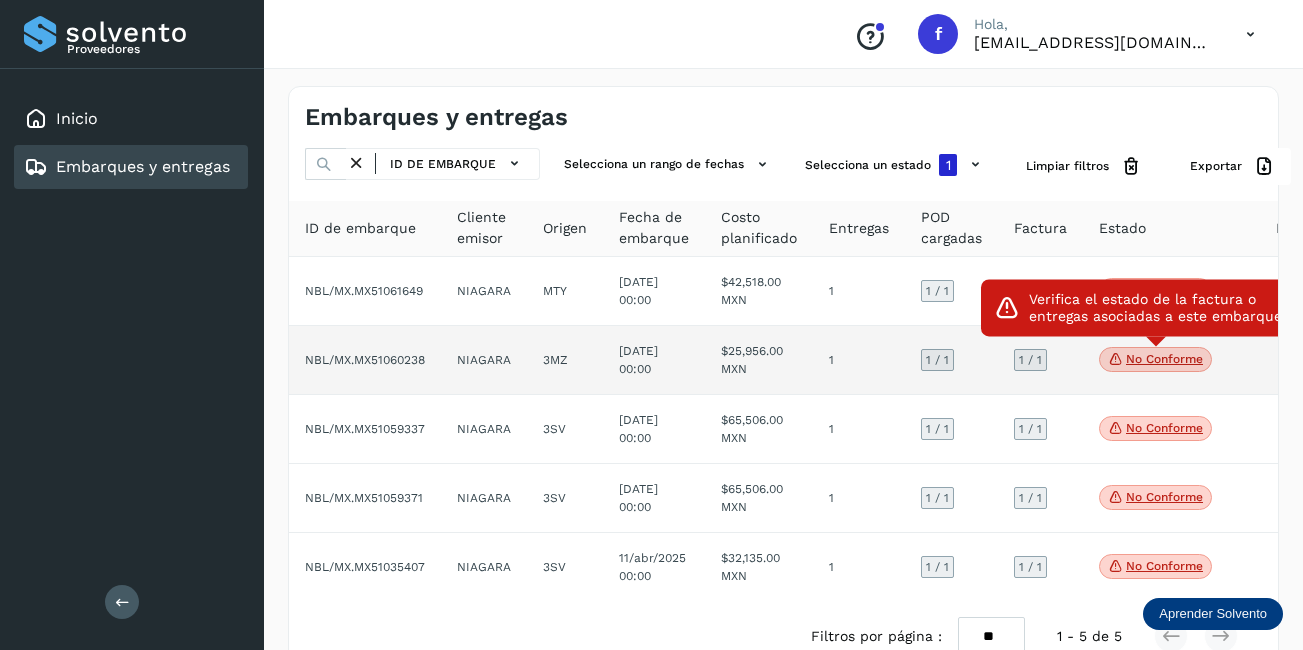 click on "No conforme" 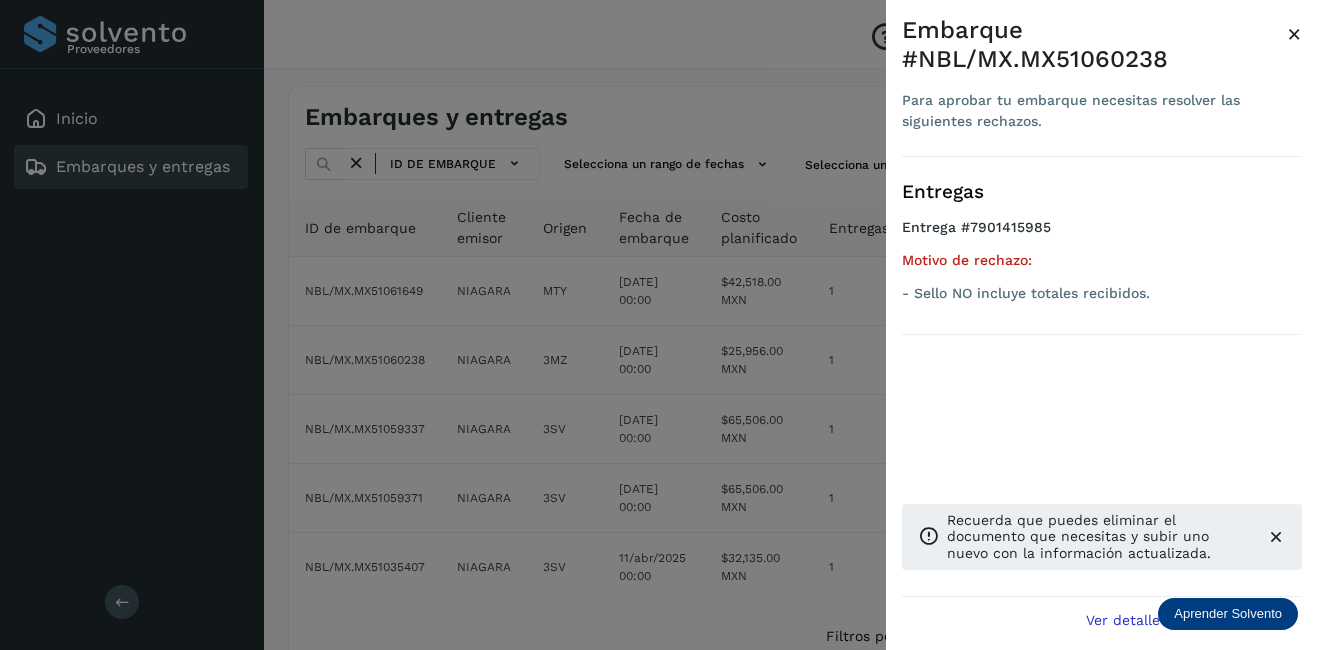 click on "×" at bounding box center (1294, 34) 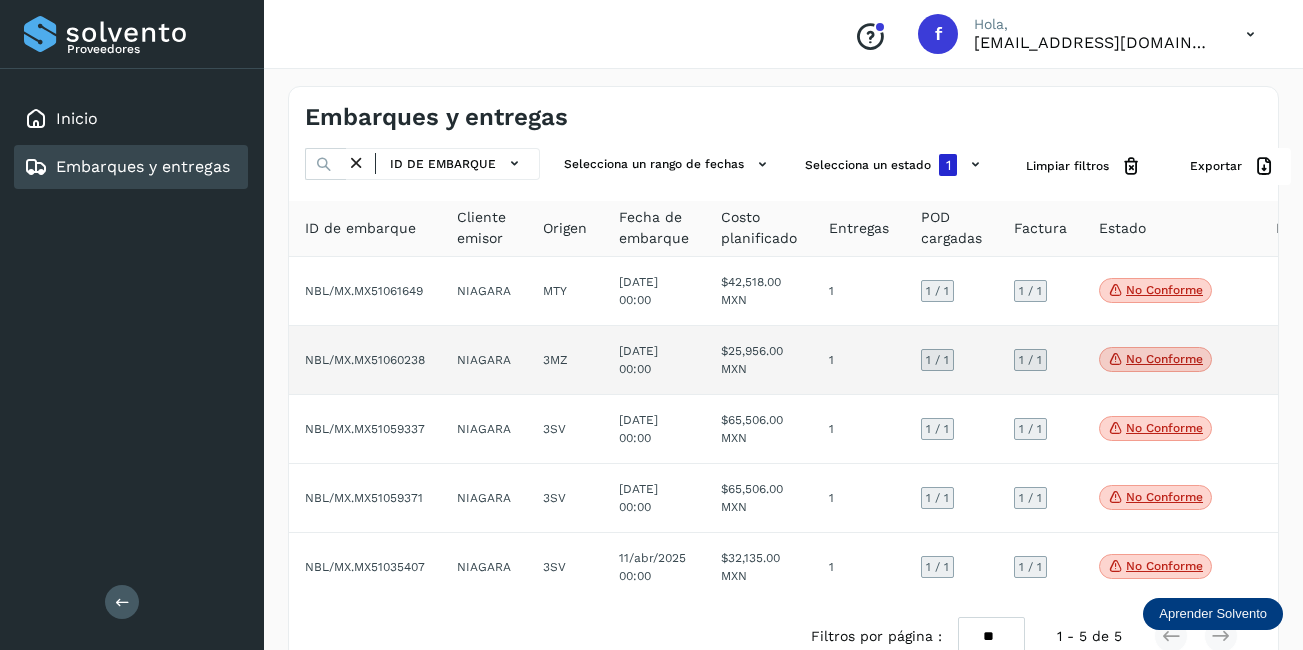 click on "$25,956.00 MXN" 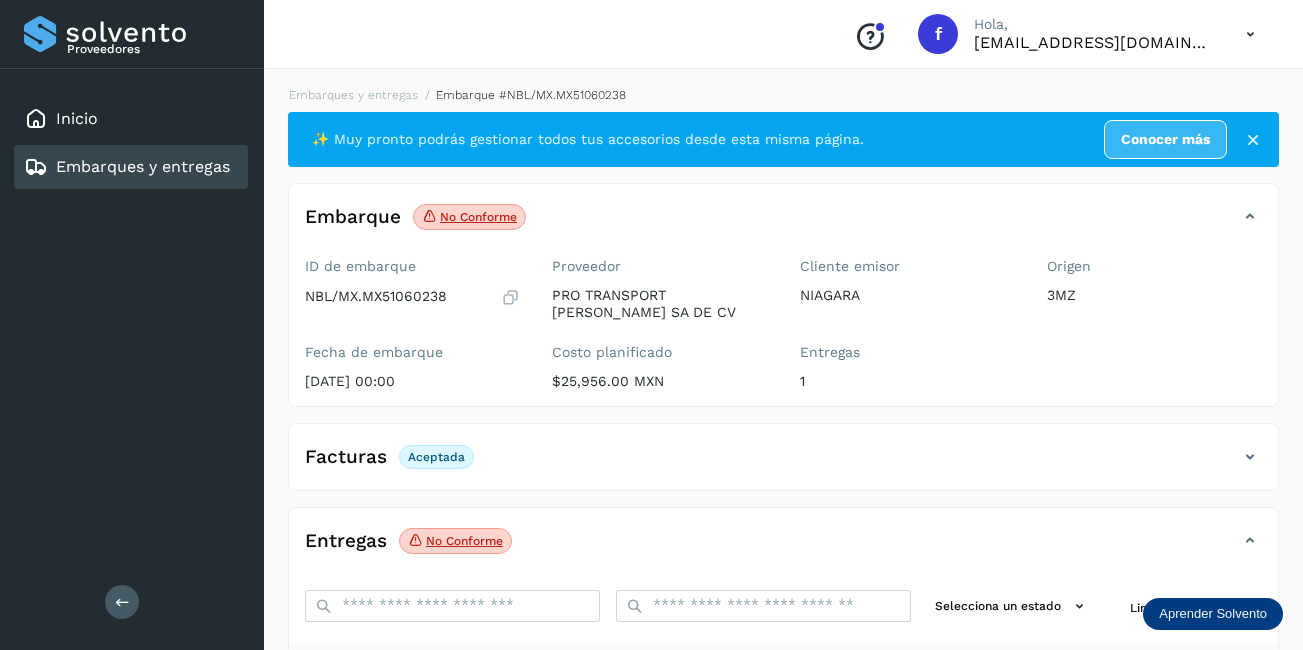 scroll, scrollTop: 311, scrollLeft: 0, axis: vertical 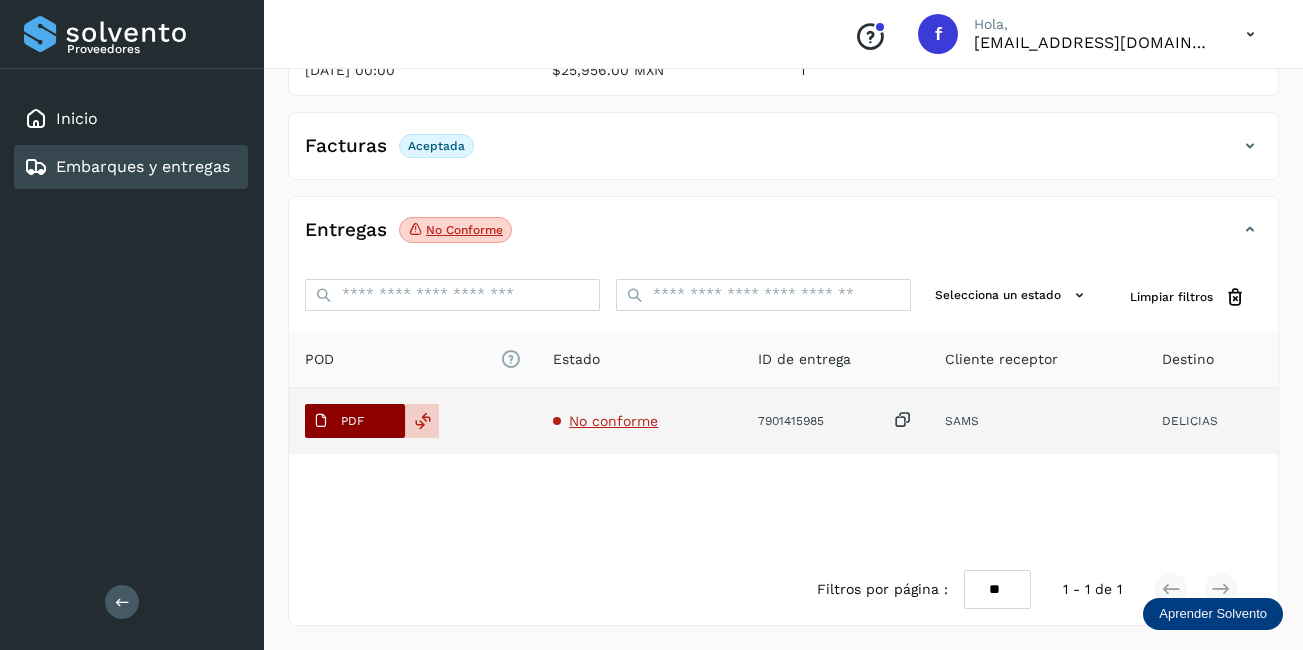 click on "PDF" at bounding box center (338, 421) 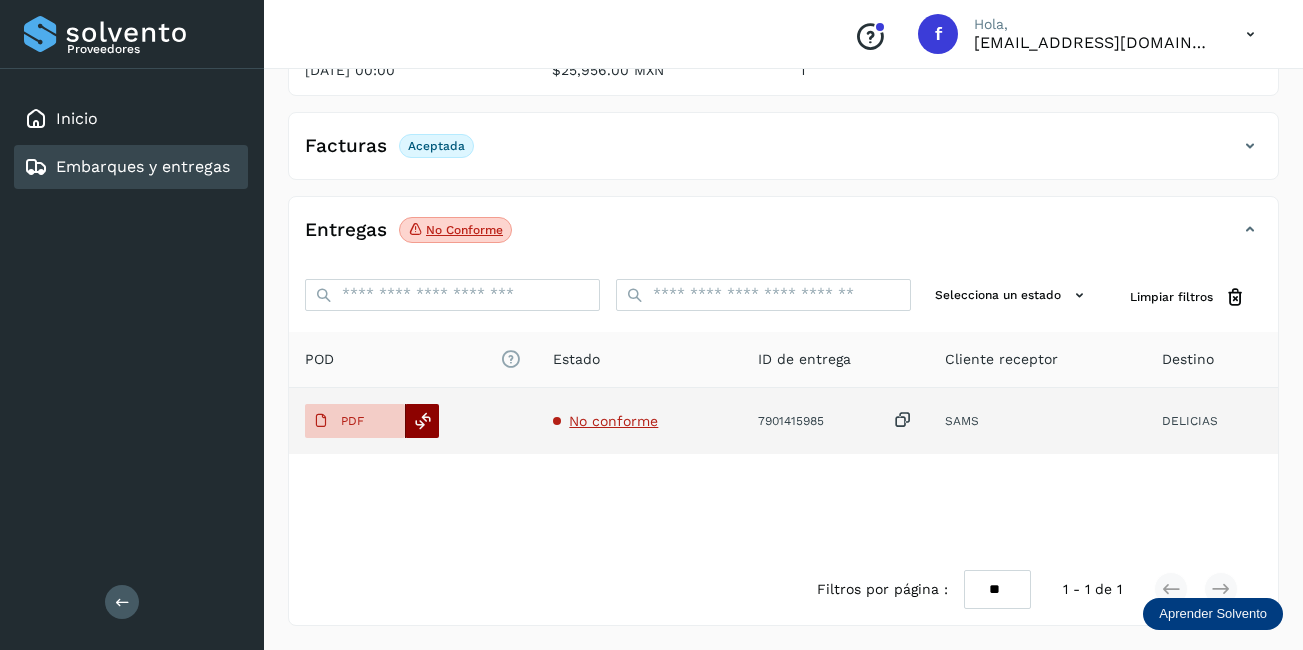 click 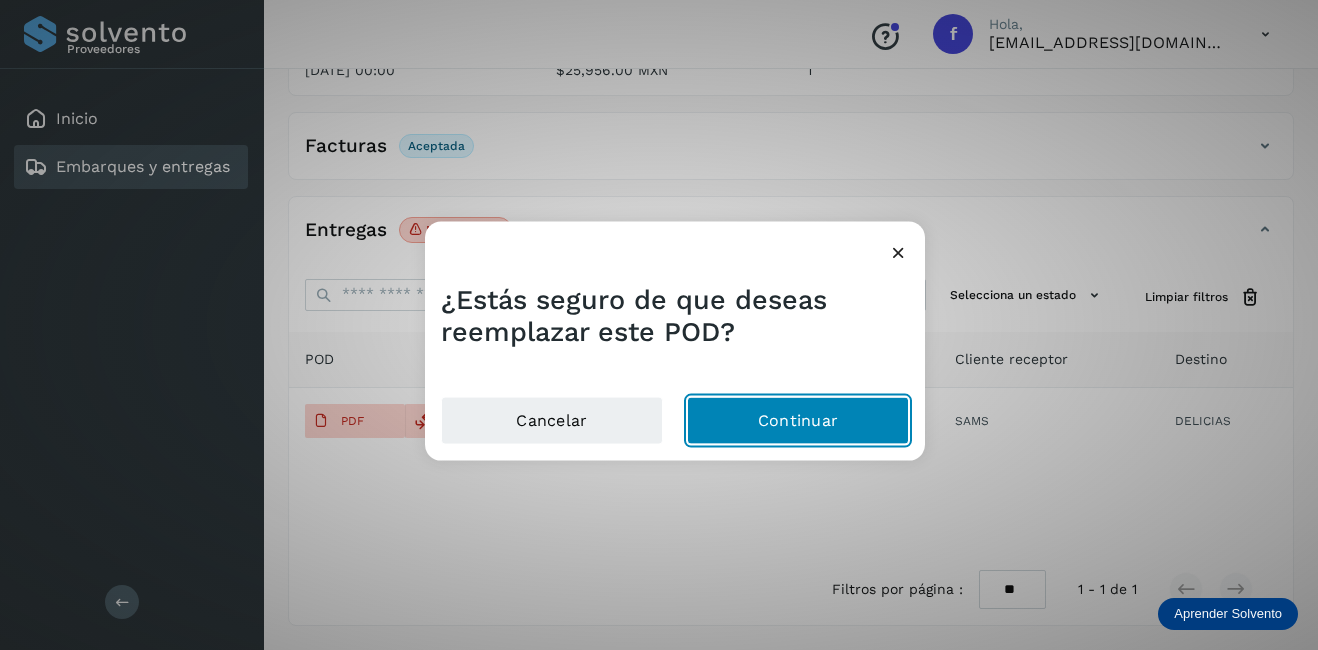 click on "Continuar" 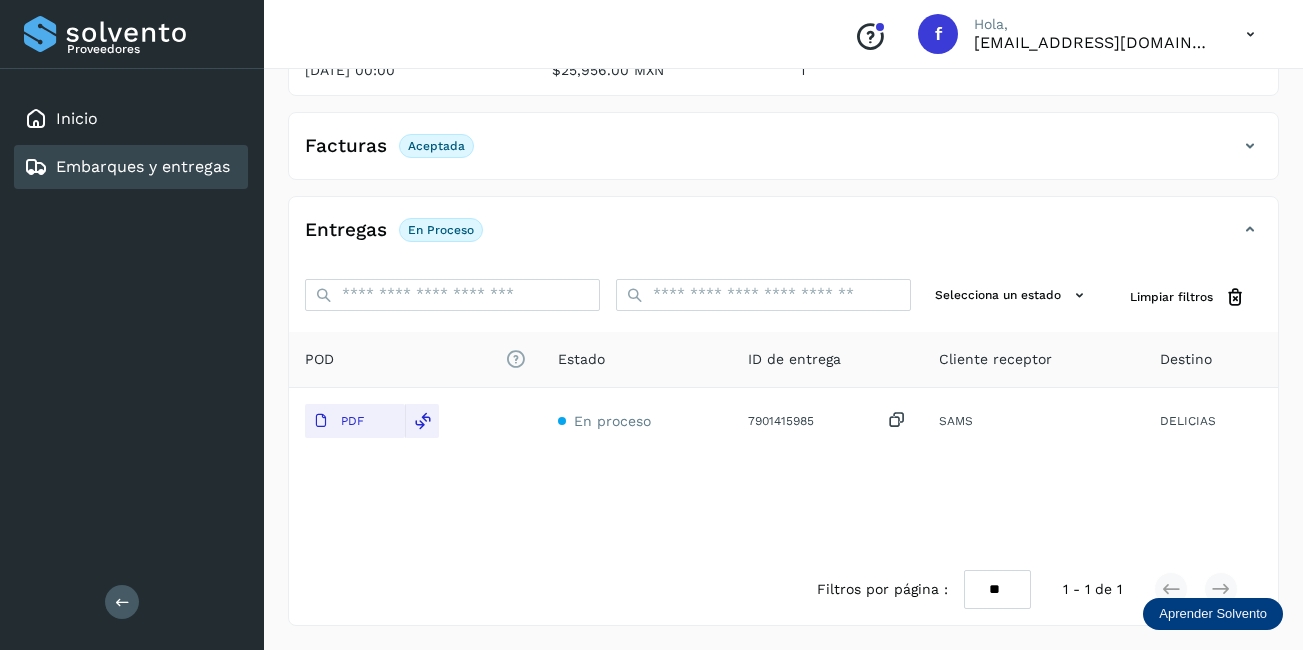 click on "Embarques y entregas" at bounding box center [143, 166] 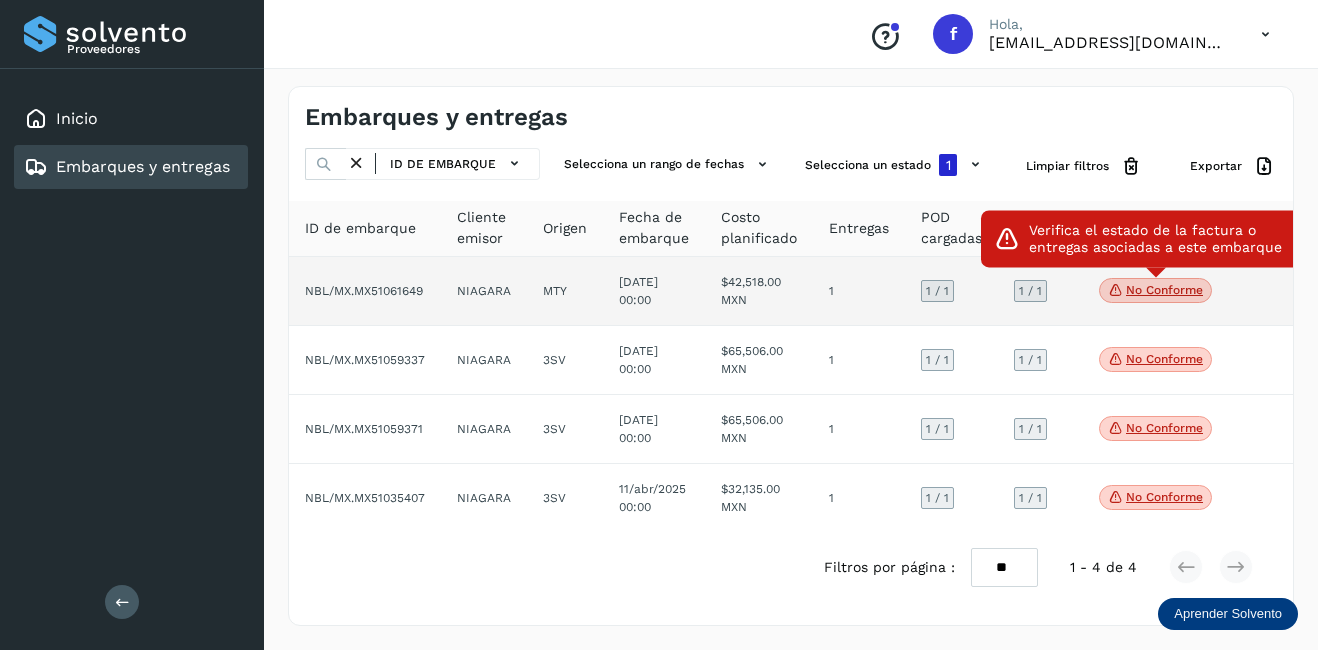 click on "No conforme" at bounding box center (1155, 291) 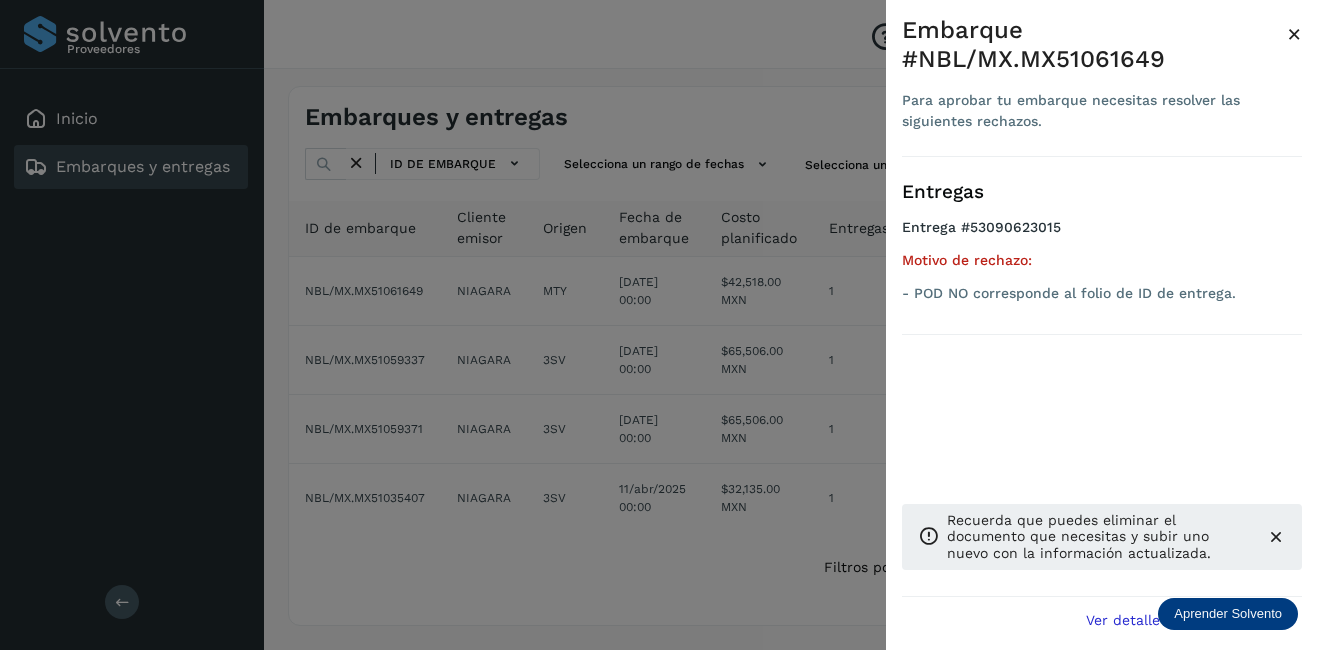 click on "×" at bounding box center (1294, 34) 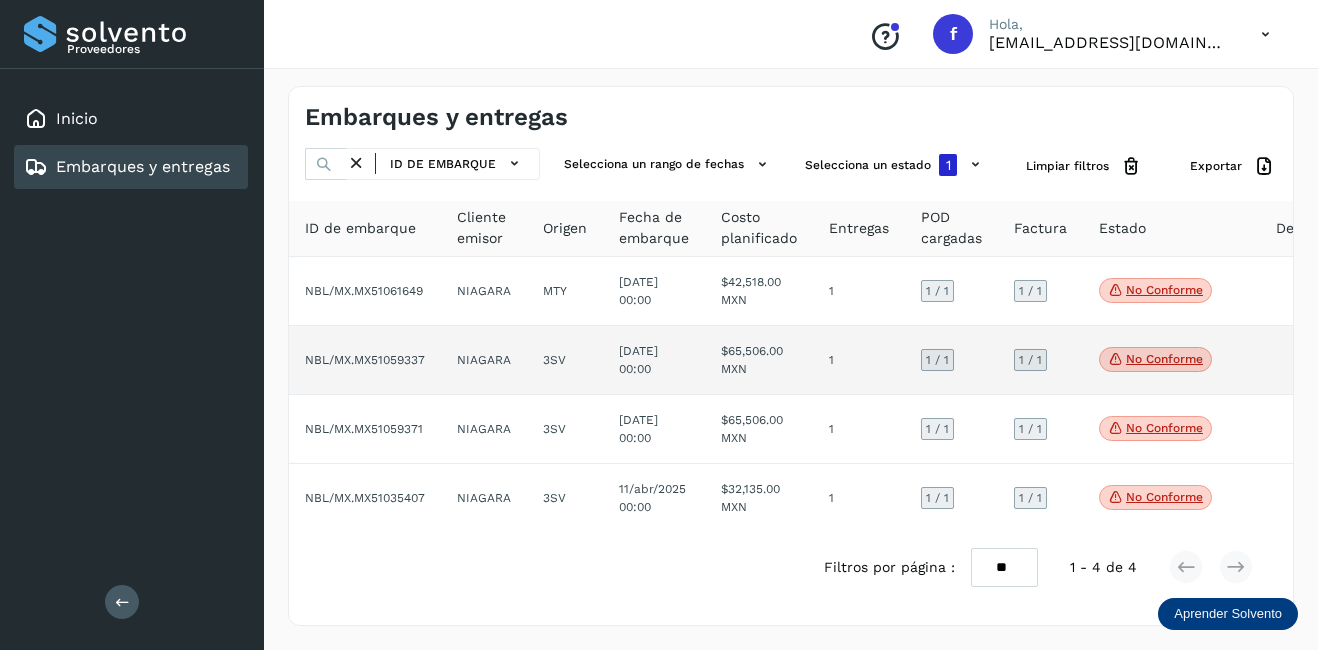click on "No conforme" 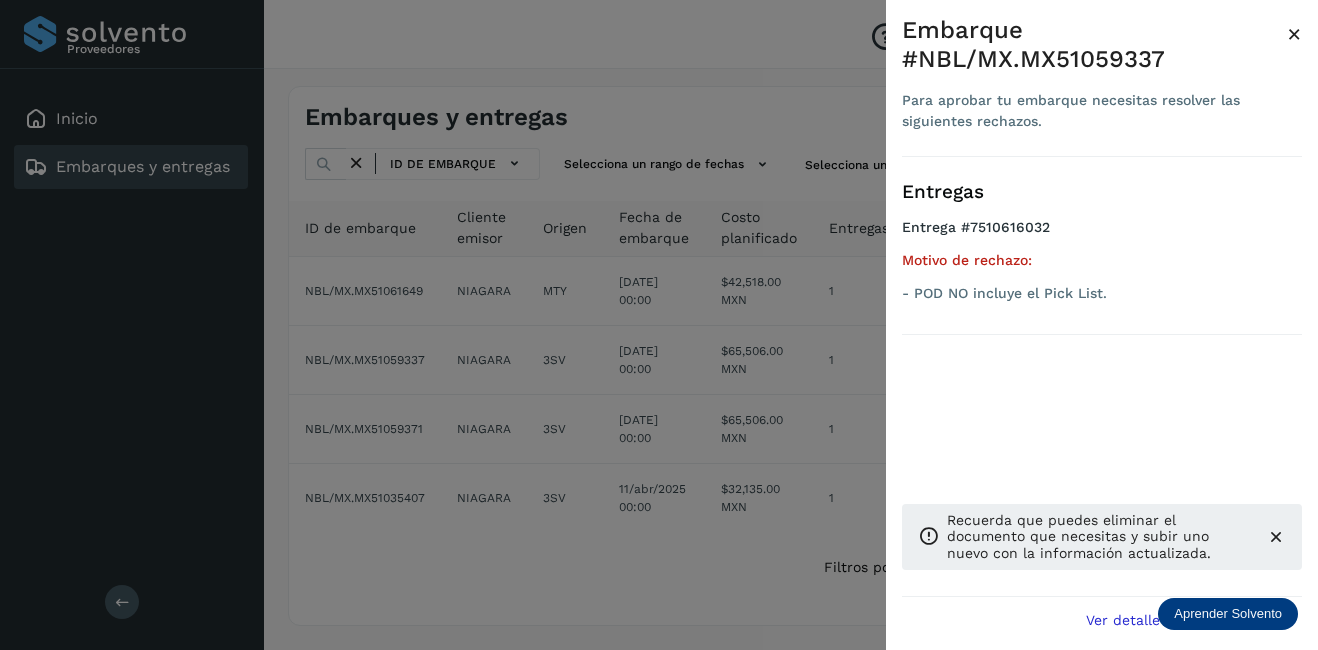 click on "×" at bounding box center [1294, 34] 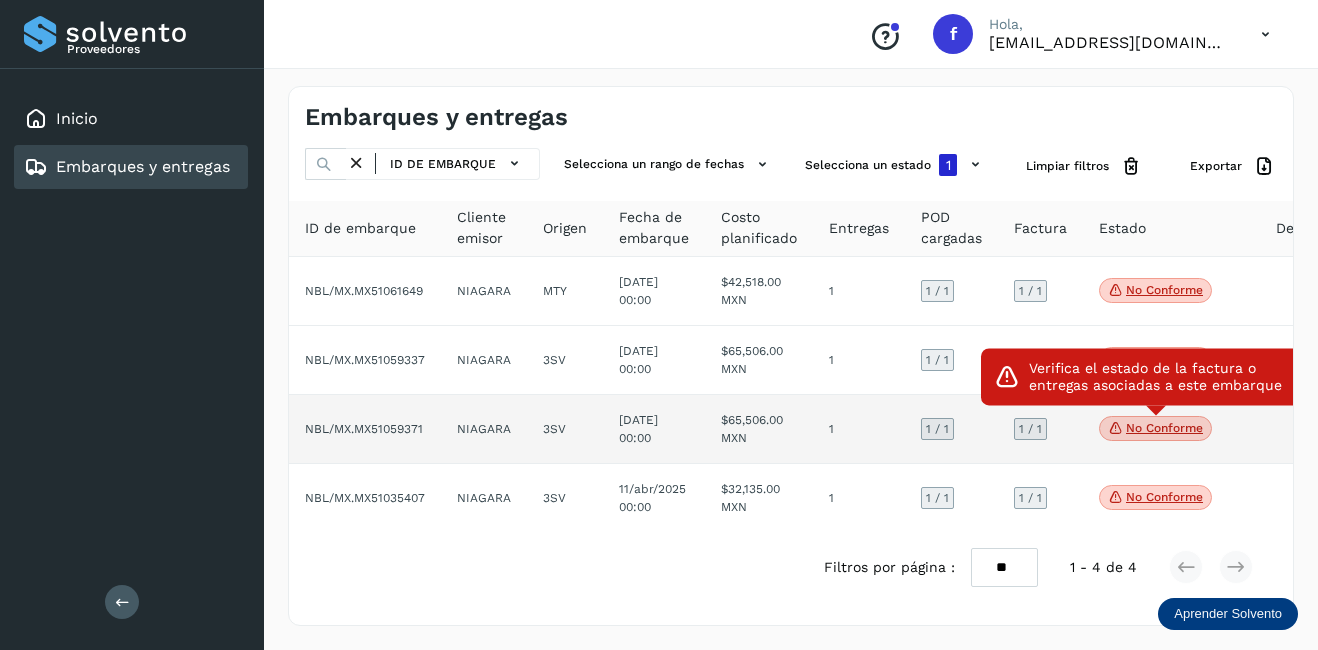 click on "No conforme" 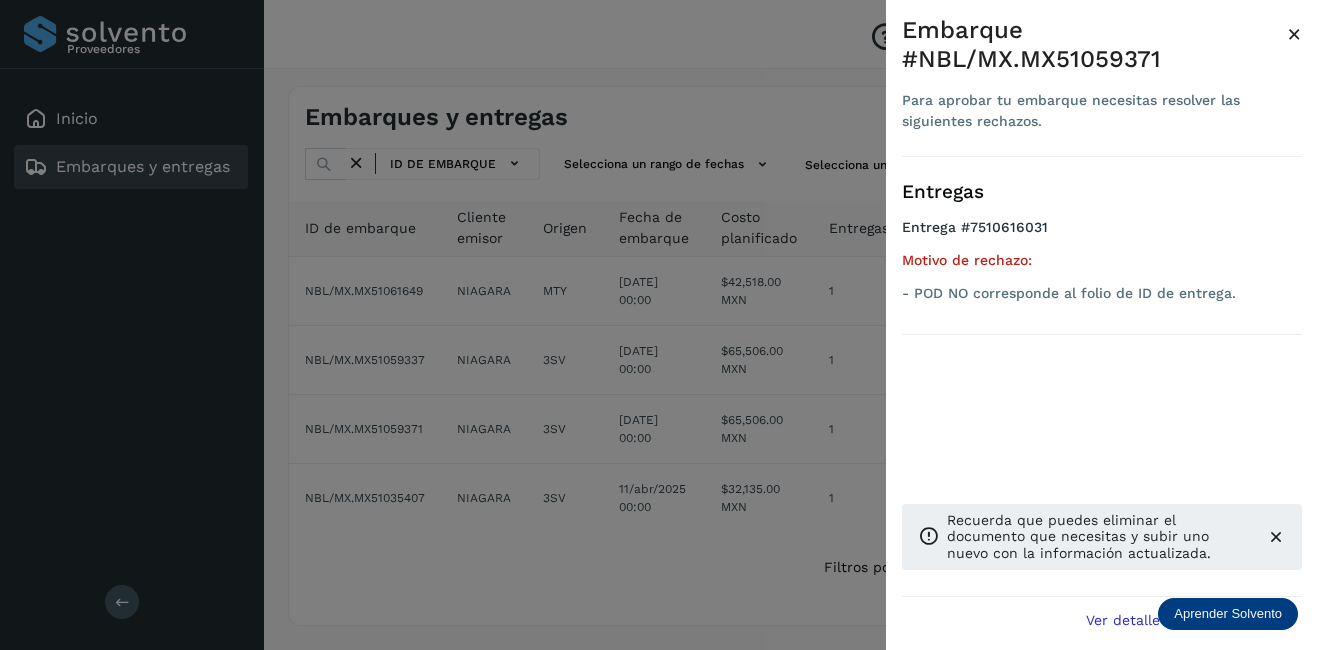 drag, startPoint x: 1170, startPoint y: 428, endPoint x: 988, endPoint y: 396, distance: 184.79178 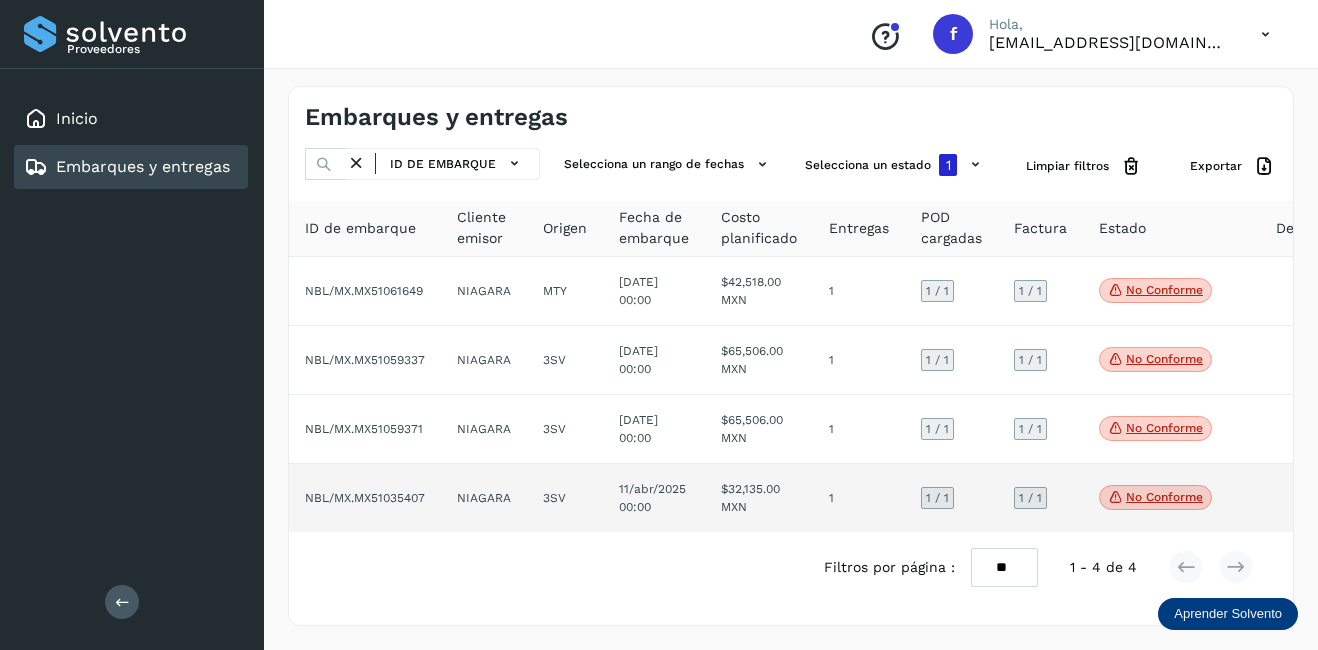 click on "No conforme" at bounding box center [1155, 498] 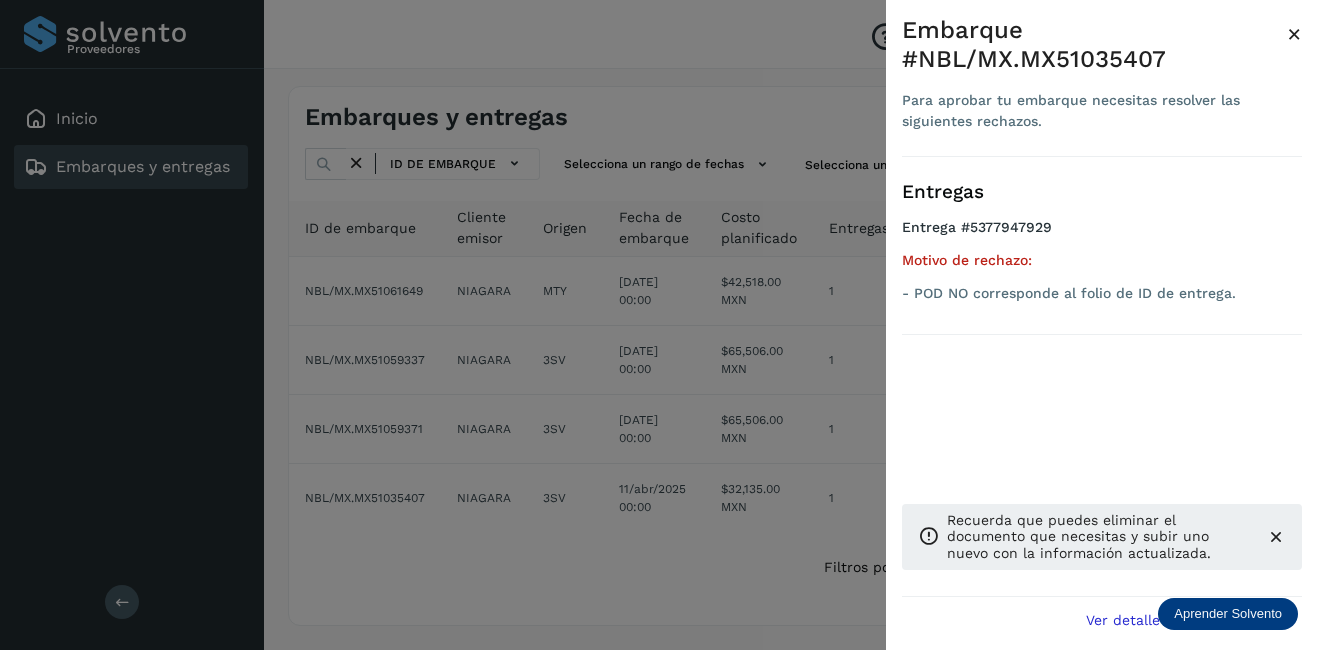 click on "×" at bounding box center (1294, 34) 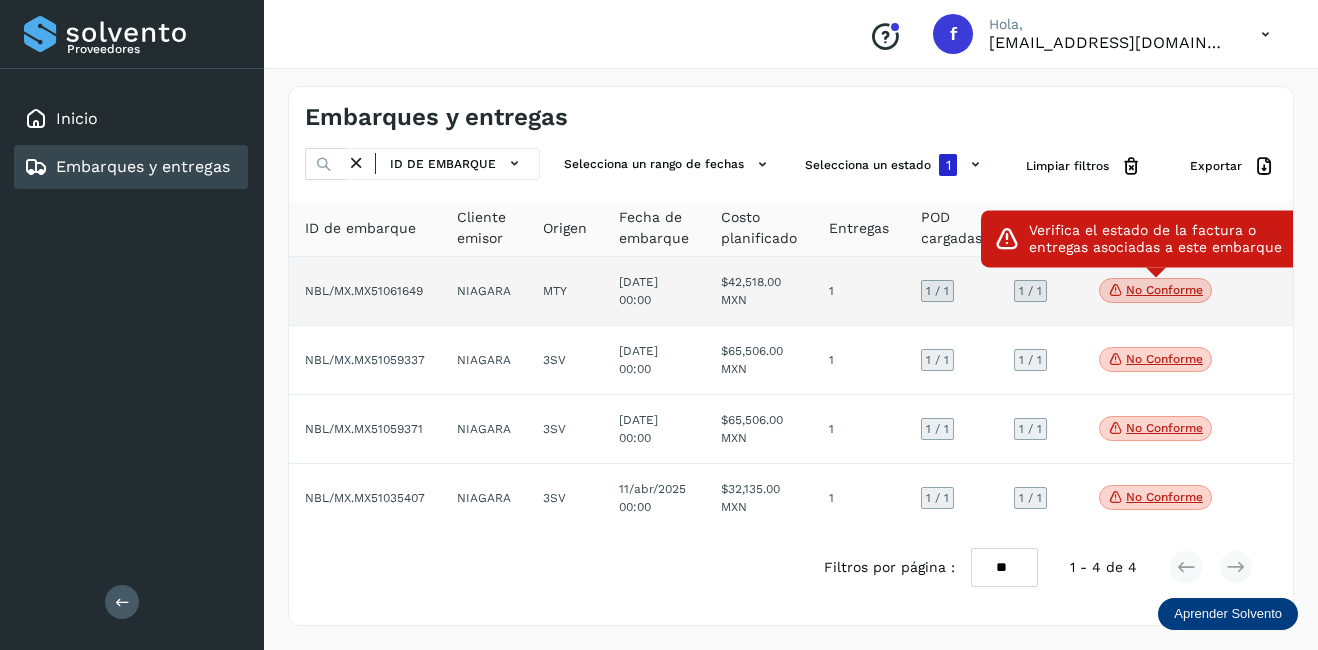 click on "No conforme" 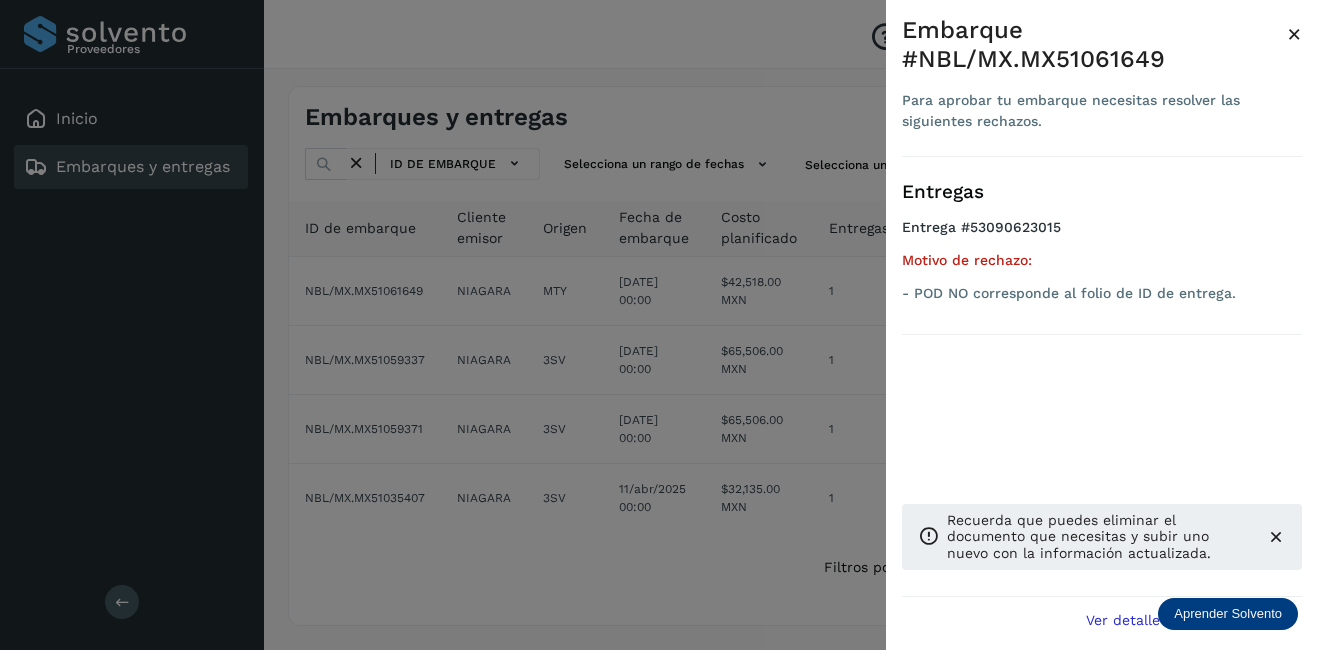 click on "×" at bounding box center (1294, 34) 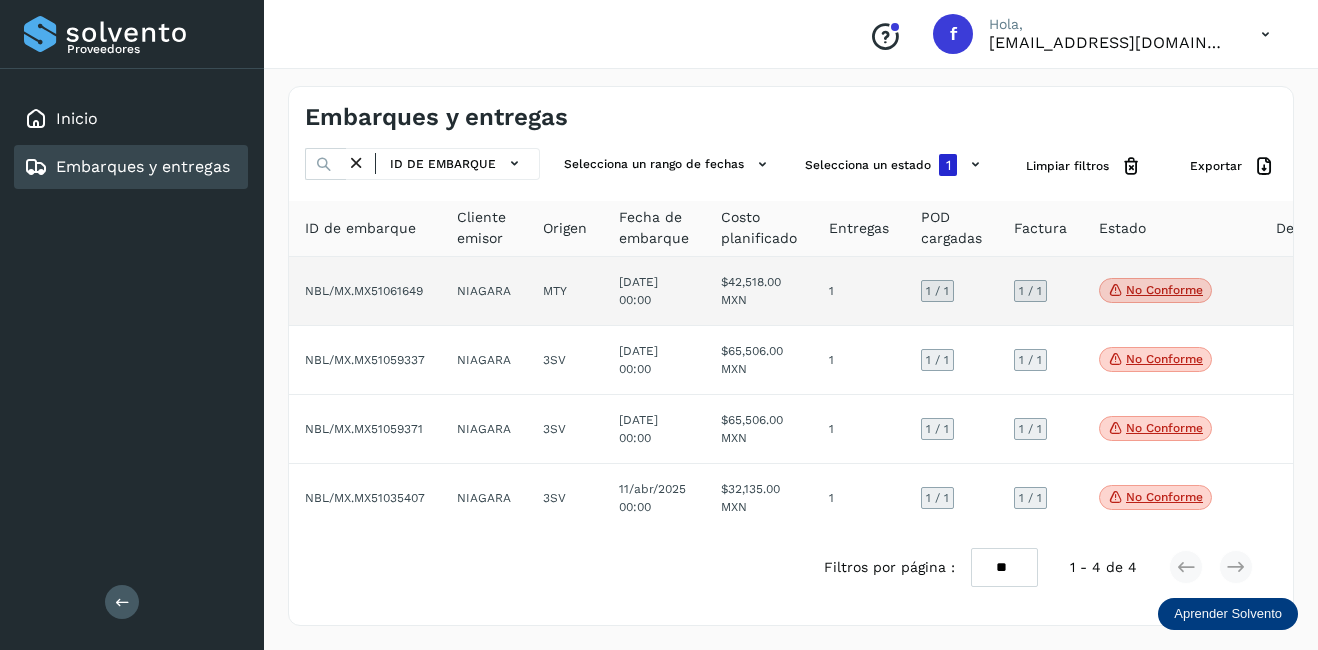 click on "$42,518.00 MXN" 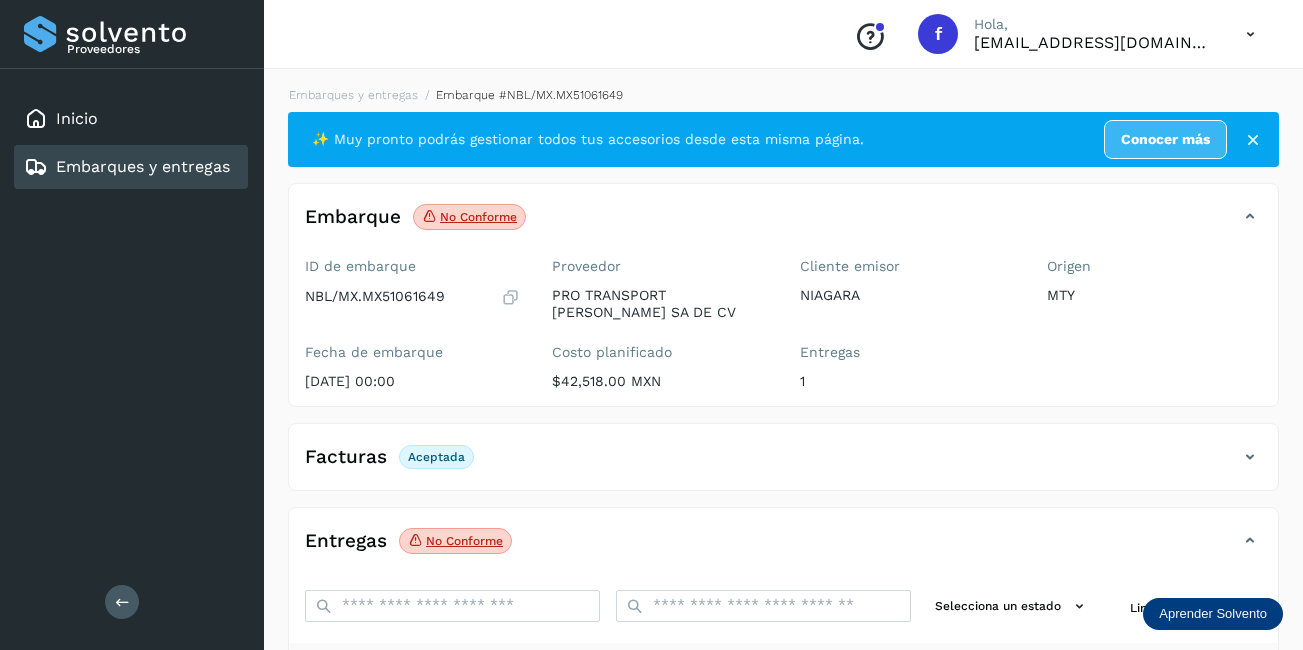 scroll, scrollTop: 311, scrollLeft: 0, axis: vertical 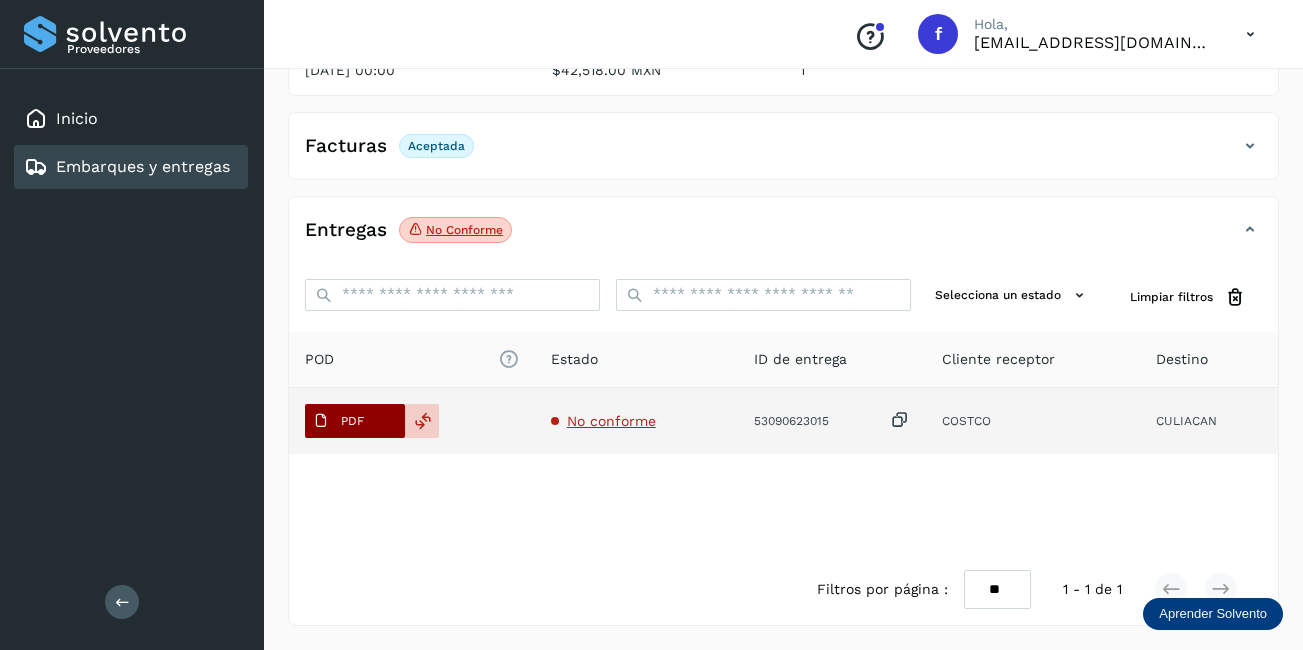 click on "PDF" at bounding box center (355, 421) 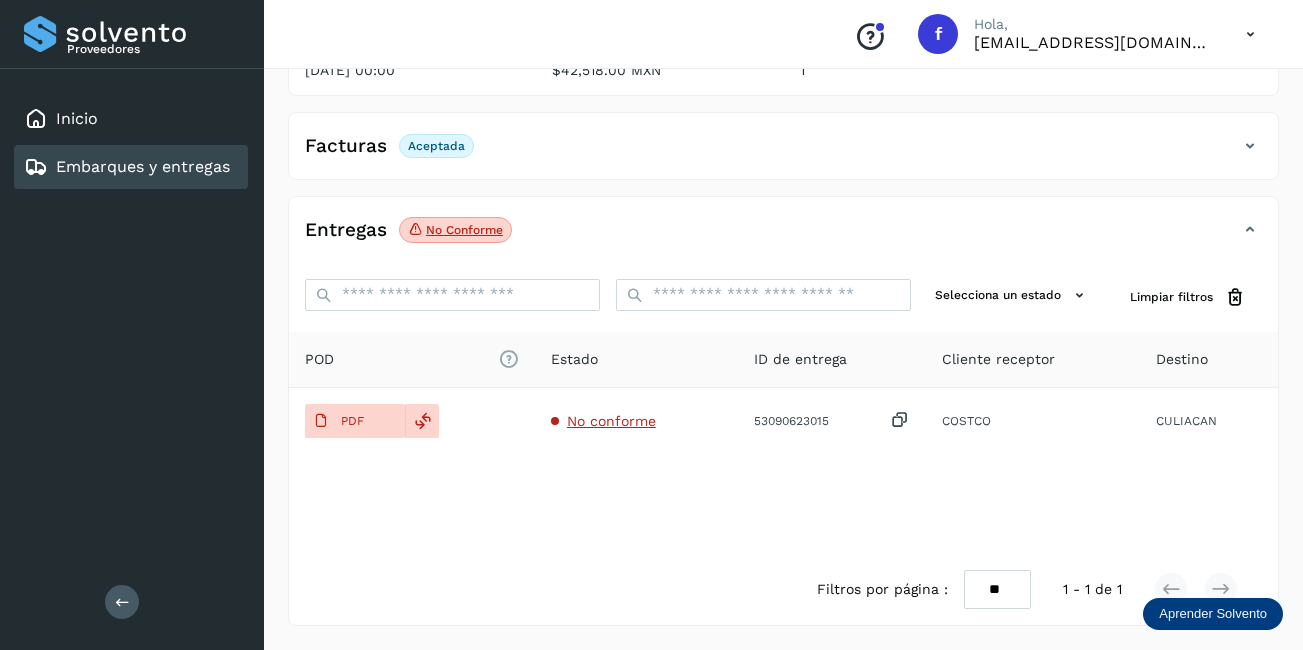 click on "No conforme" 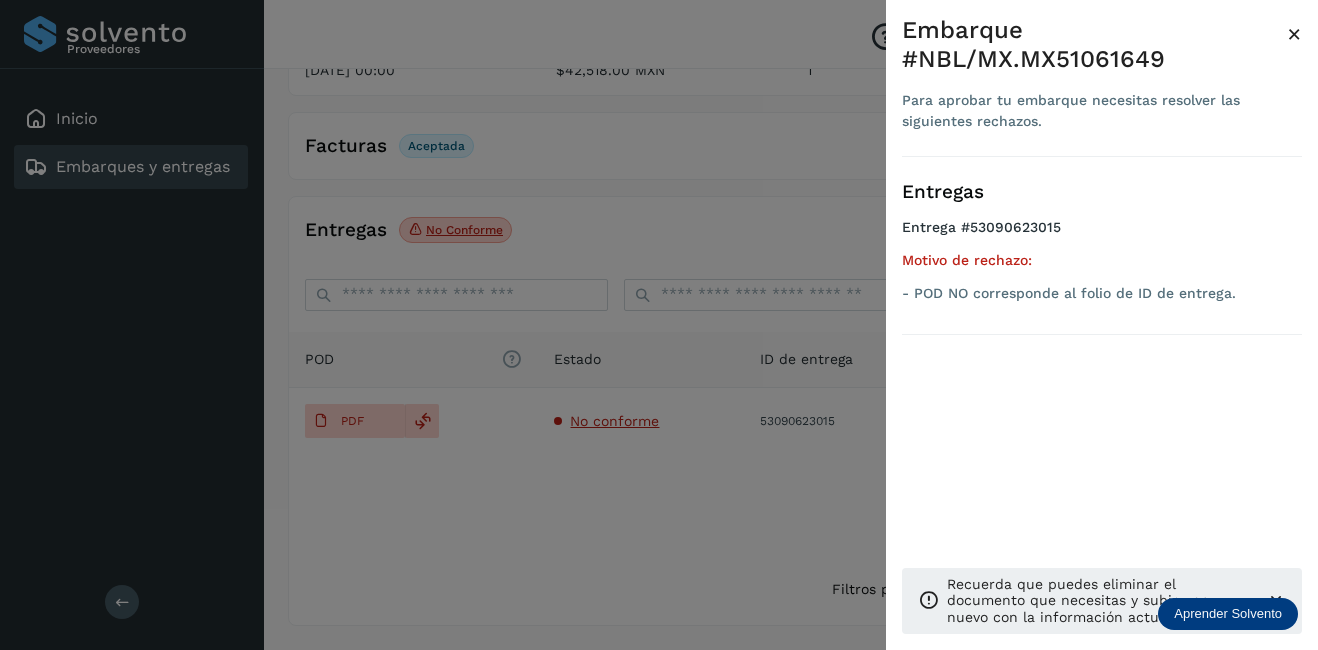 click at bounding box center [659, 325] 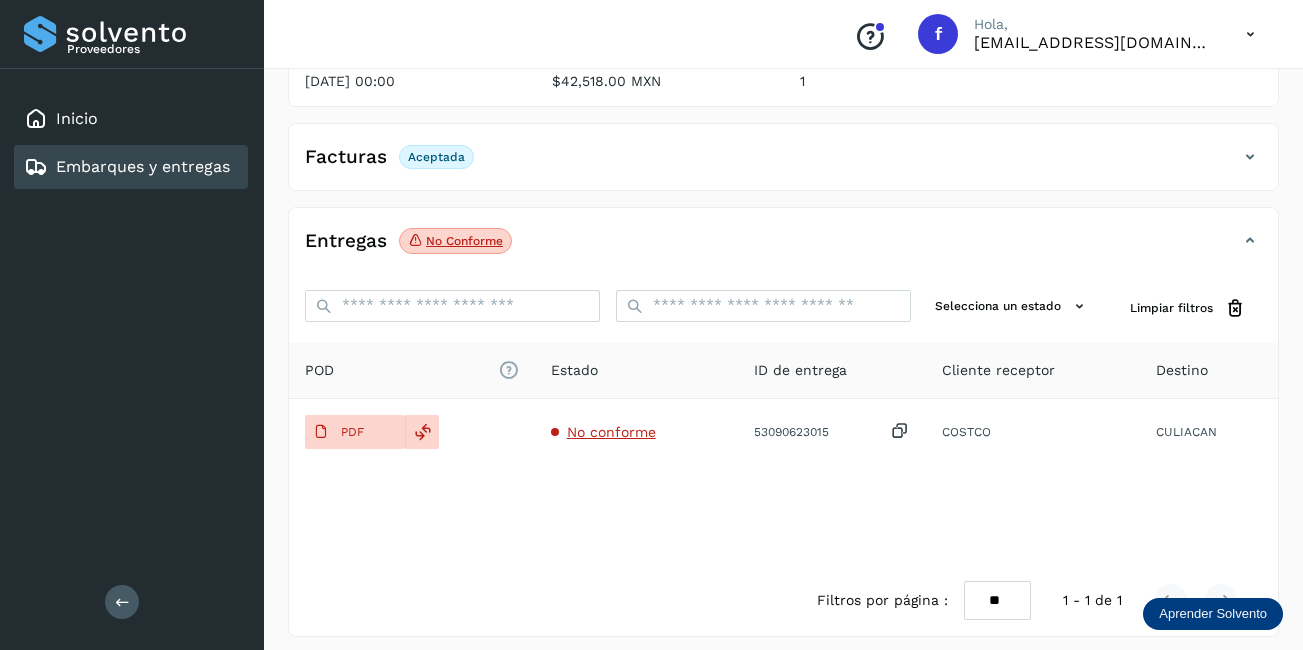scroll, scrollTop: 311, scrollLeft: 0, axis: vertical 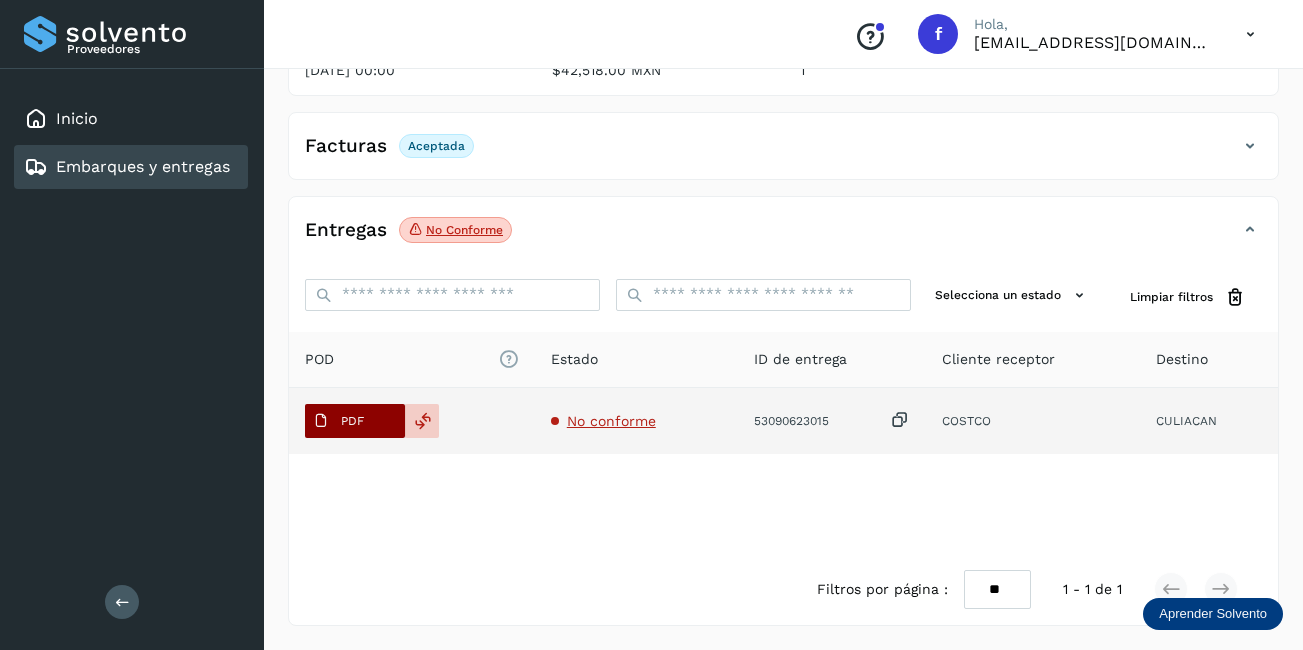 click on "PDF" at bounding box center (338, 421) 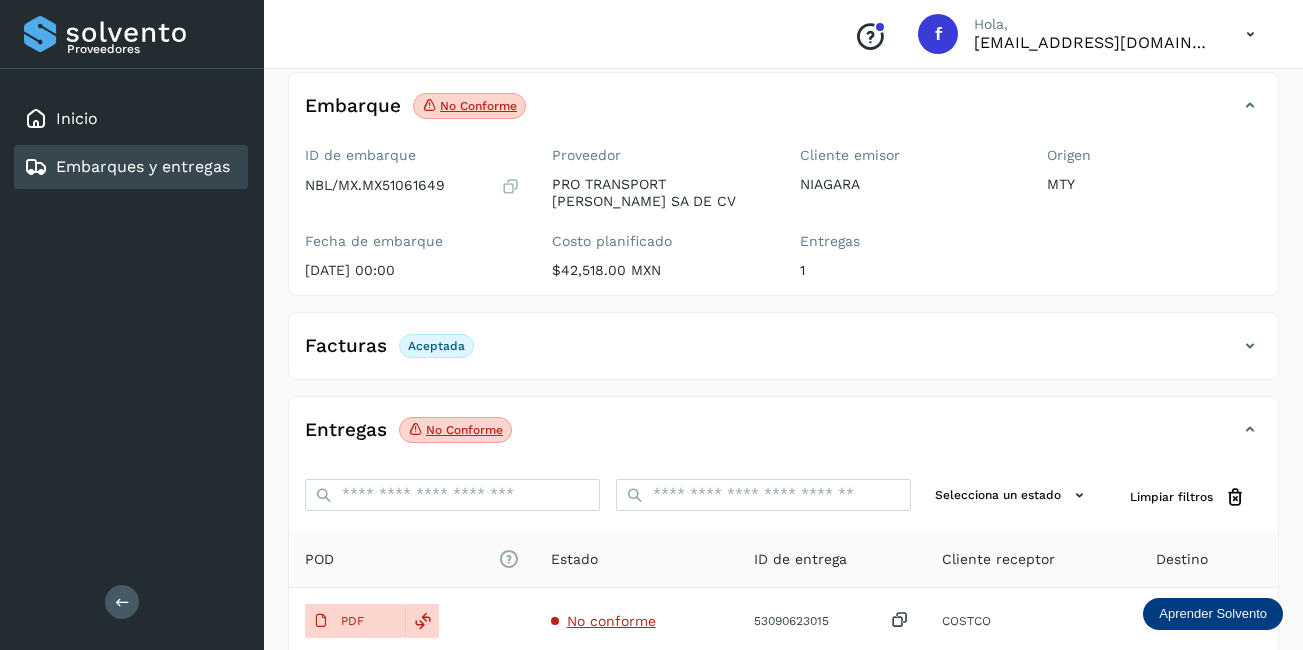 scroll, scrollTop: 11, scrollLeft: 0, axis: vertical 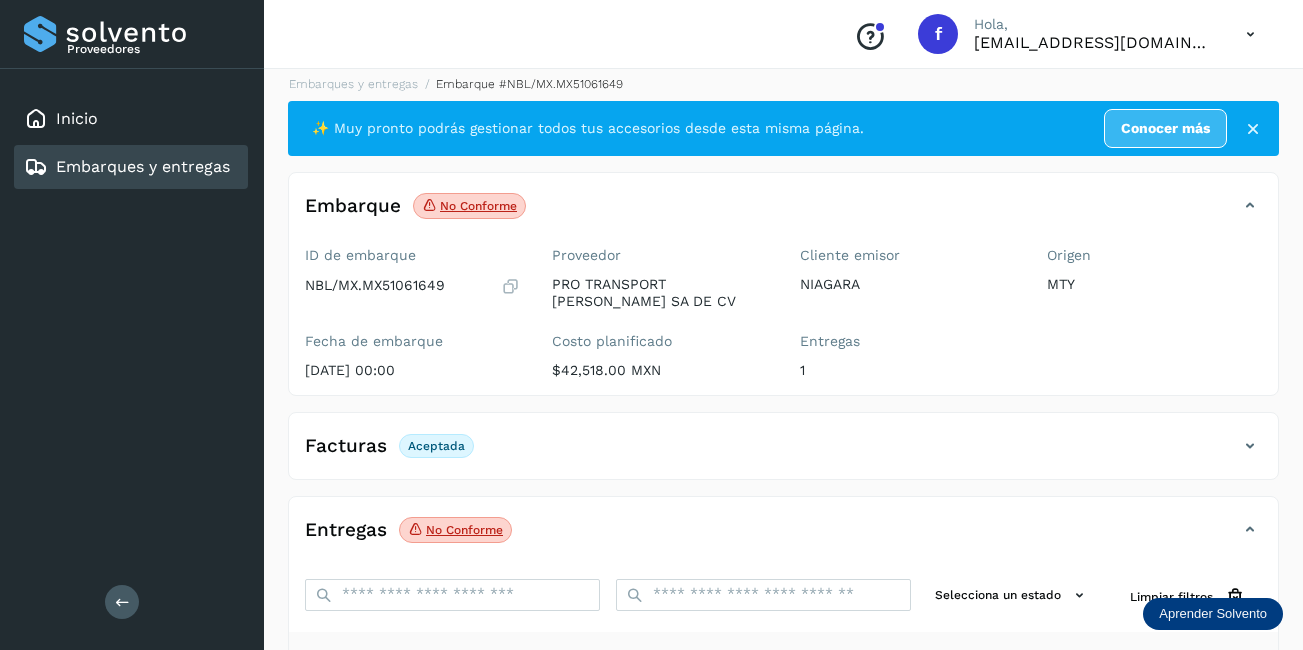 click on "Embarques y entregas" at bounding box center (143, 166) 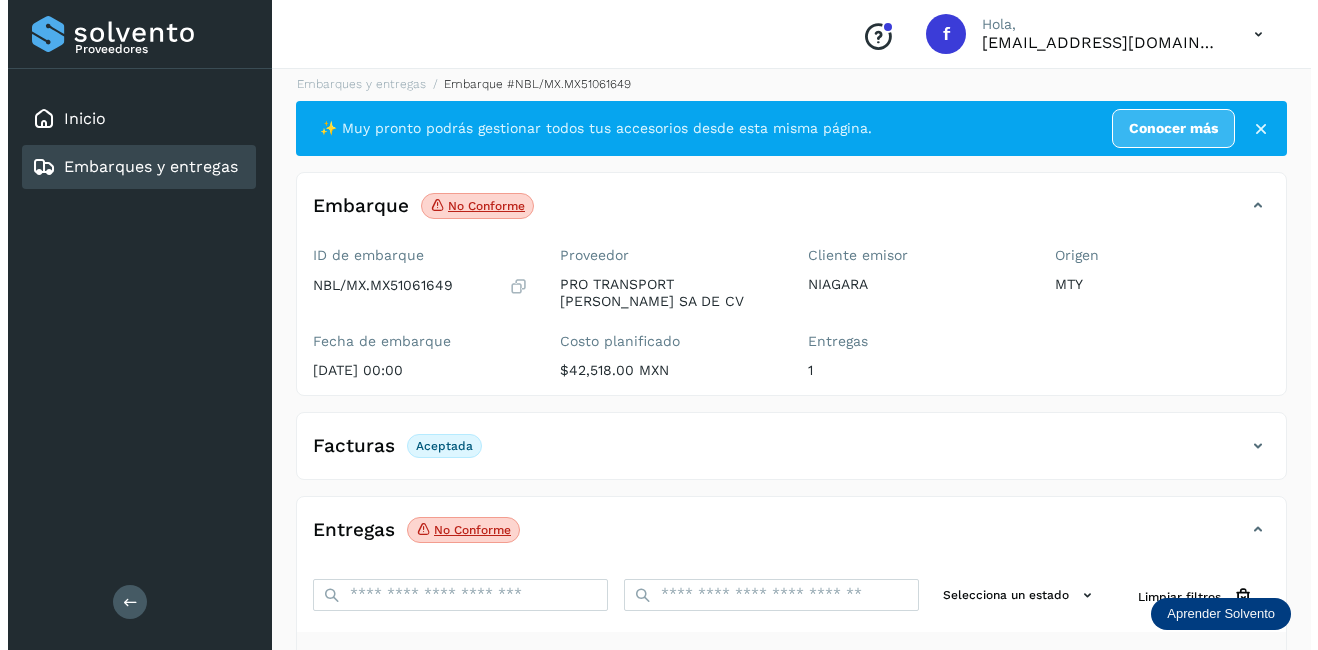 scroll, scrollTop: 0, scrollLeft: 0, axis: both 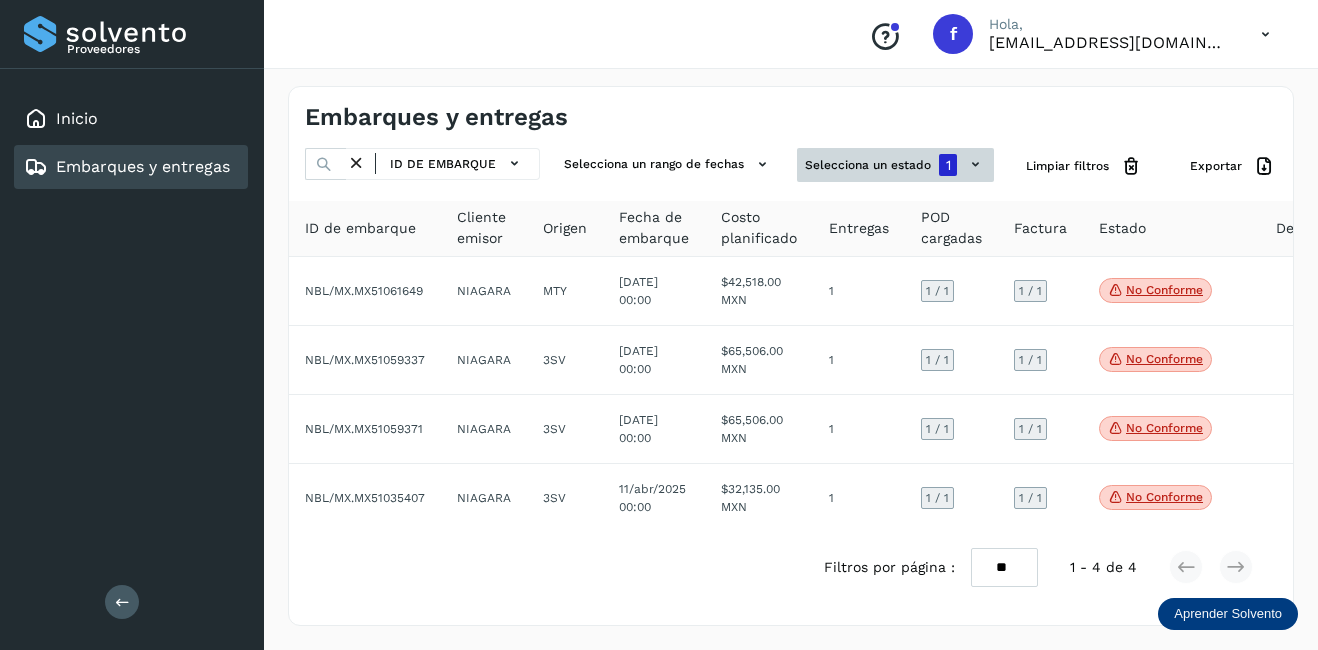 click on "Selecciona un estado 1" at bounding box center (895, 165) 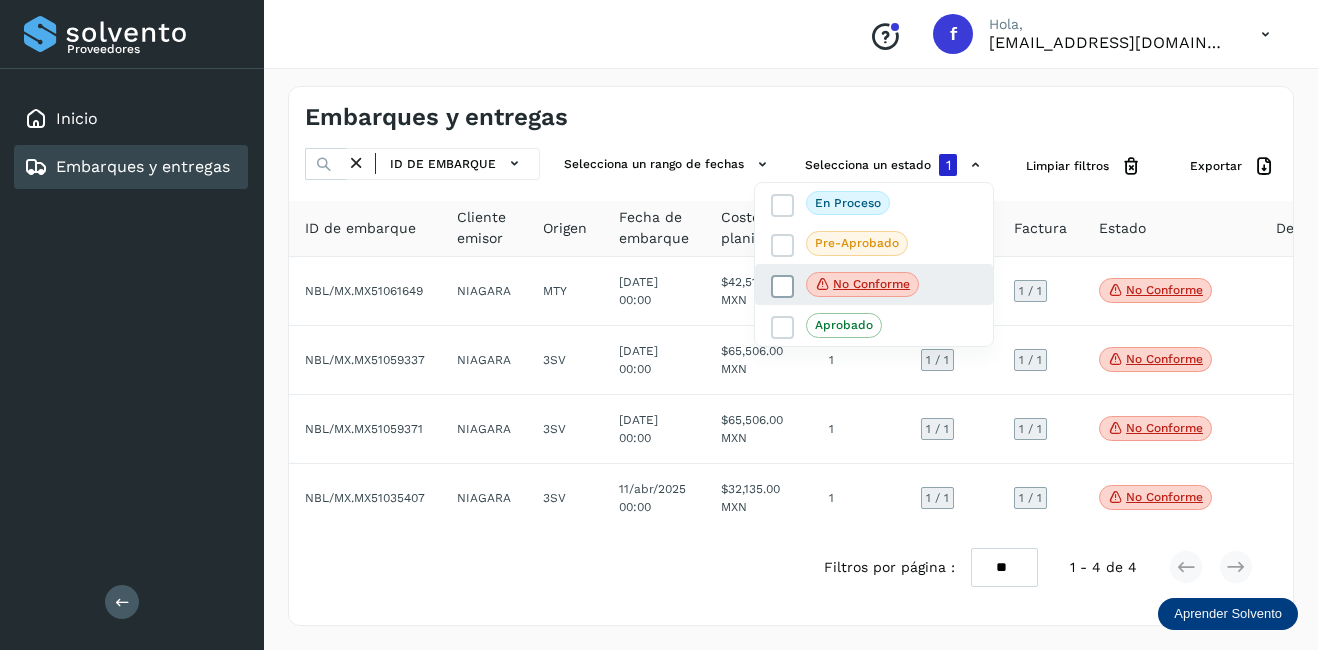click at bounding box center [783, 286] 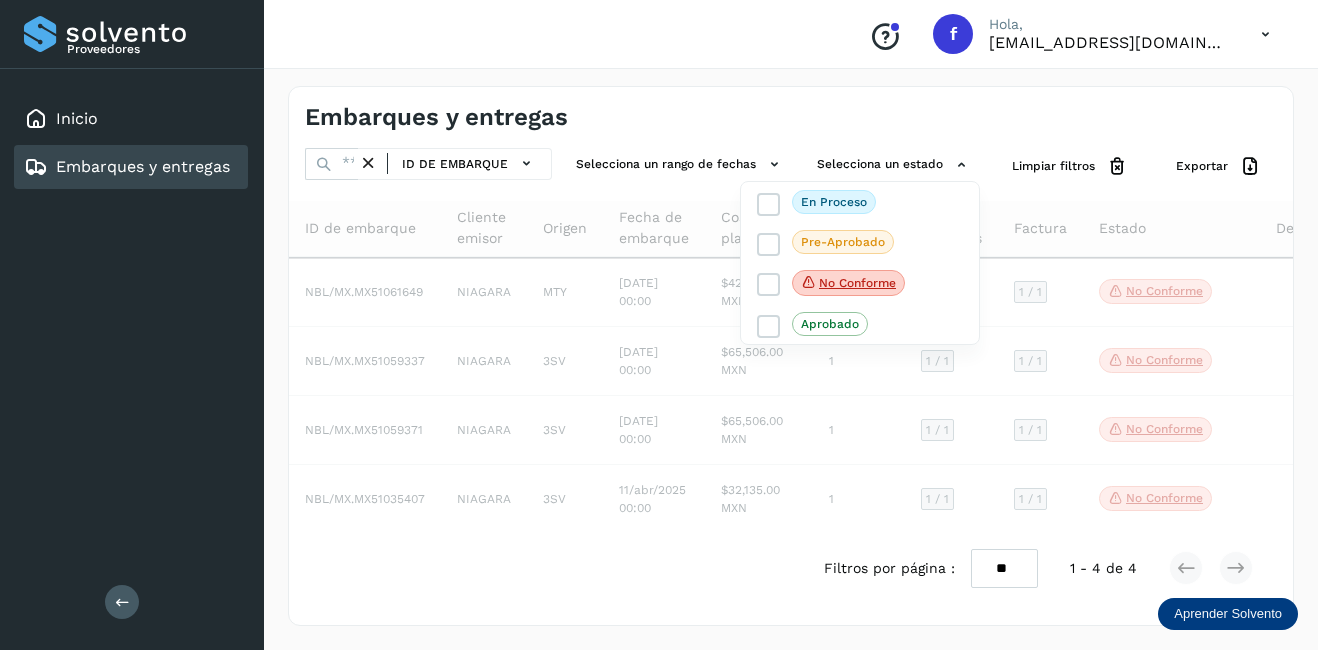 click at bounding box center (659, 325) 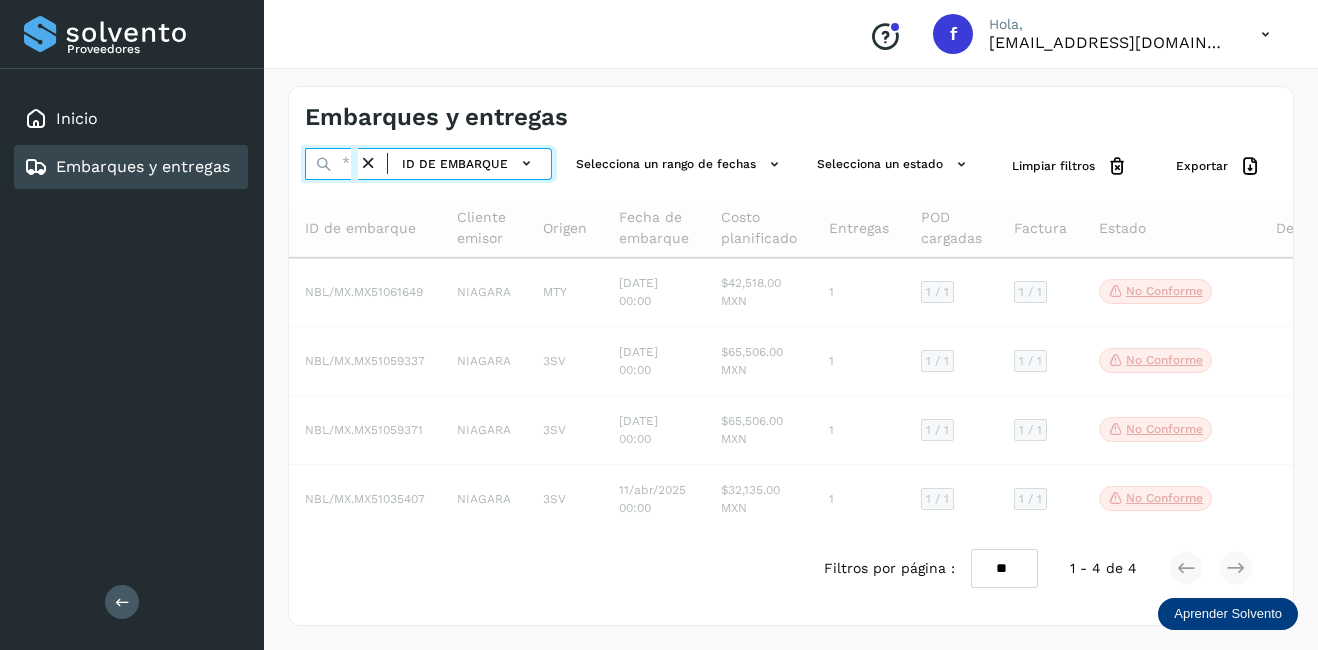 click at bounding box center (331, 164) 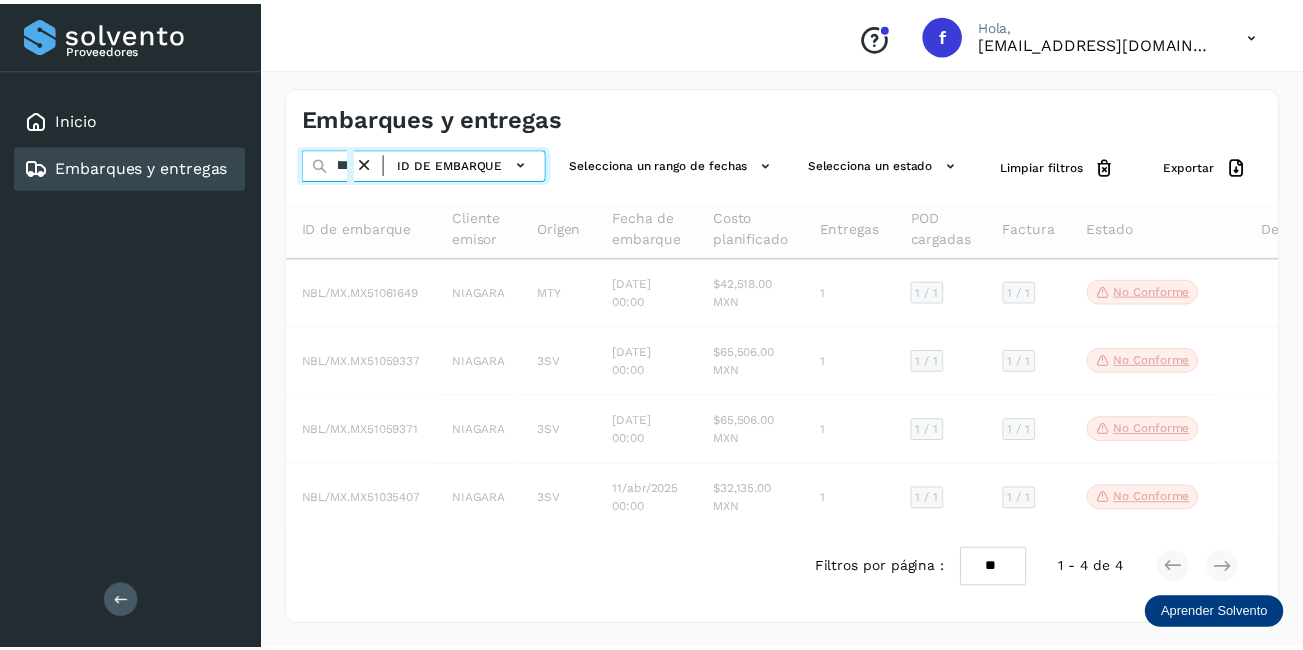 scroll, scrollTop: 0, scrollLeft: 55, axis: horizontal 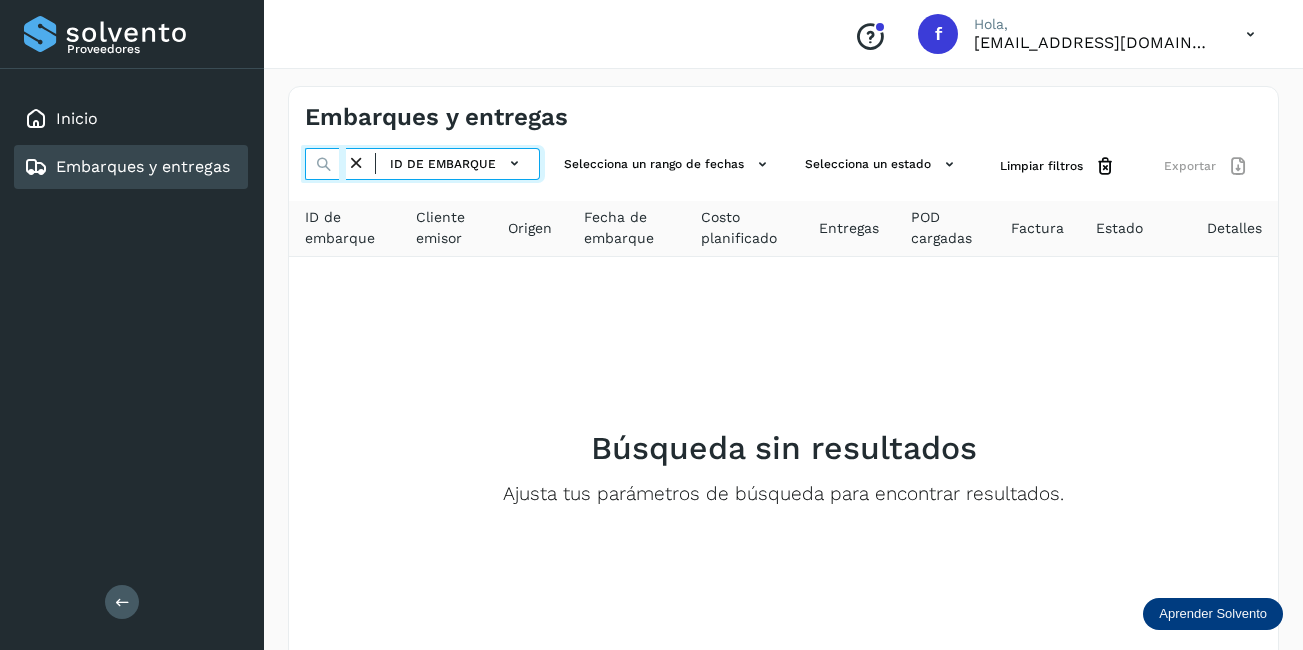 type on "********" 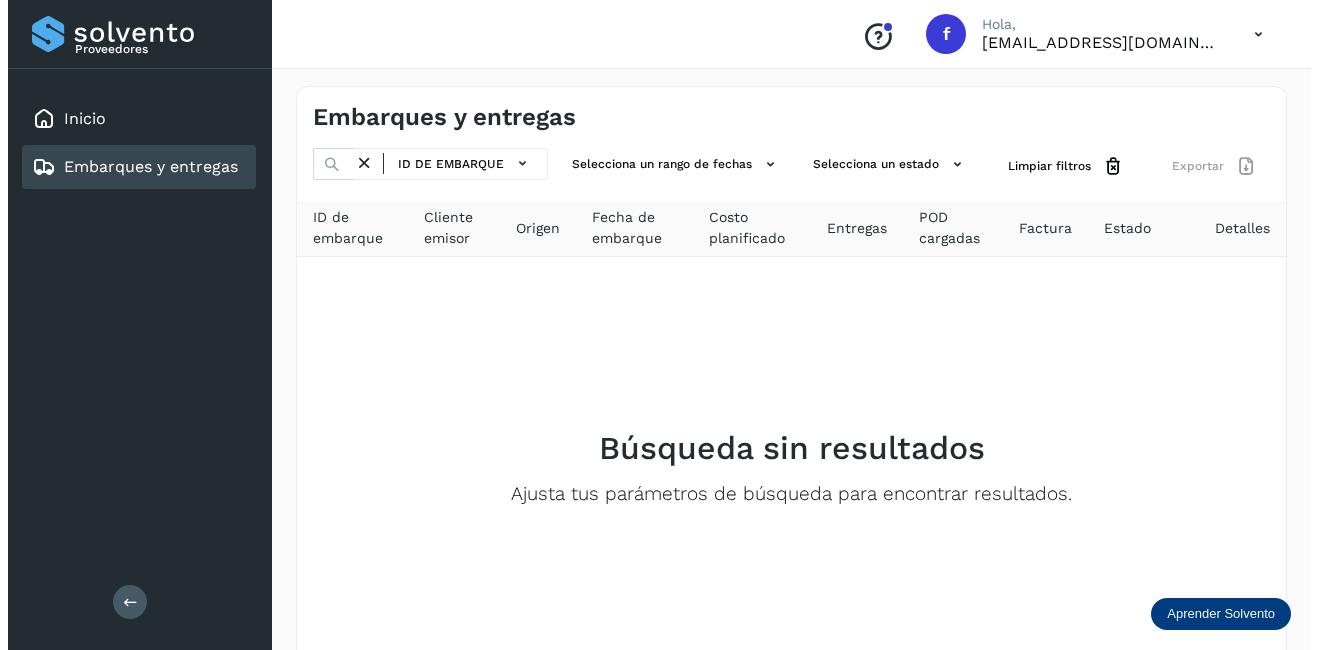 scroll, scrollTop: 0, scrollLeft: 0, axis: both 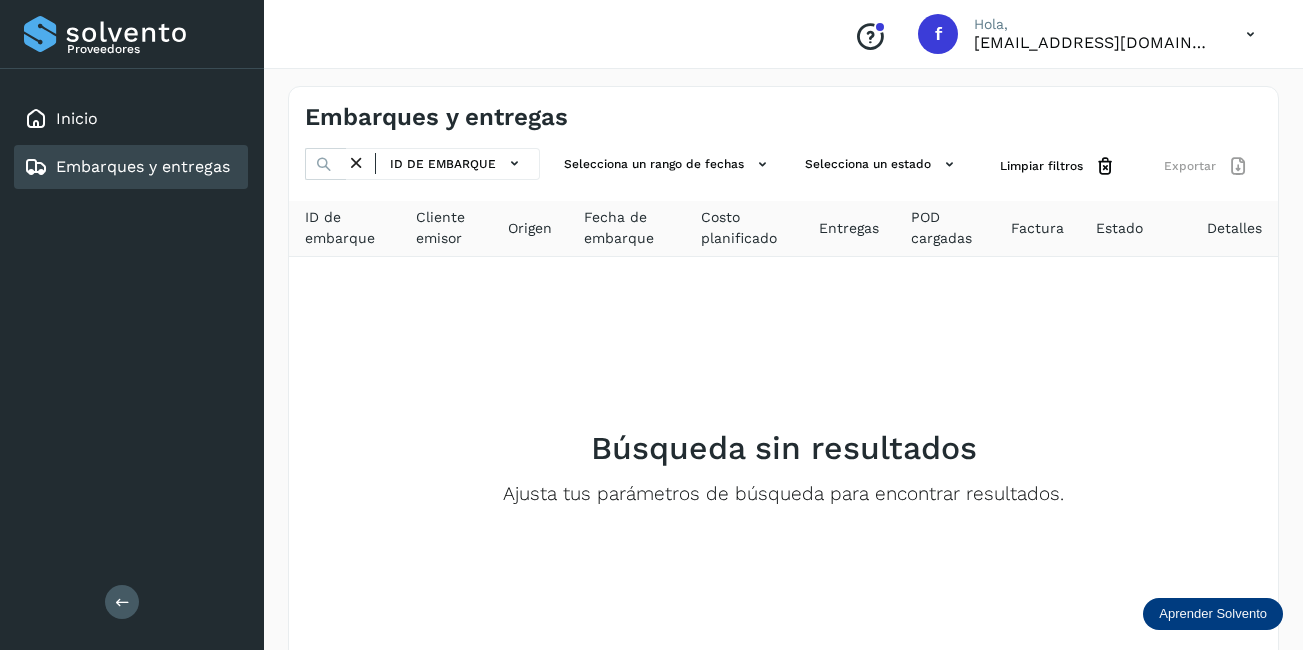 click at bounding box center [356, 163] 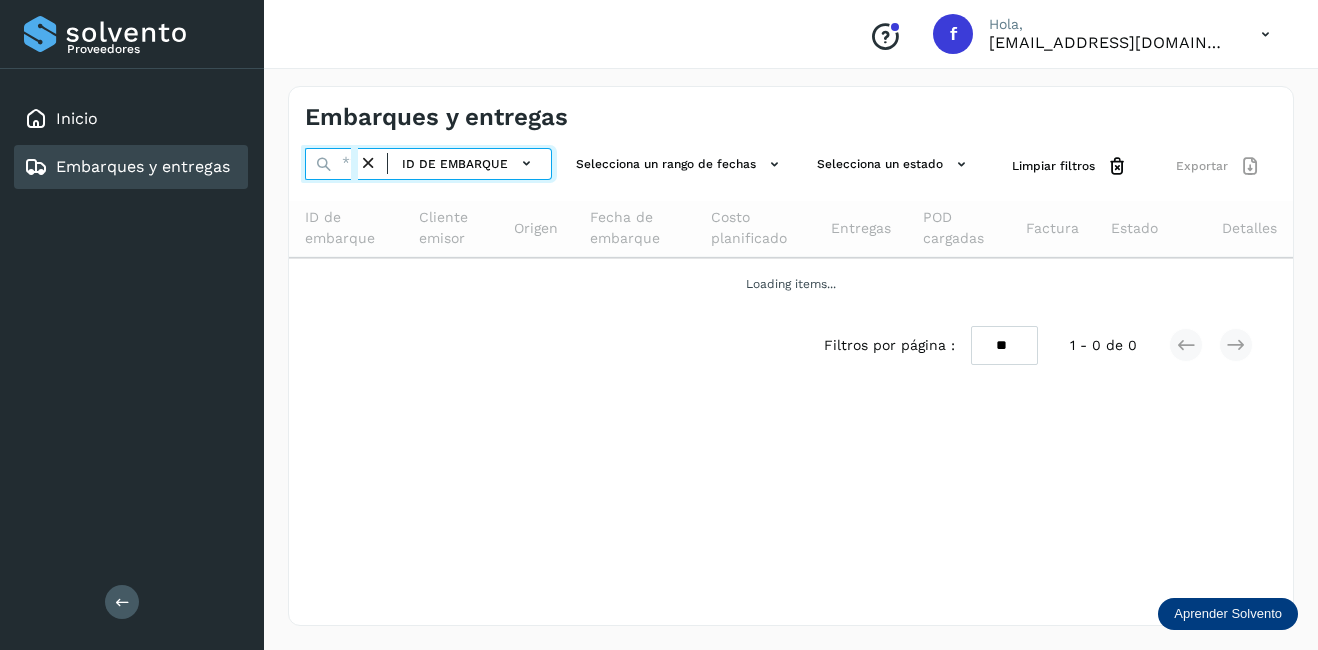 click at bounding box center [331, 164] 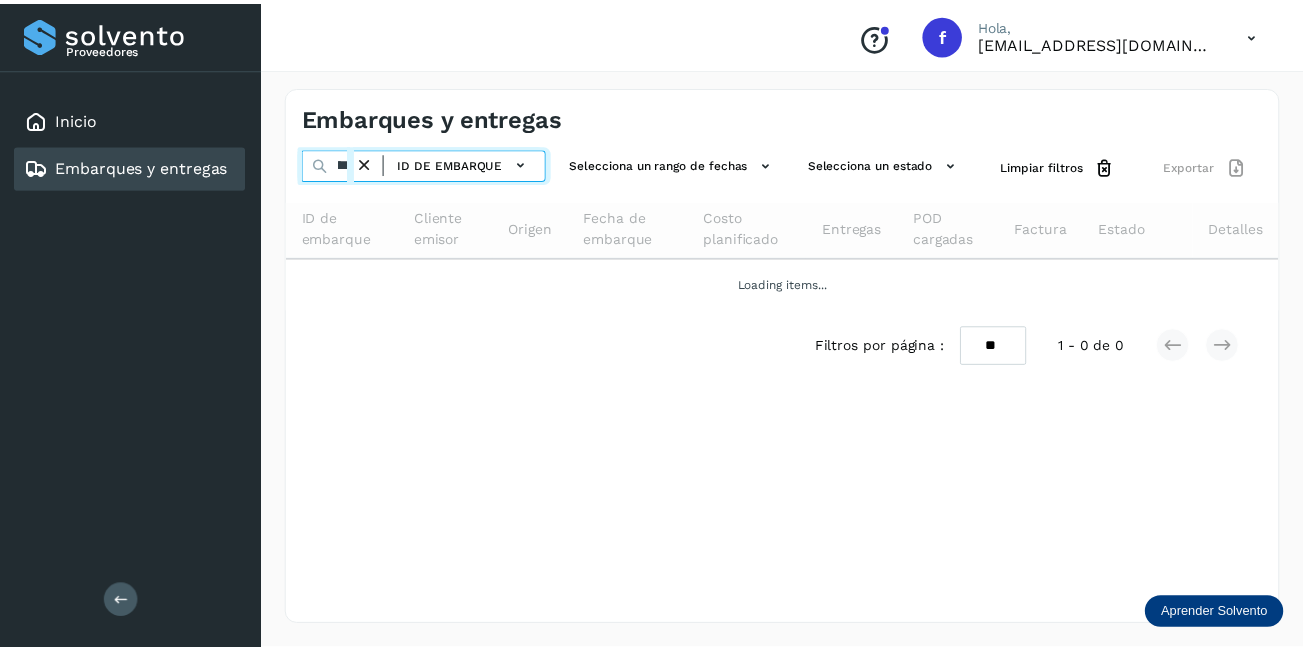 scroll, scrollTop: 0, scrollLeft: 75, axis: horizontal 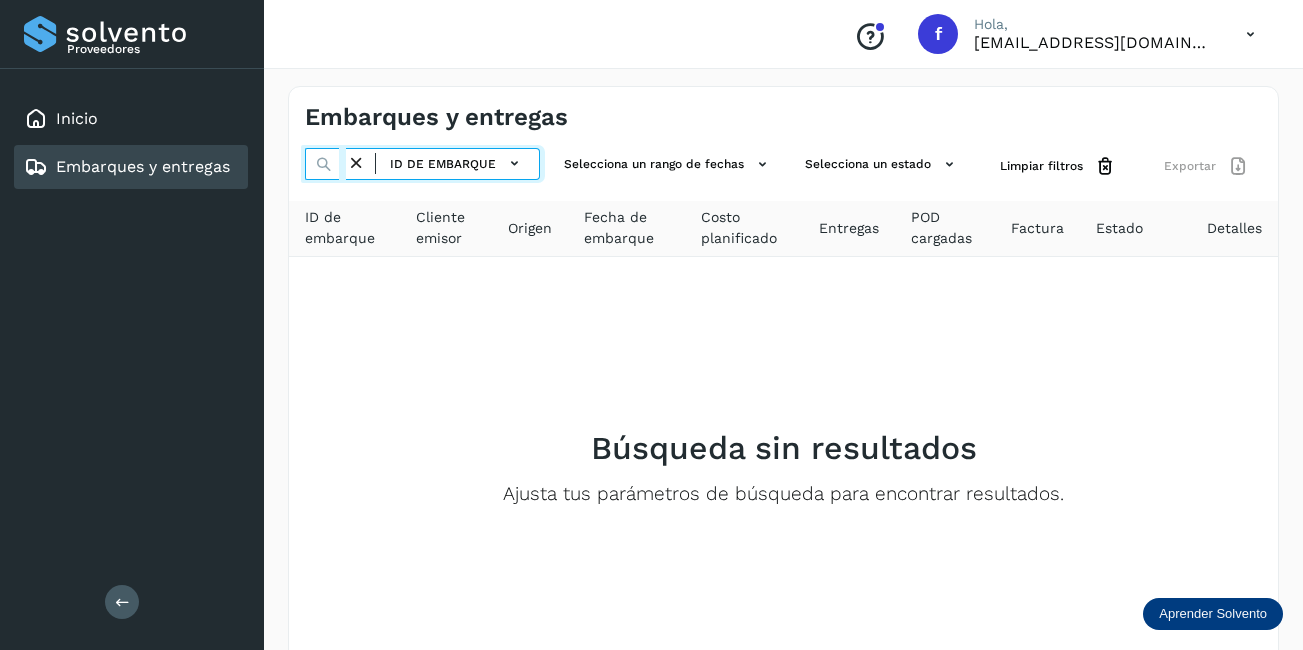 type on "**********" 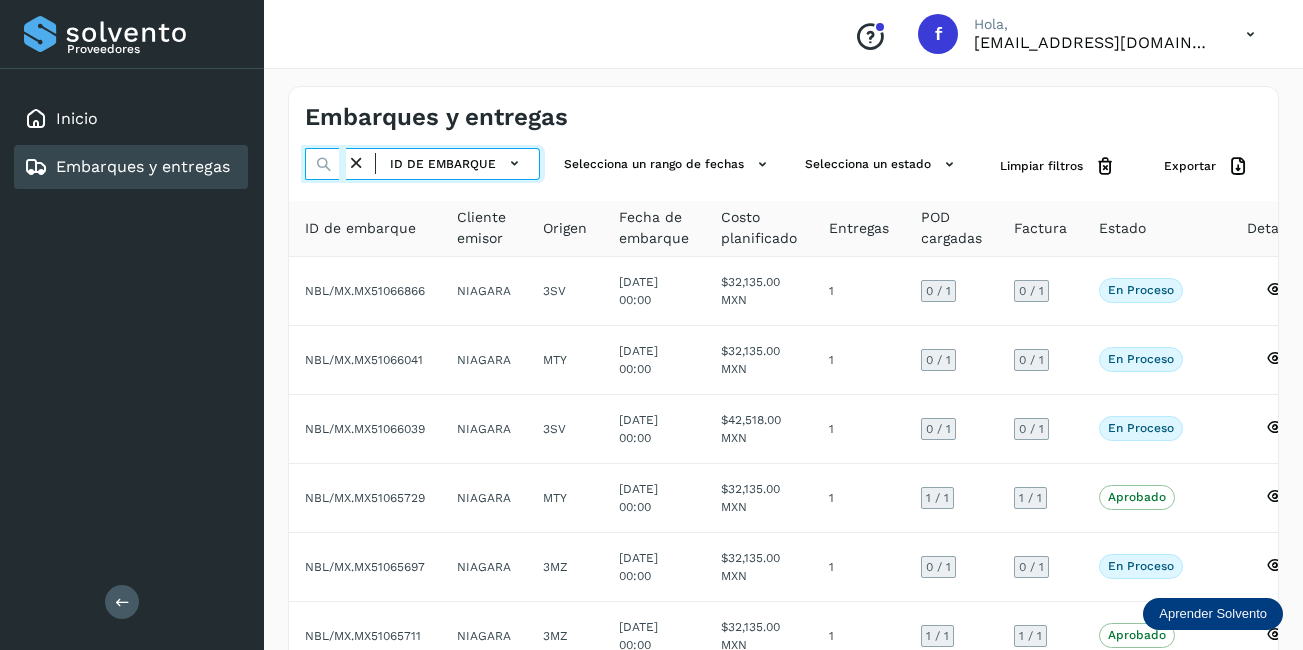 scroll, scrollTop: 0, scrollLeft: 0, axis: both 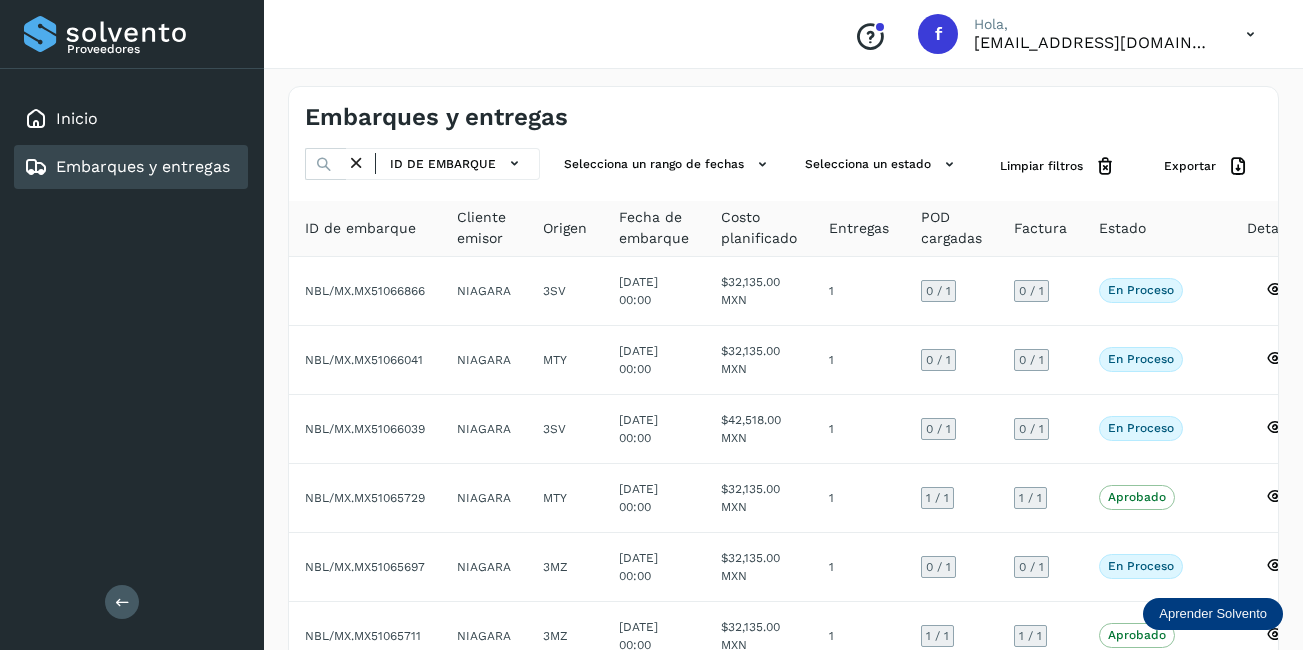 click at bounding box center [356, 163] 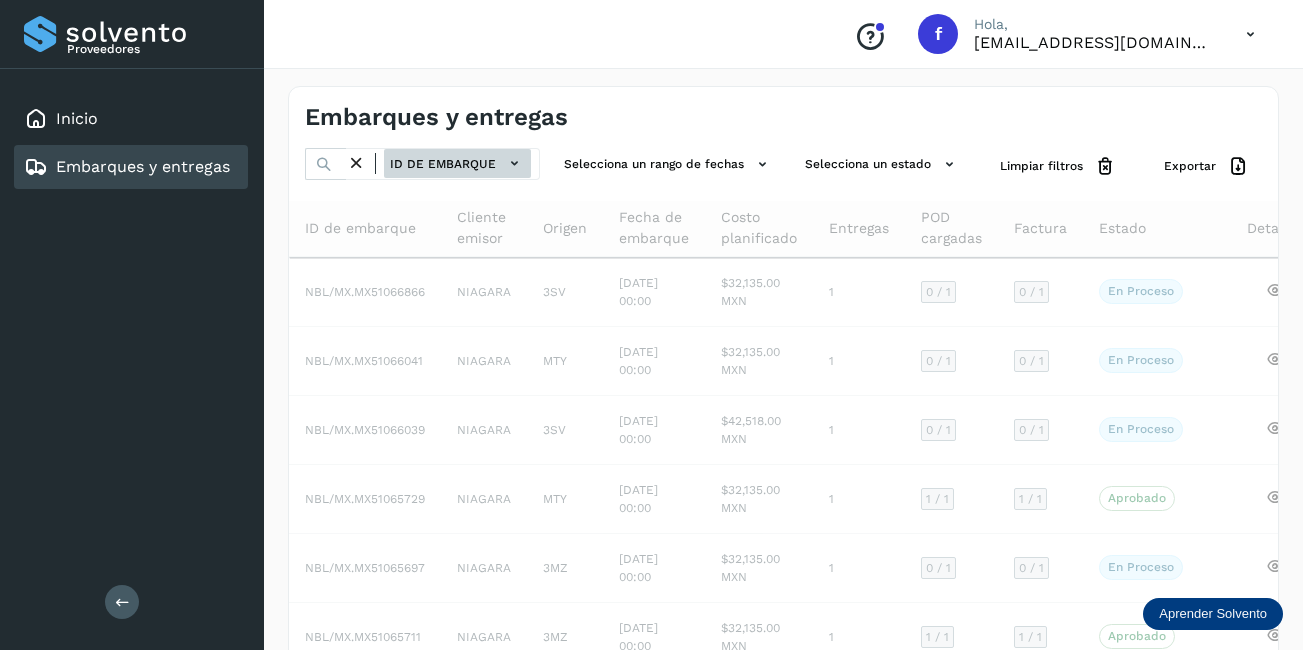 click on "ID de embarque" 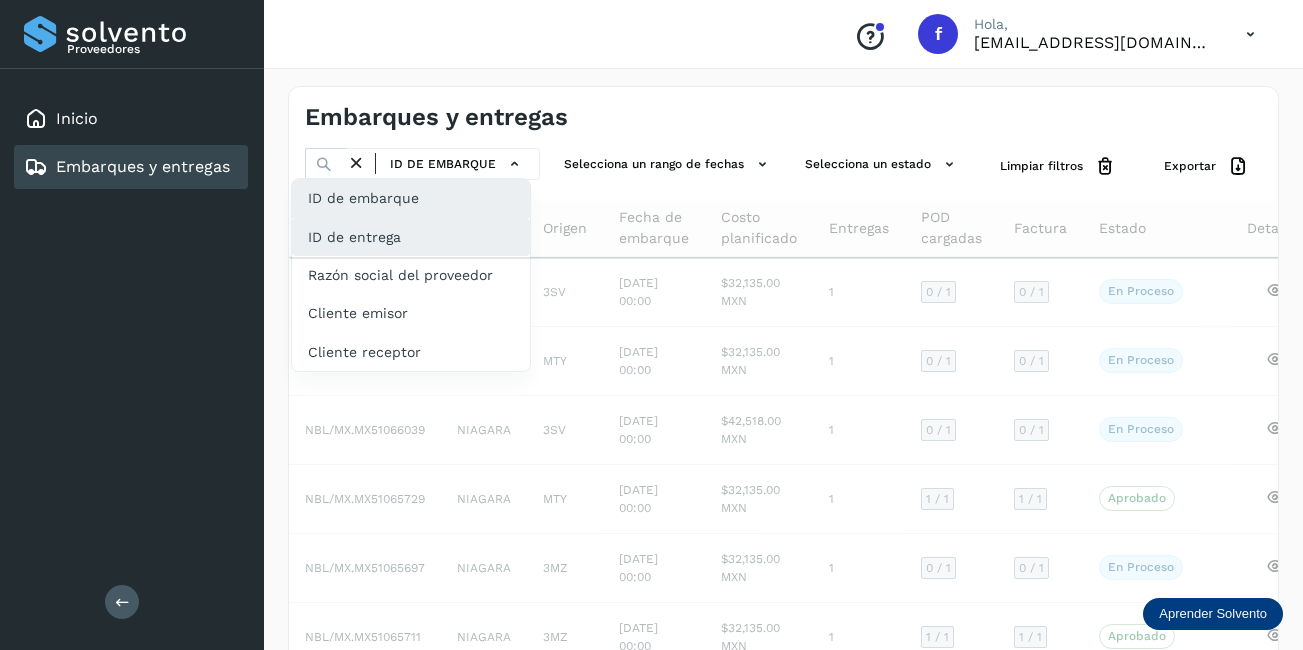 click on "ID de entrega" 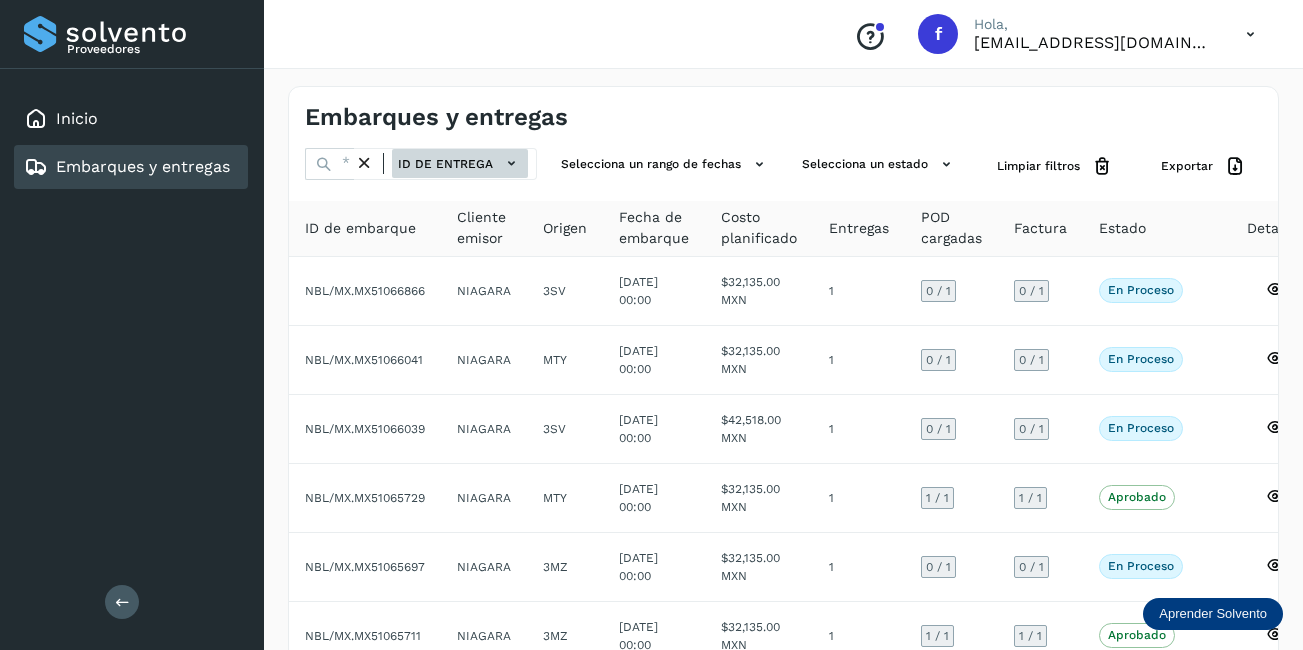 click on "ID de entrega" 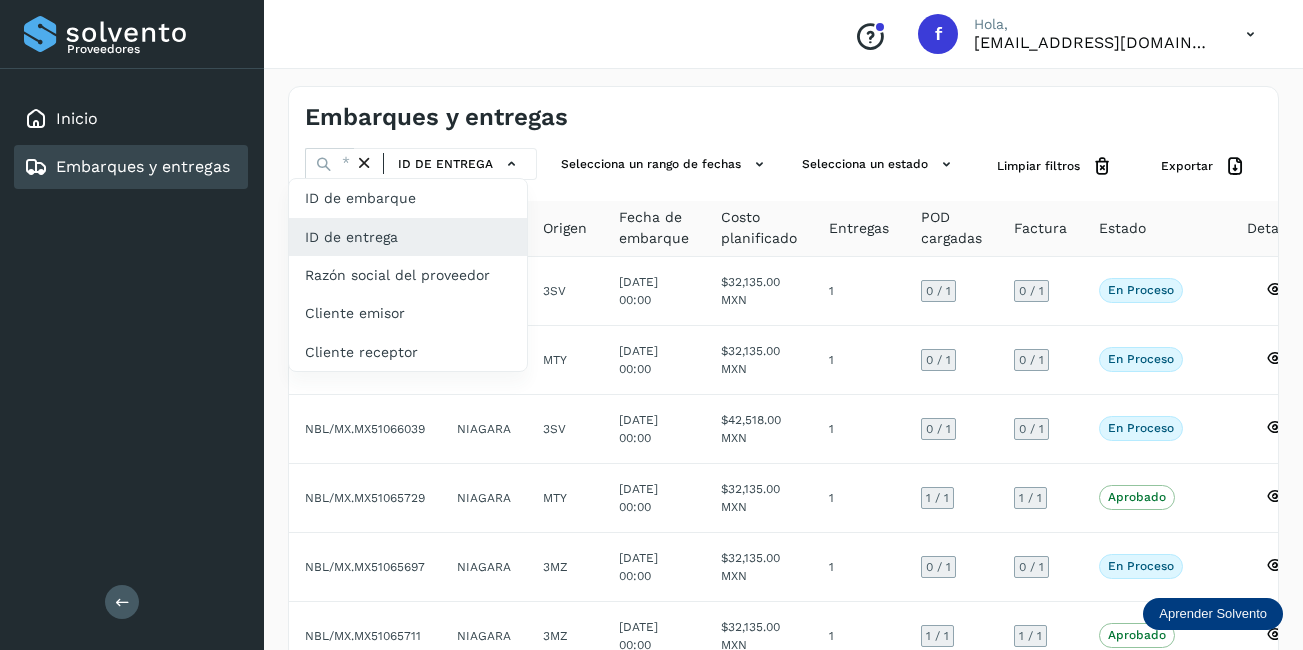 click at bounding box center [651, 325] 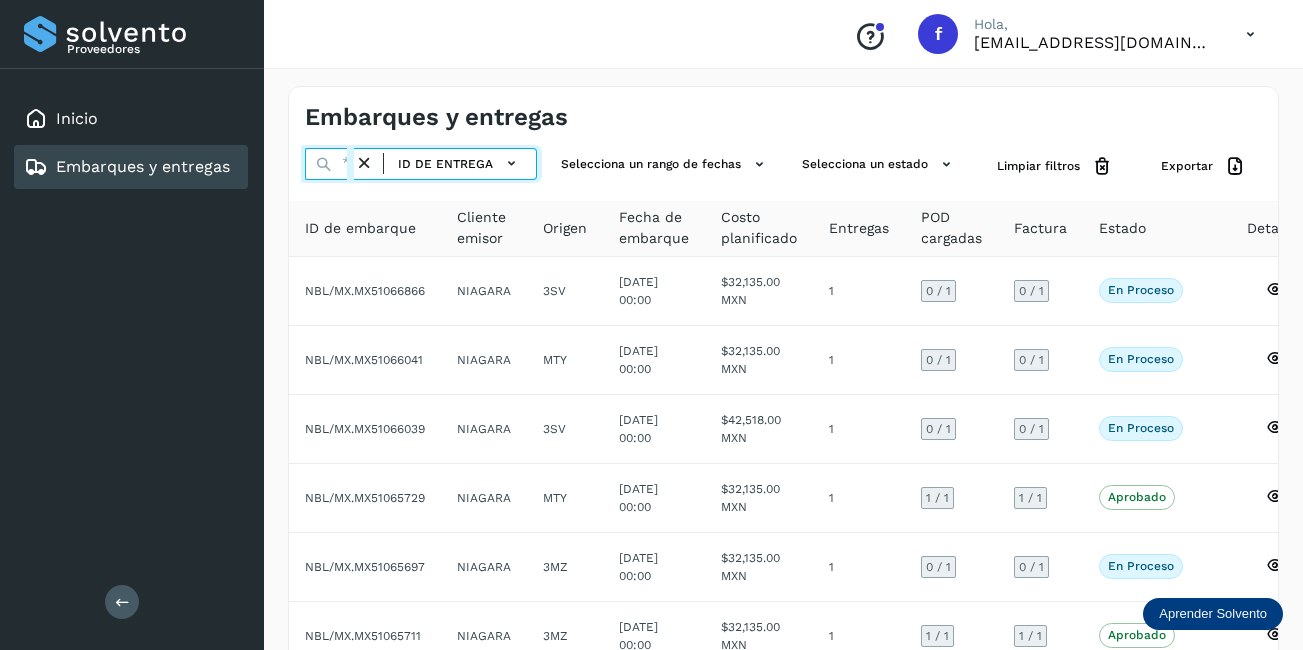 click at bounding box center [329, 164] 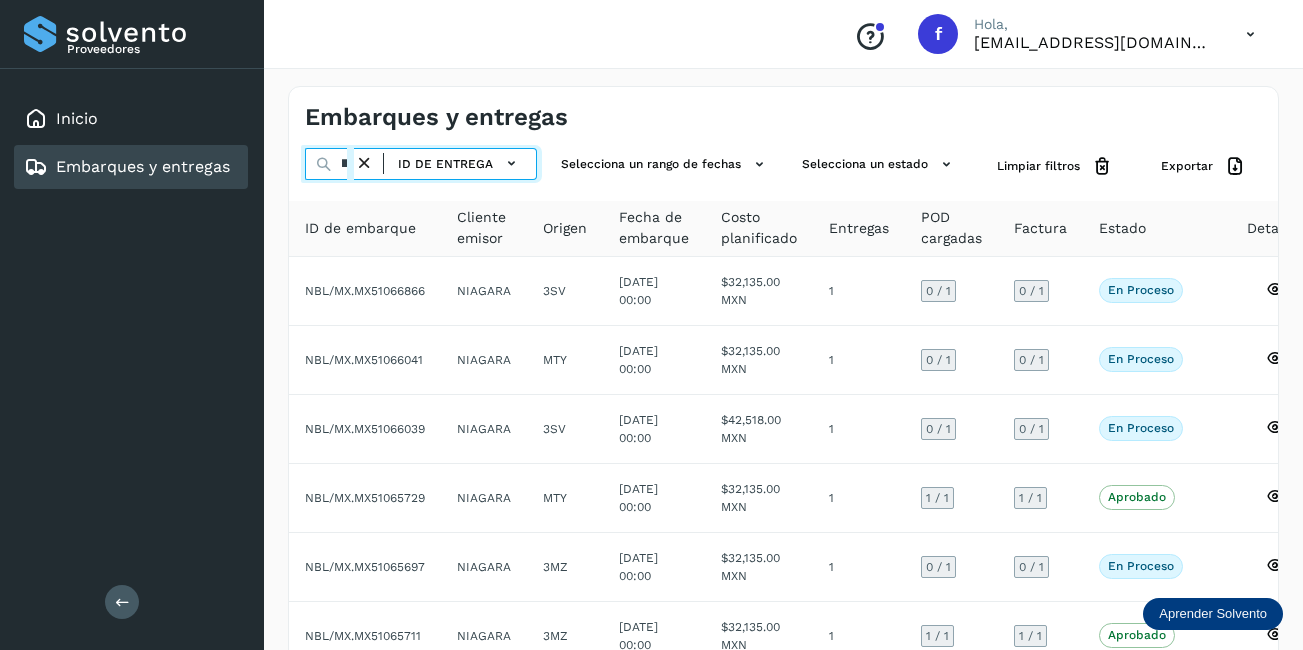 scroll, scrollTop: 0, scrollLeft: 37, axis: horizontal 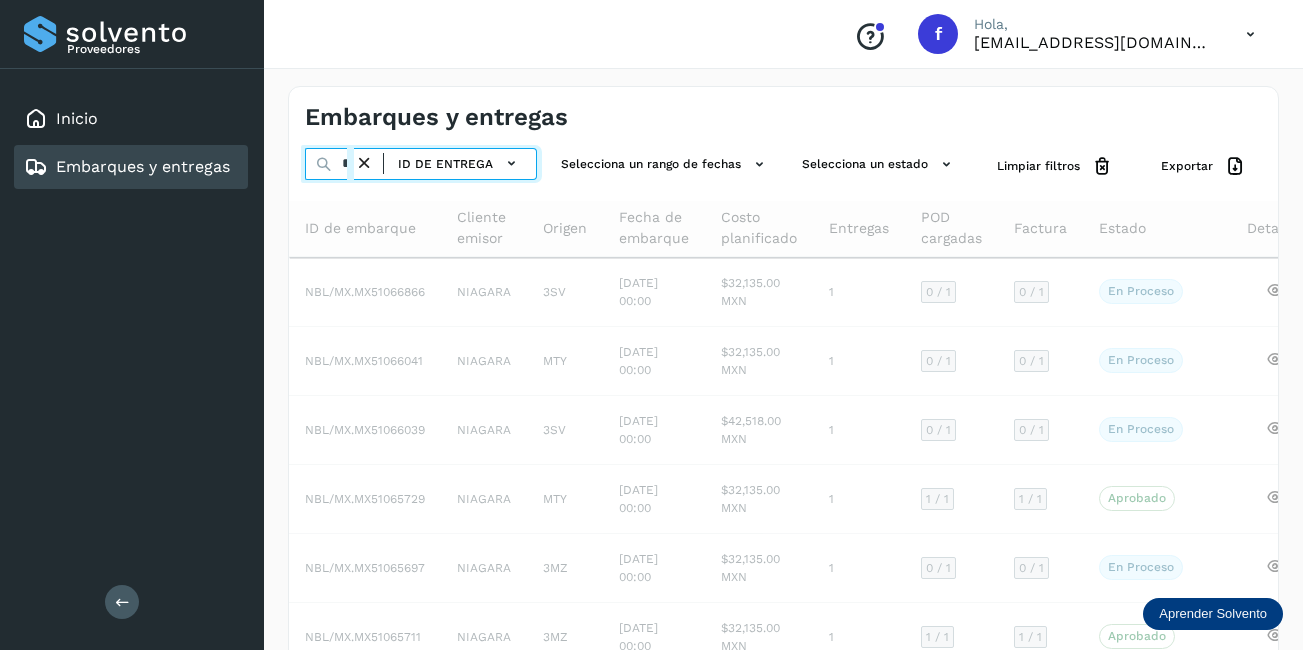 click on "******" at bounding box center (329, 164) 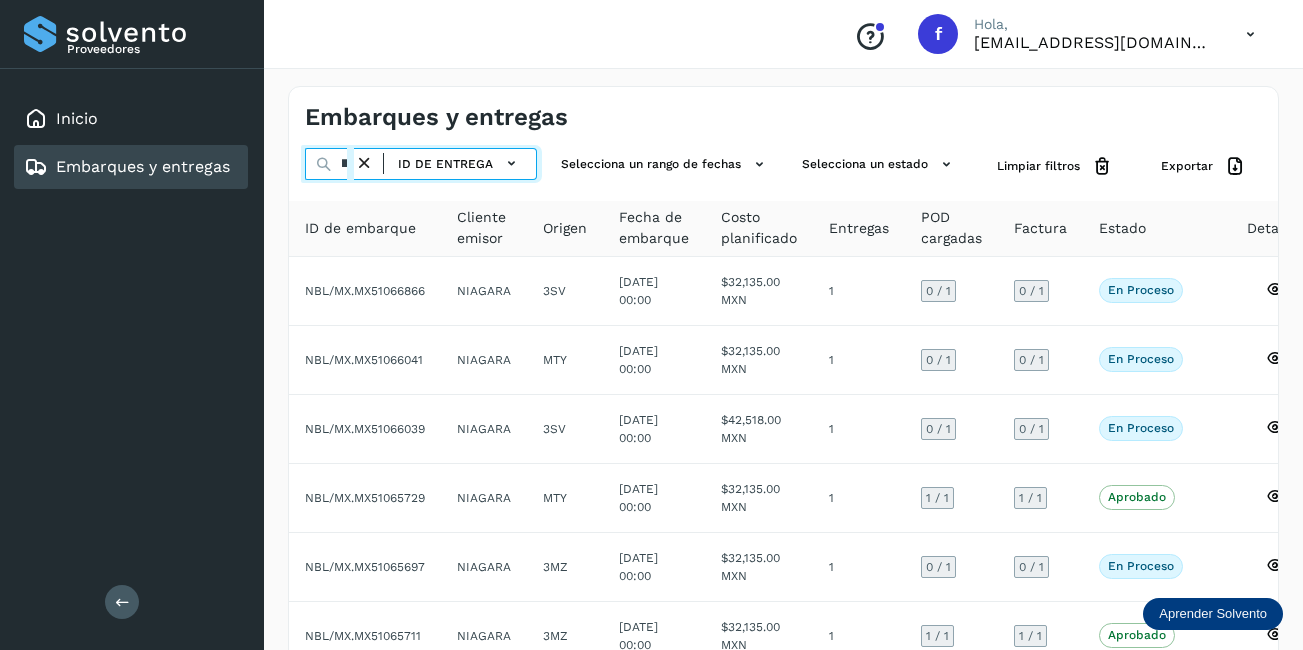 scroll, scrollTop: 0, scrollLeft: 64, axis: horizontal 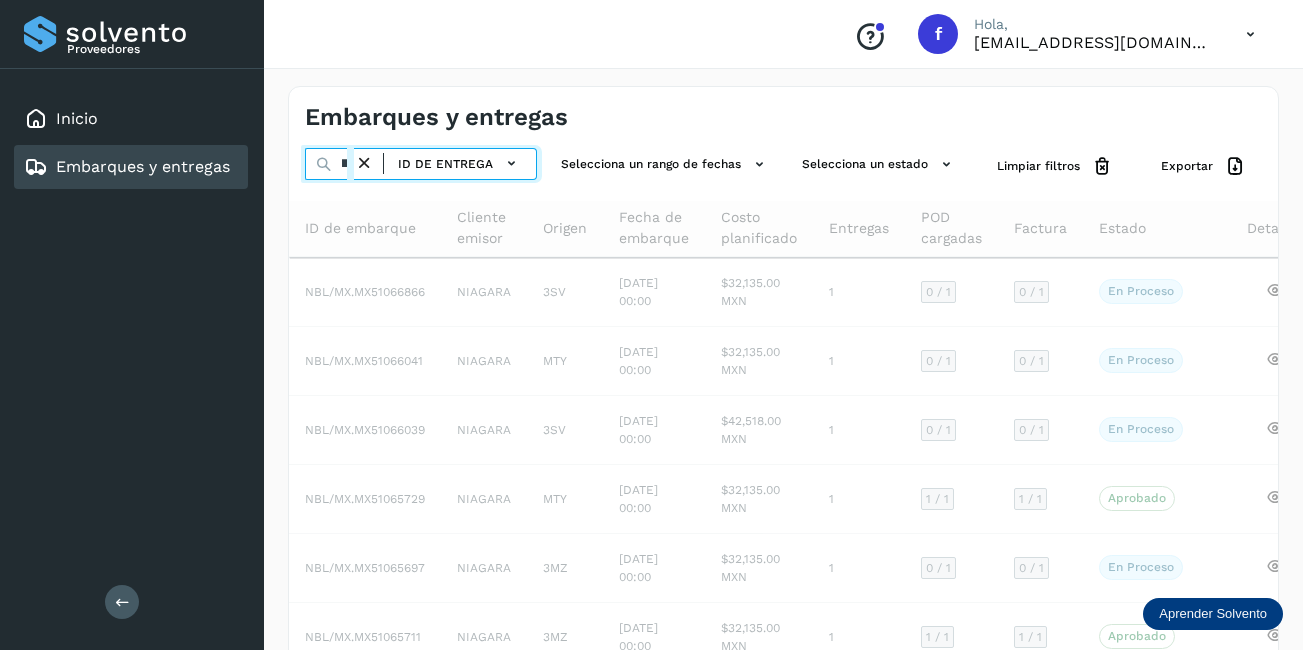 type on "*********" 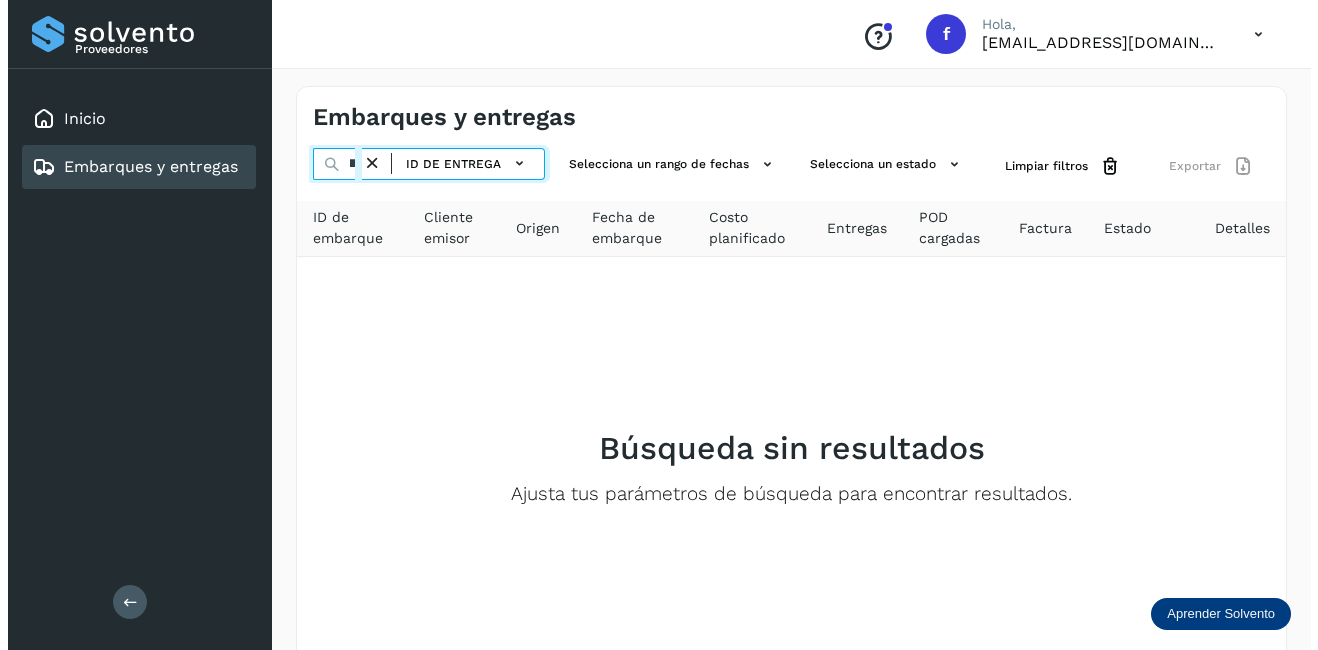 scroll, scrollTop: 0, scrollLeft: 0, axis: both 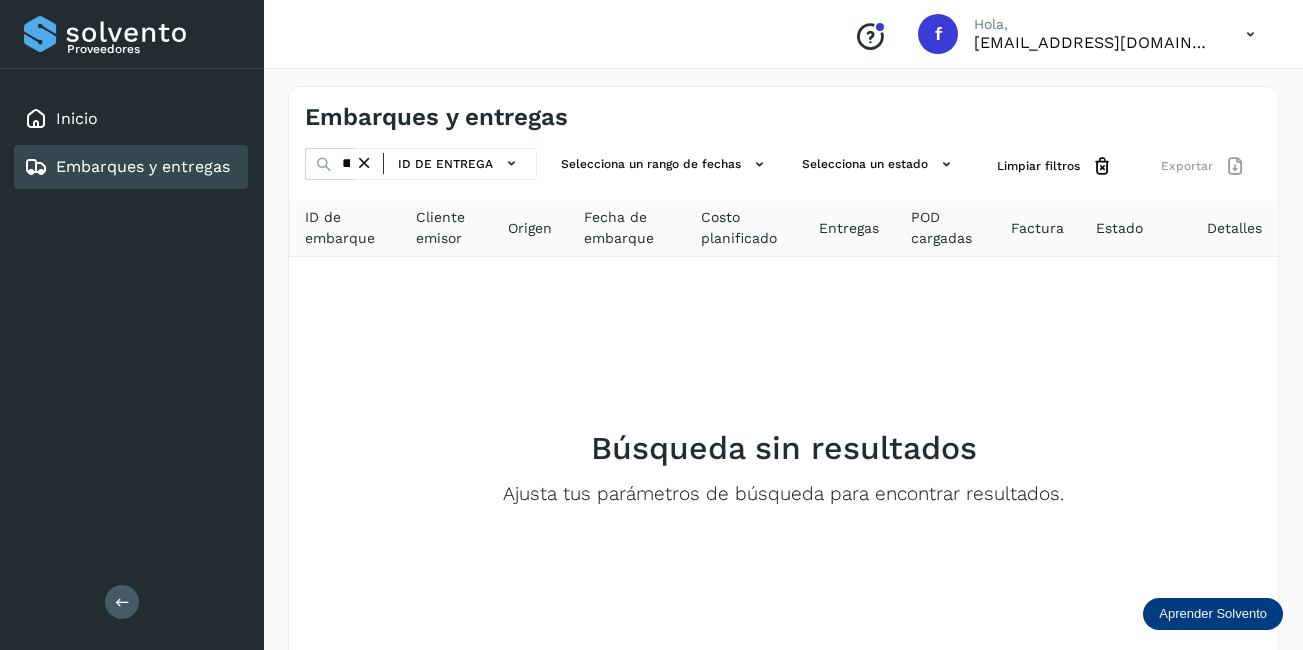 click at bounding box center [364, 163] 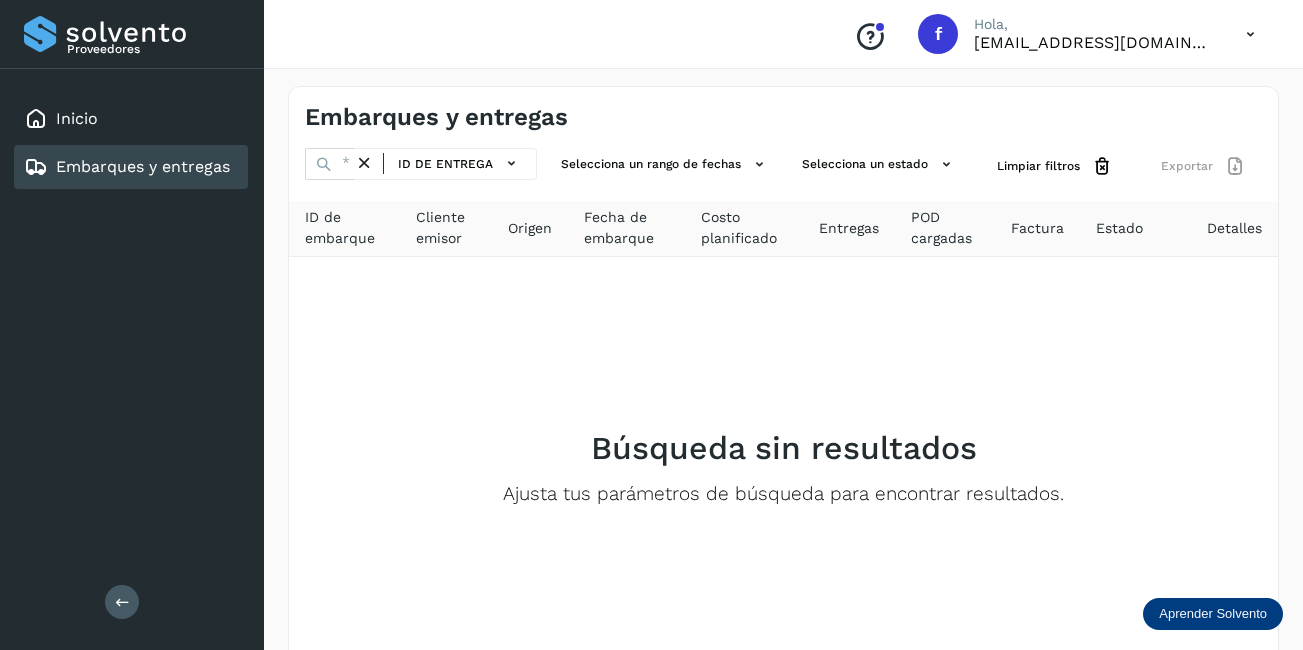 click at bounding box center [364, 163] 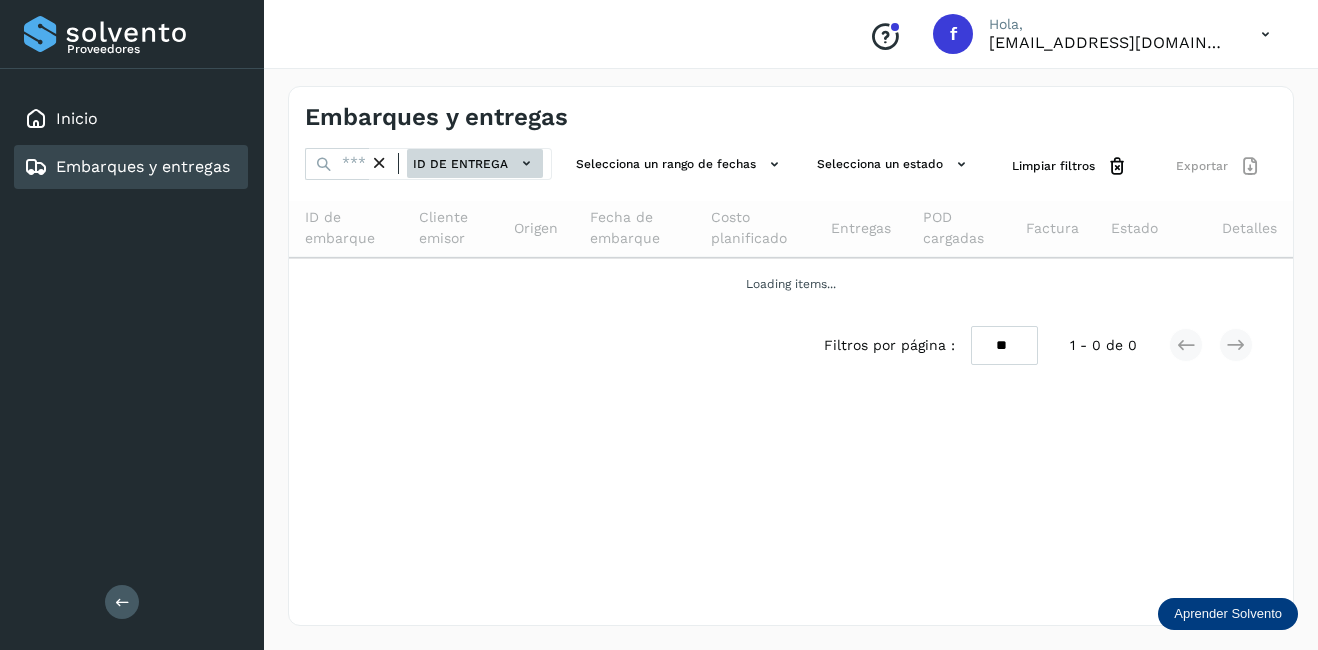 click on "ID de entrega" 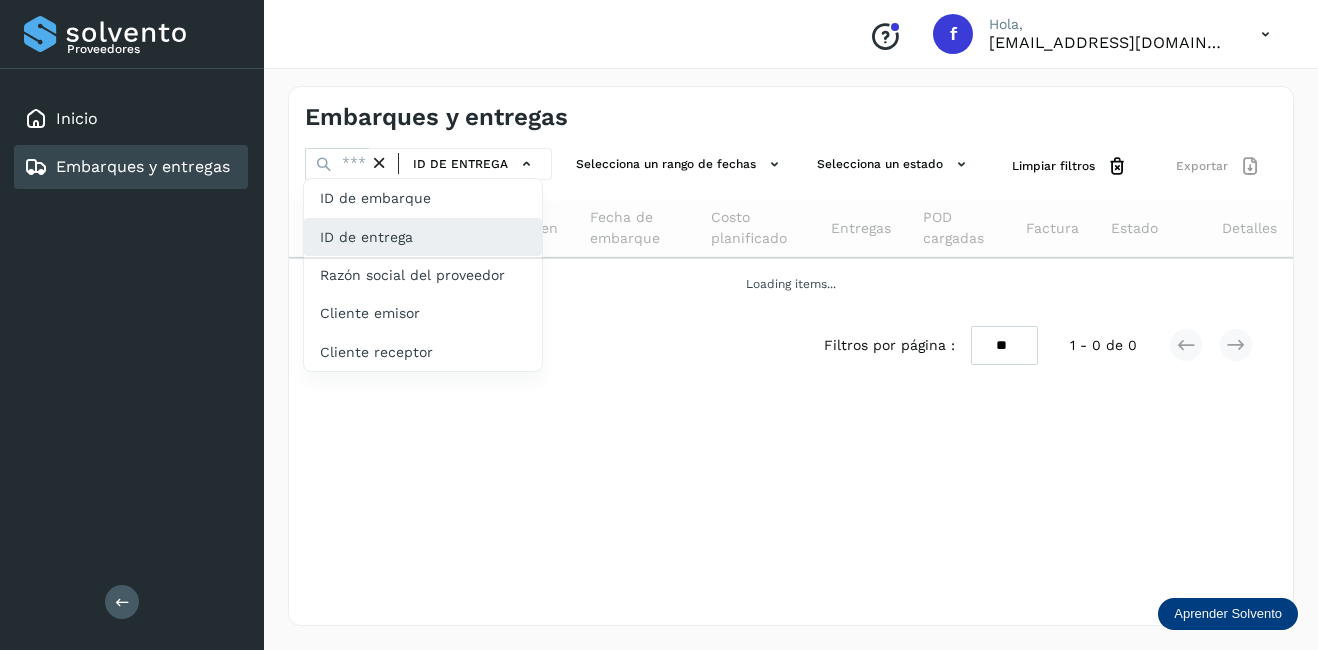 click on "ID de entrega" 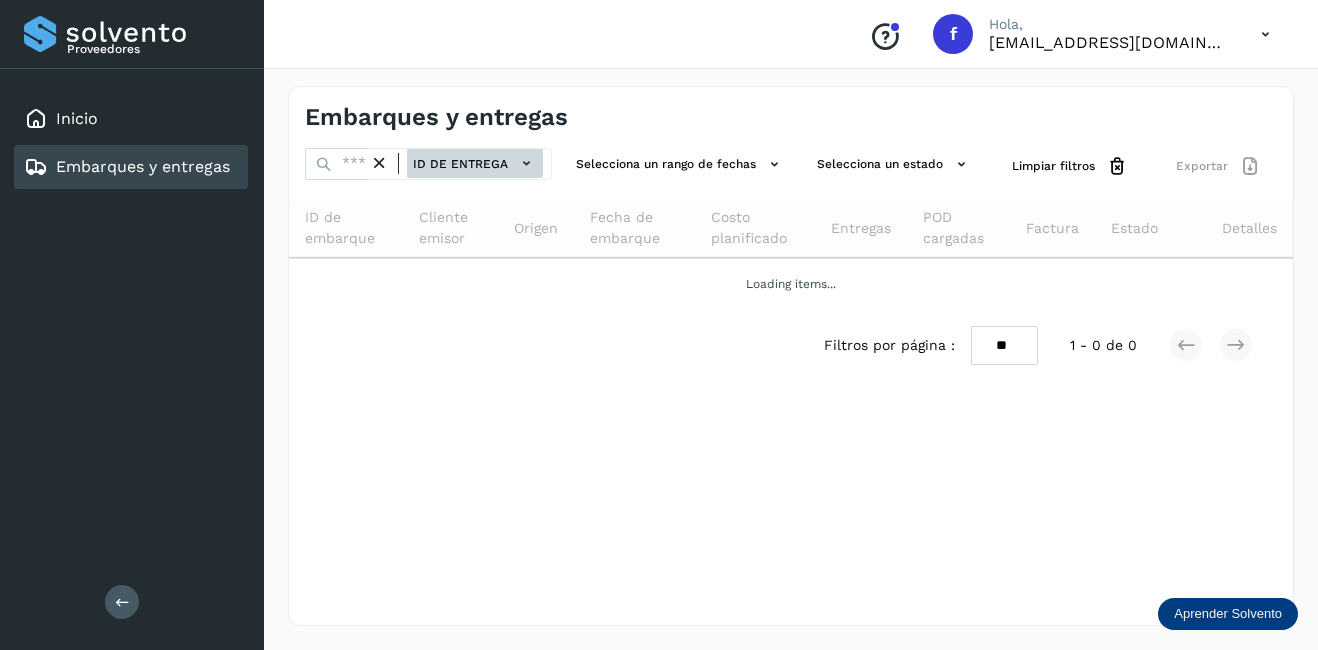 click on "ID de entrega" at bounding box center (475, 163) 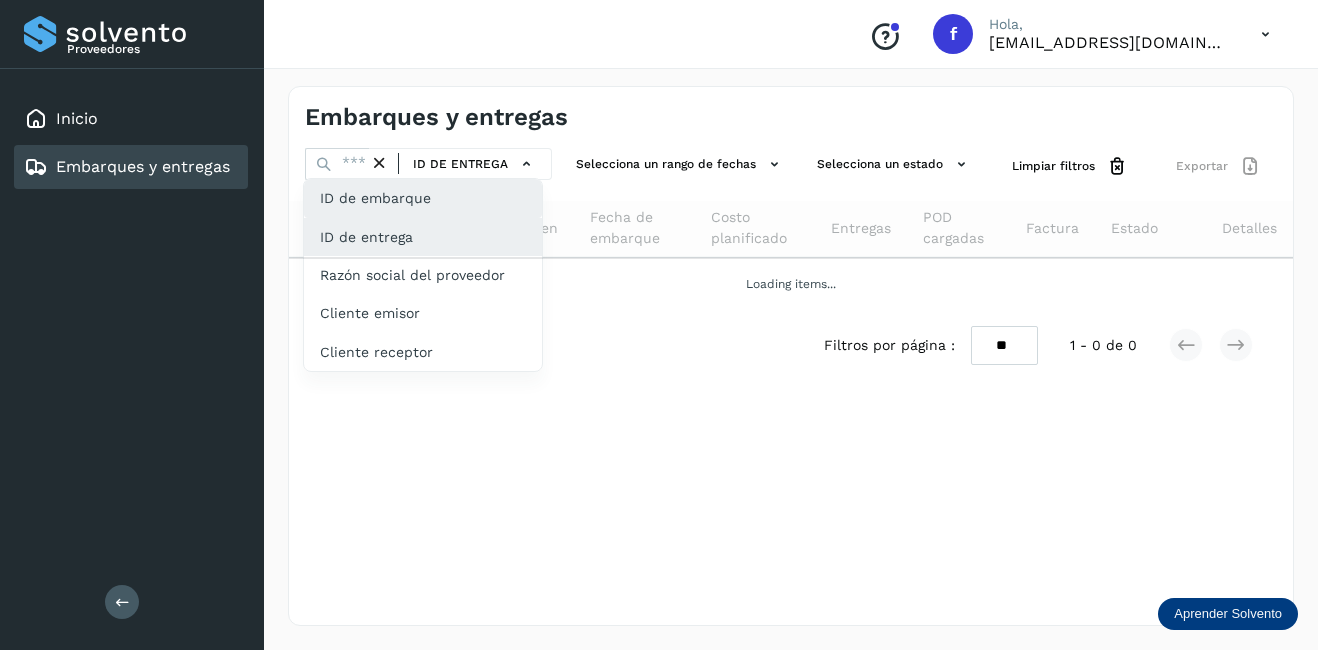 click on "ID de embarque" 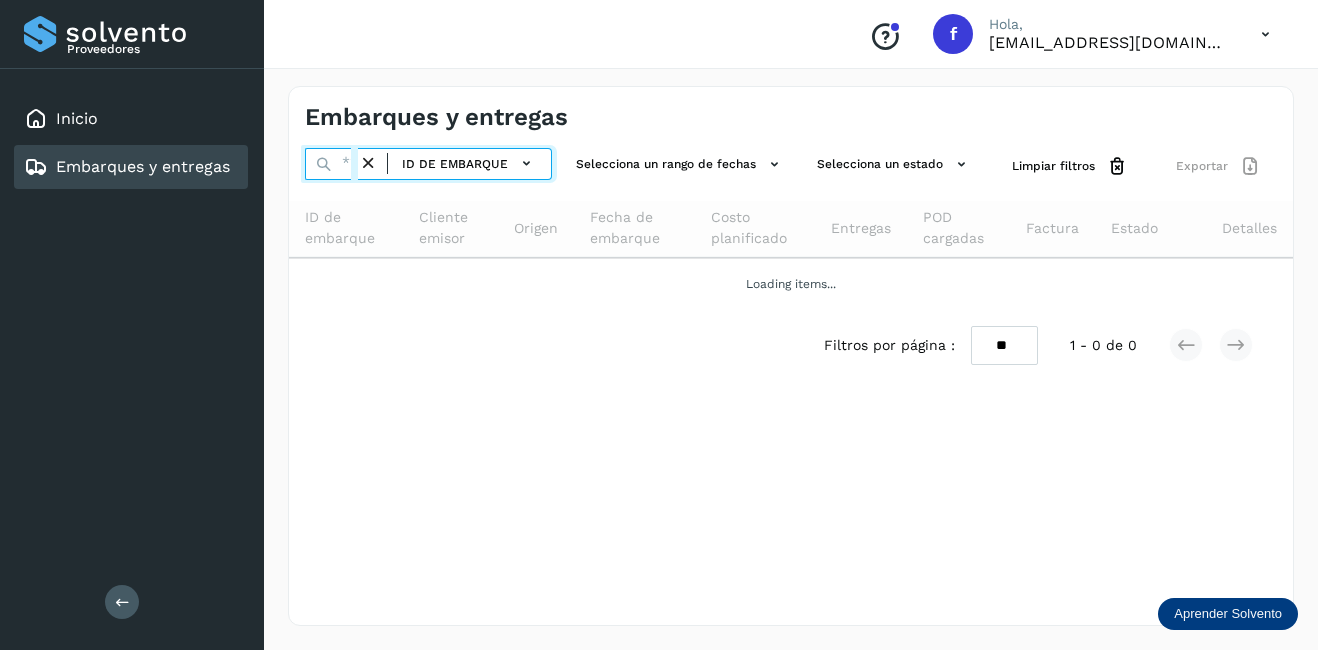 click at bounding box center [331, 164] 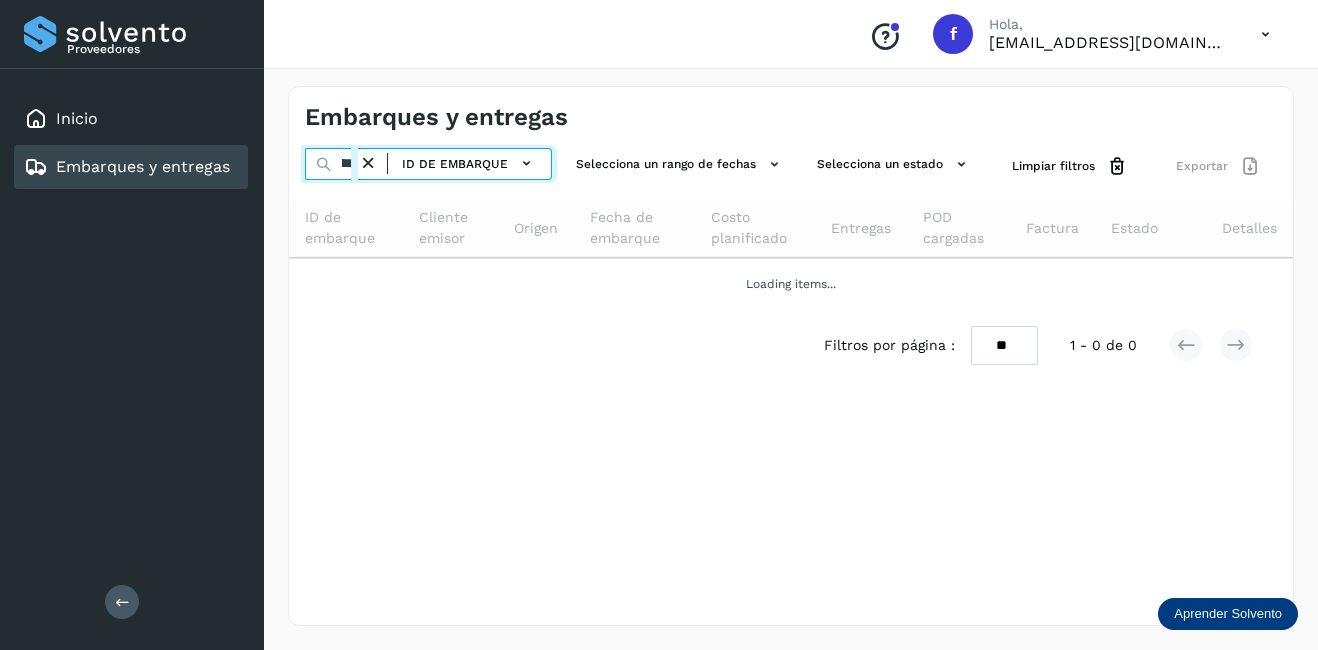 scroll, scrollTop: 0, scrollLeft: 51, axis: horizontal 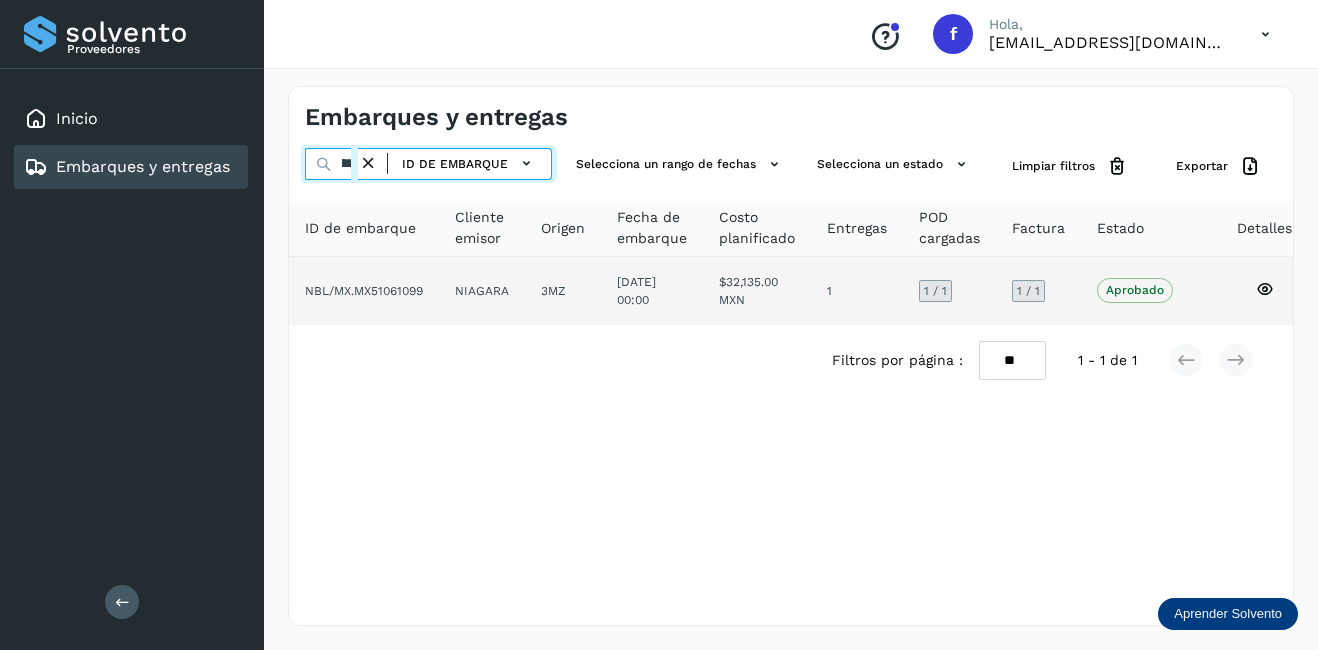 type on "********" 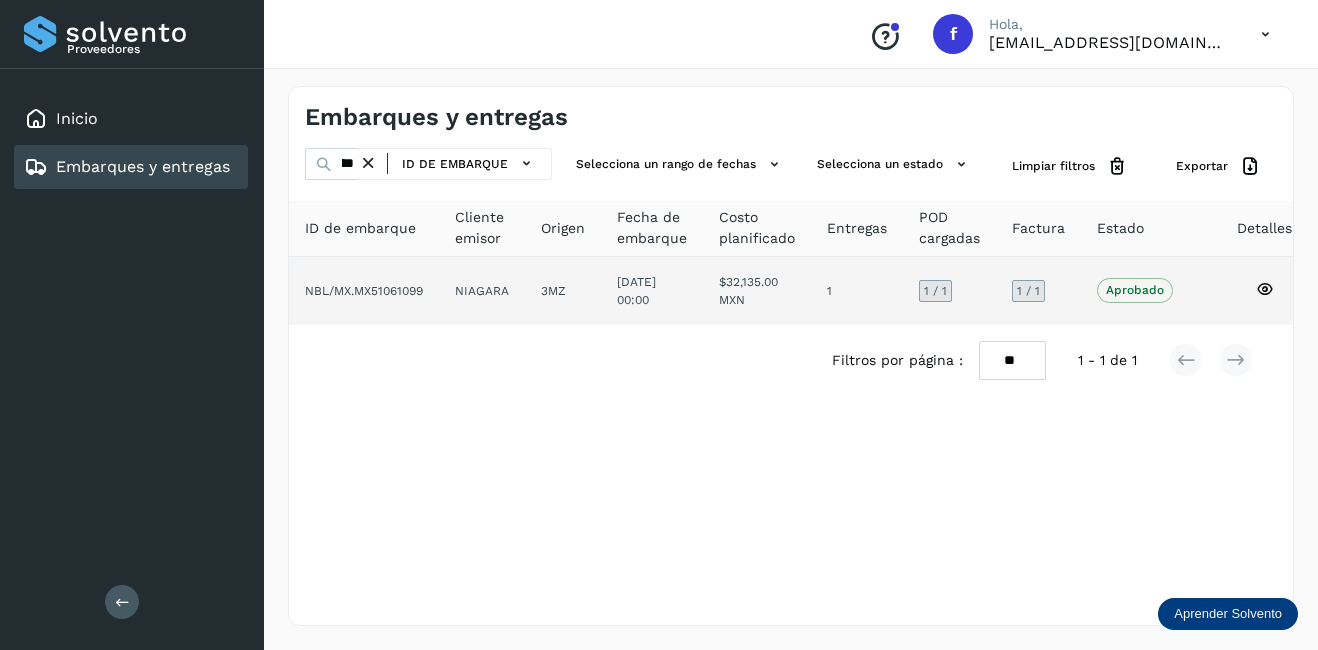 click on "NBL/MX.MX51061099" 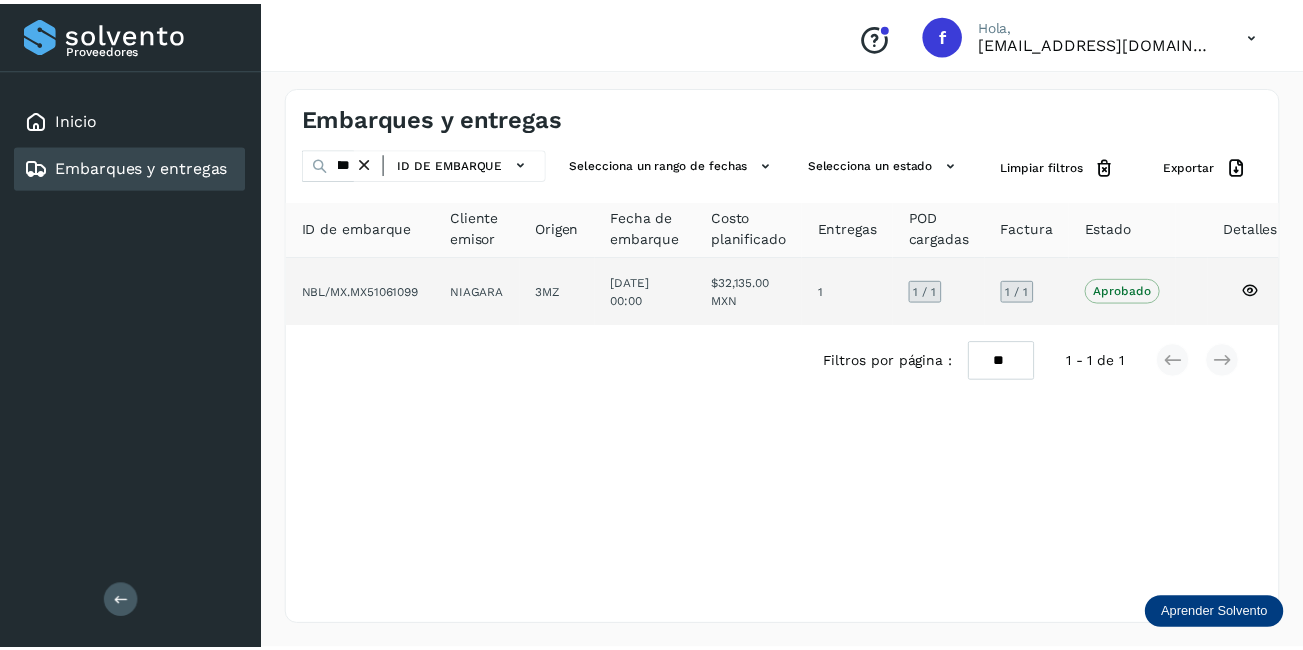 scroll, scrollTop: 0, scrollLeft: 0, axis: both 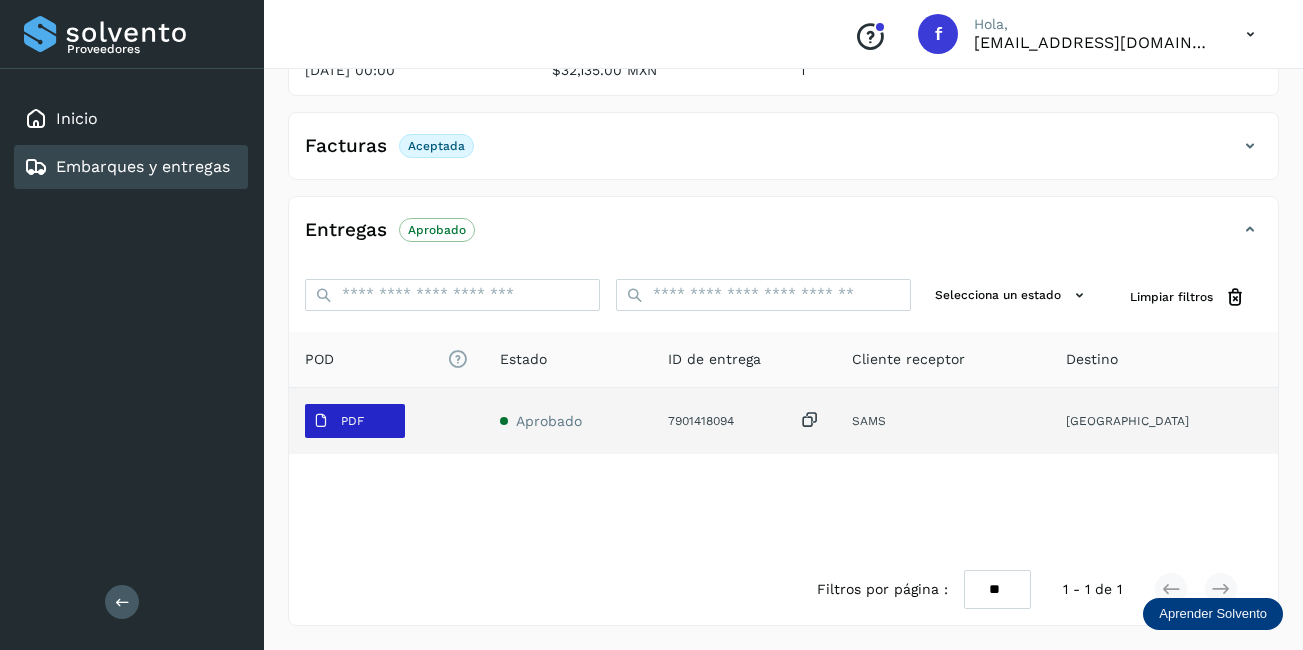 click on "PDF" at bounding box center [338, 421] 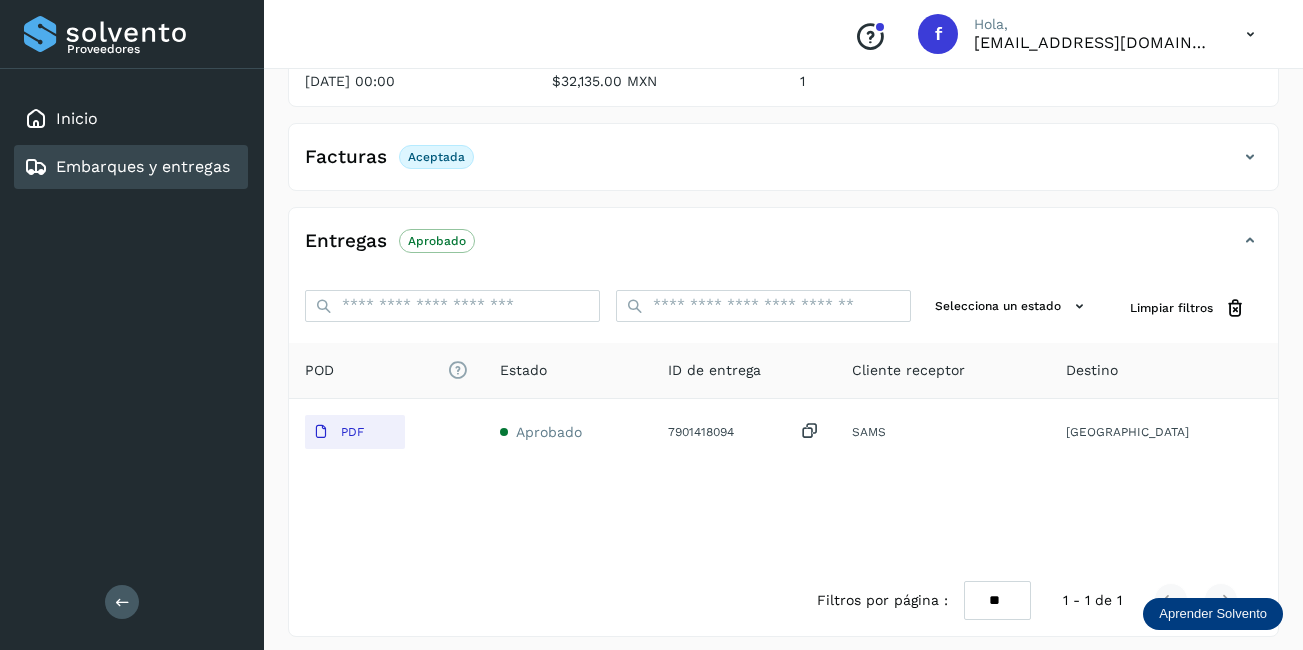 scroll, scrollTop: 311, scrollLeft: 0, axis: vertical 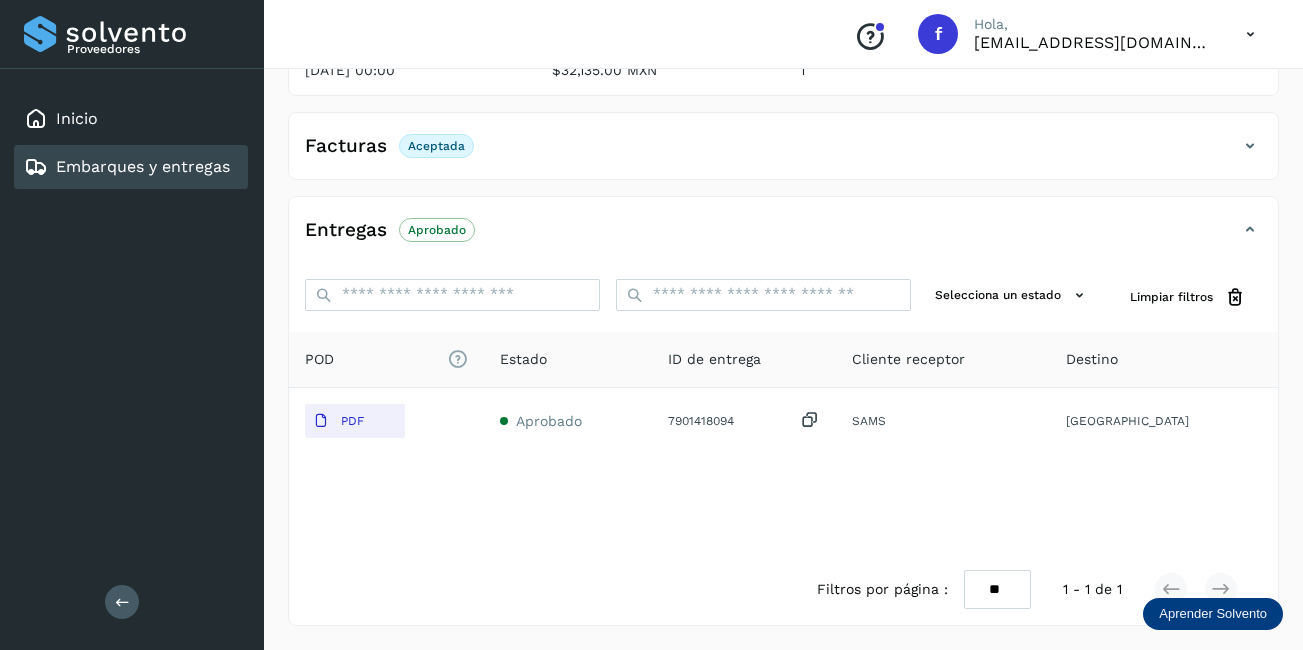 click on "Embarques y entregas" at bounding box center (143, 166) 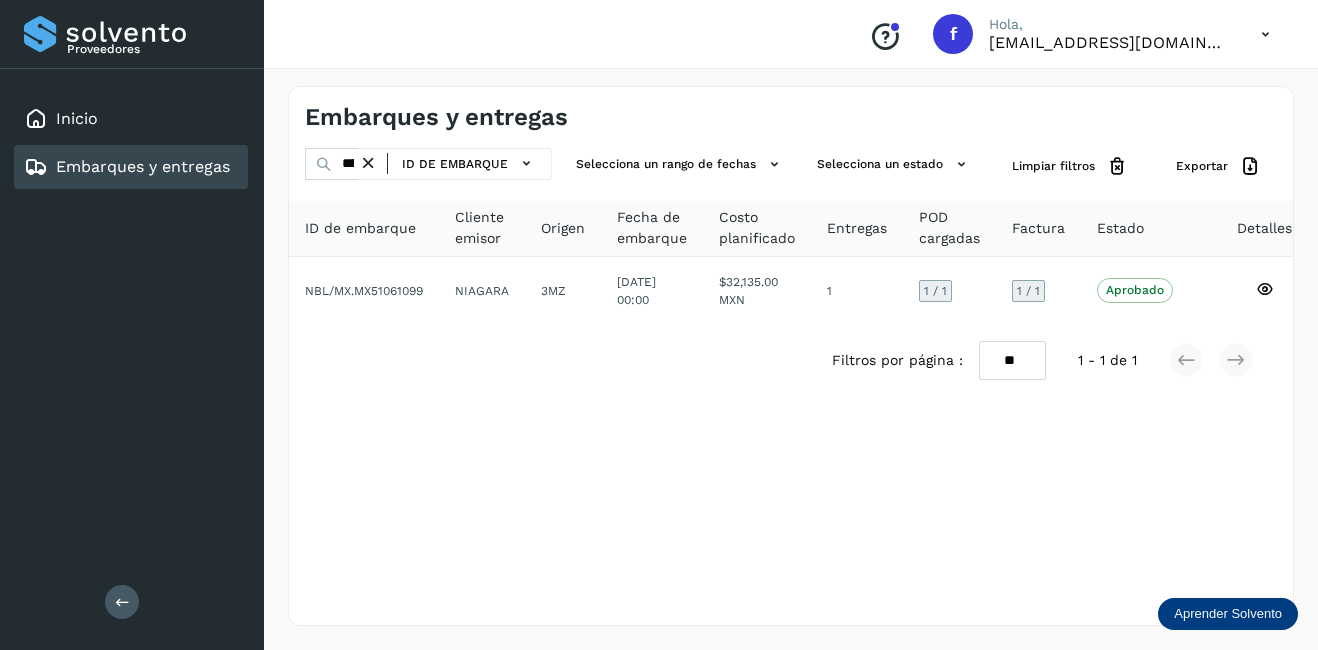 click at bounding box center [368, 163] 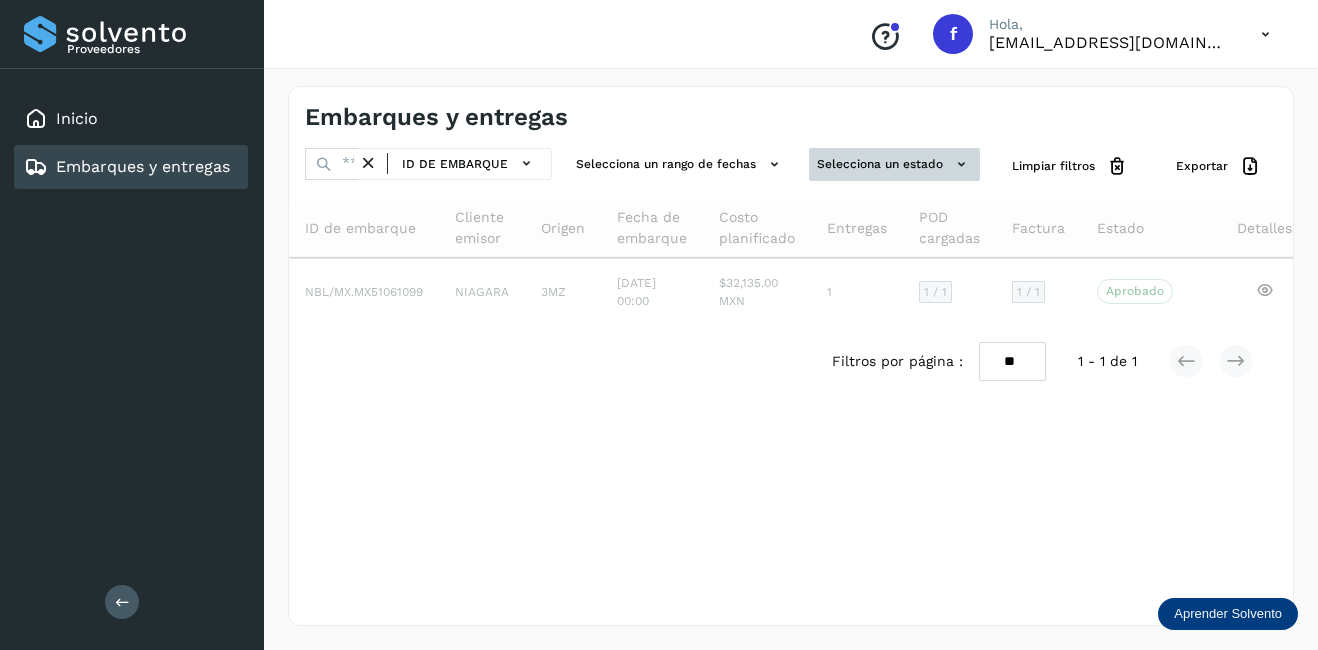 click on "Selecciona un estado" at bounding box center [894, 164] 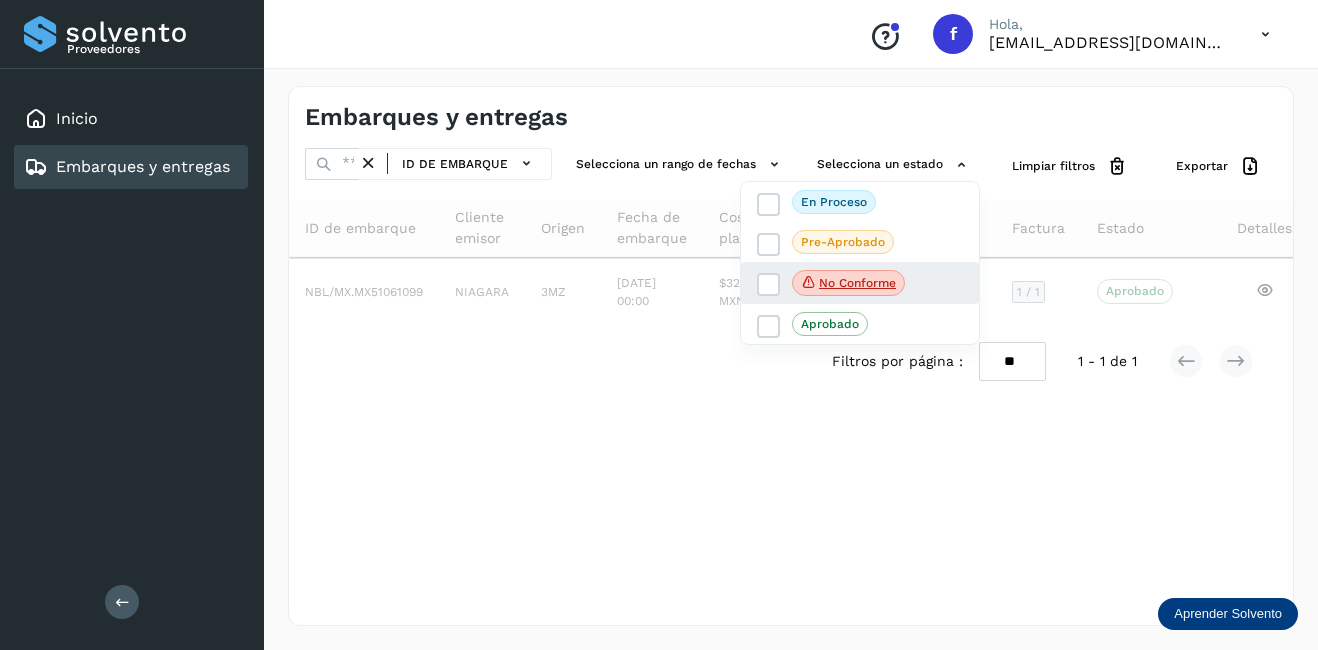 click on "No conforme" 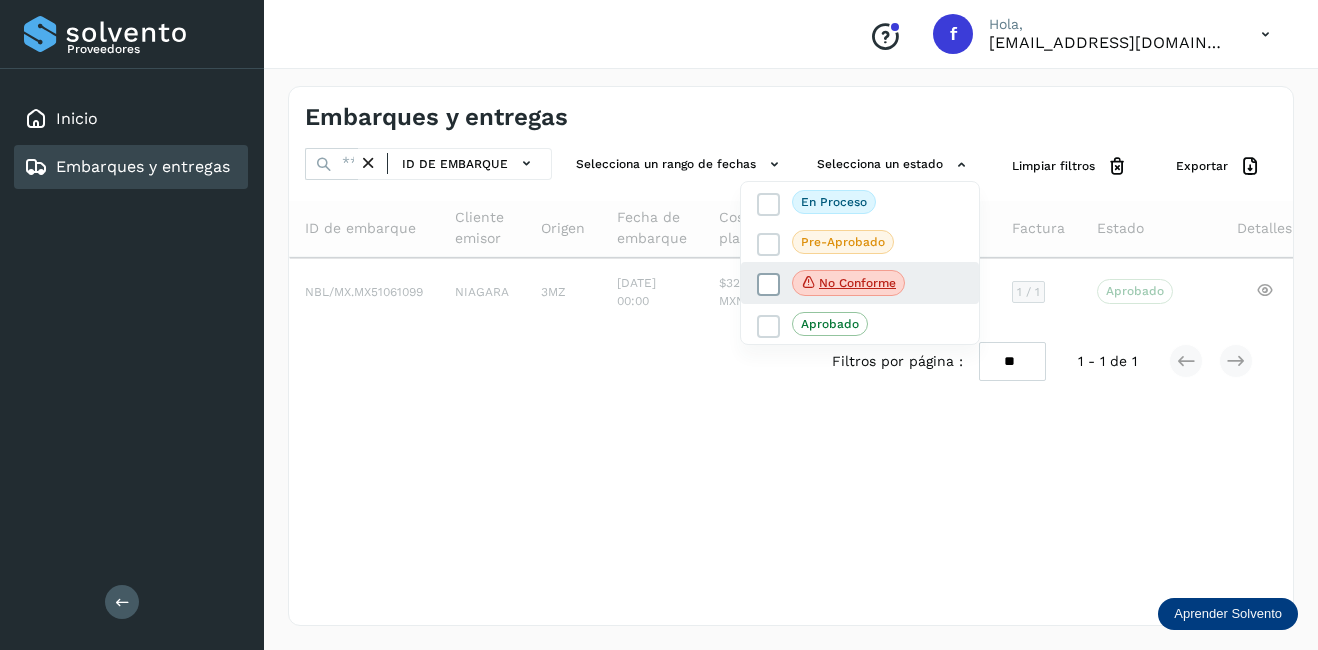 click at bounding box center (769, 285) 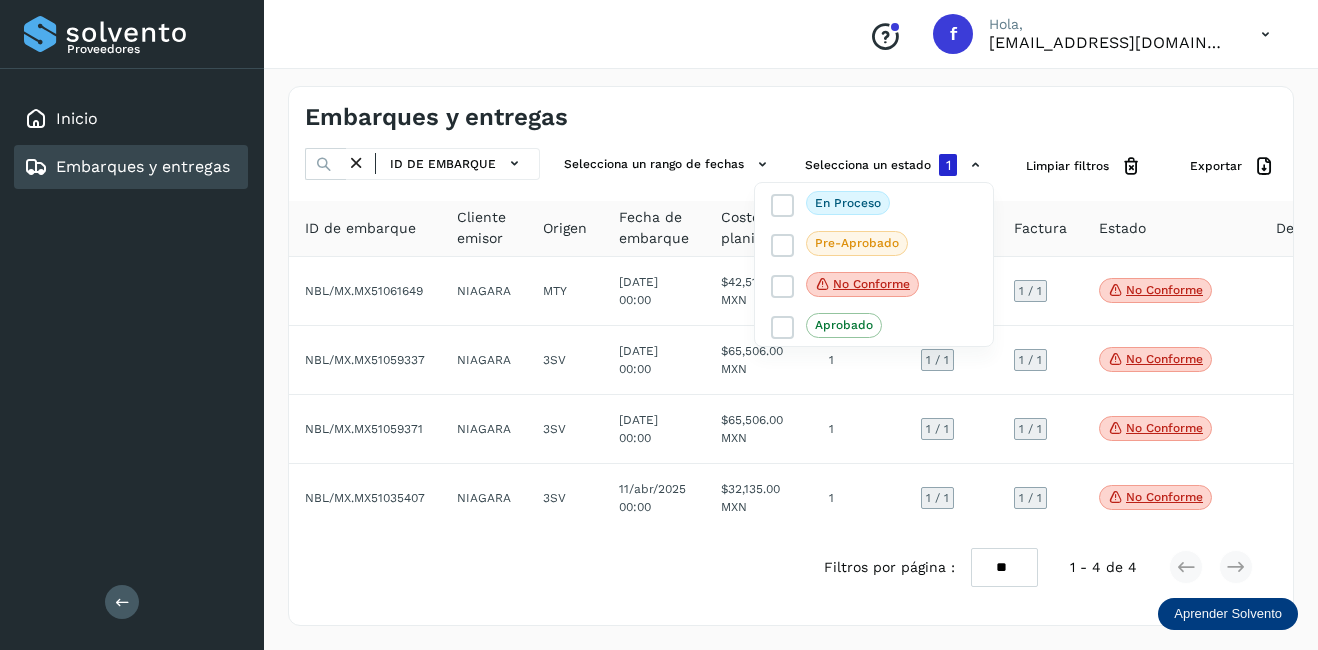 click at bounding box center [659, 325] 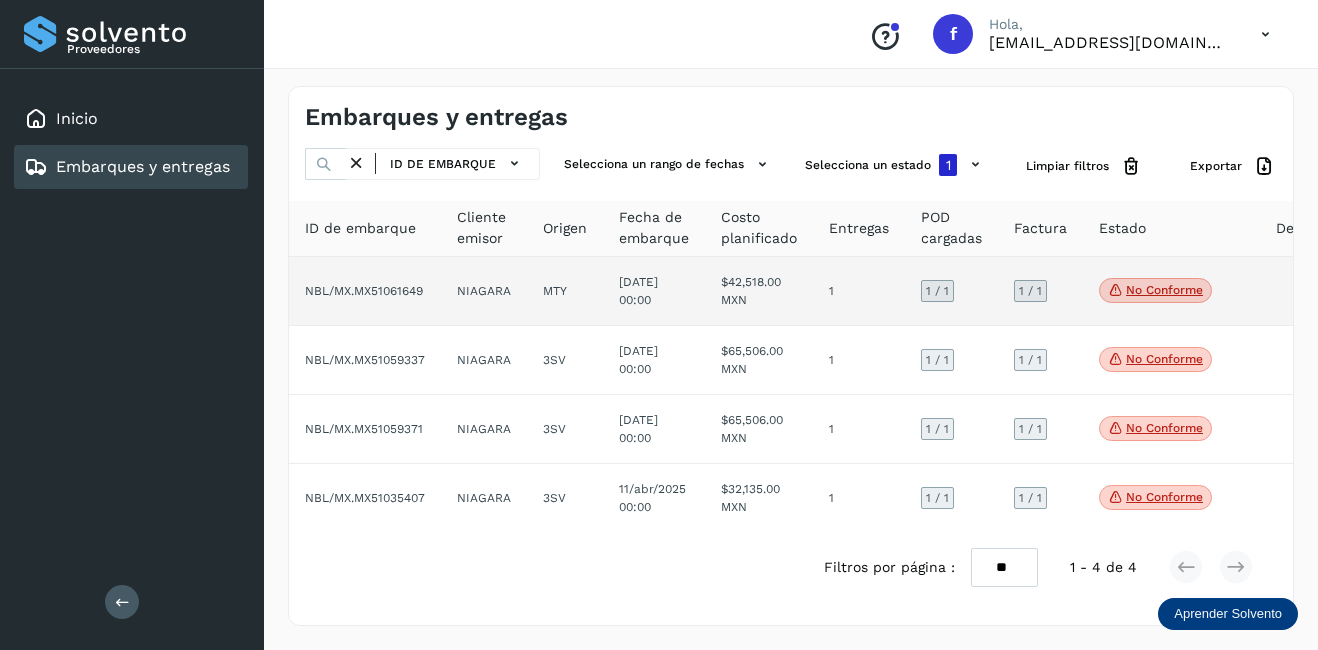 click on "$42,518.00 MXN" 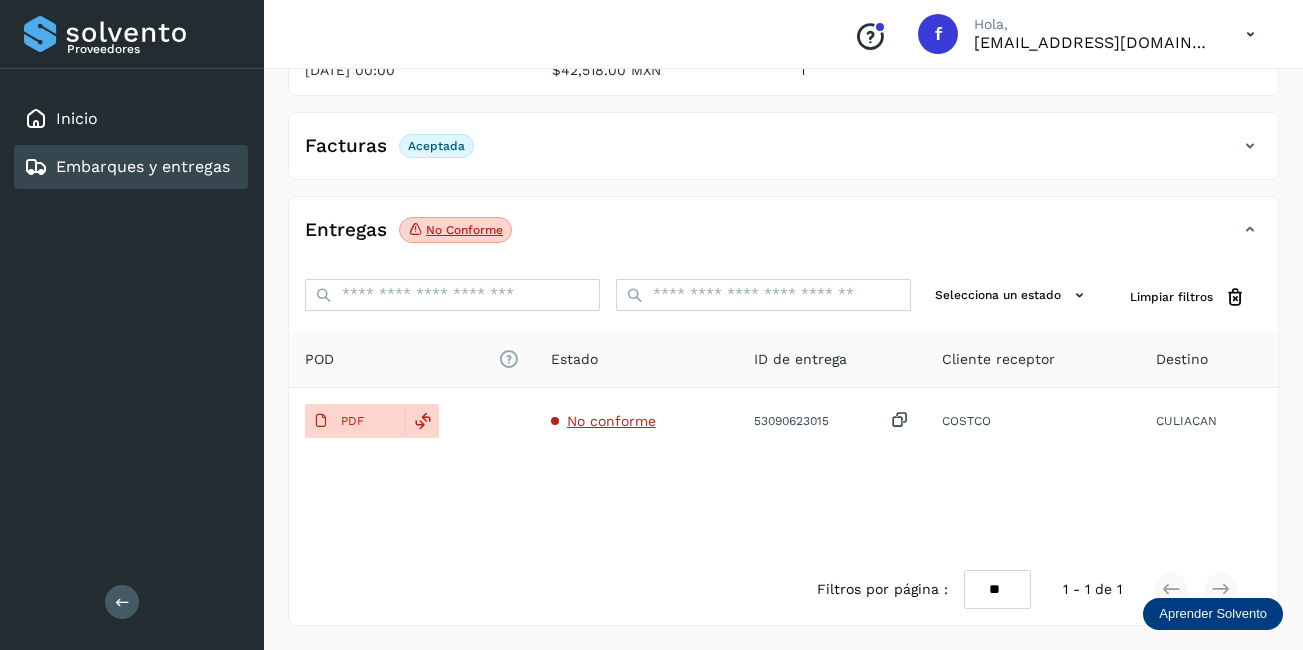 scroll, scrollTop: 11, scrollLeft: 0, axis: vertical 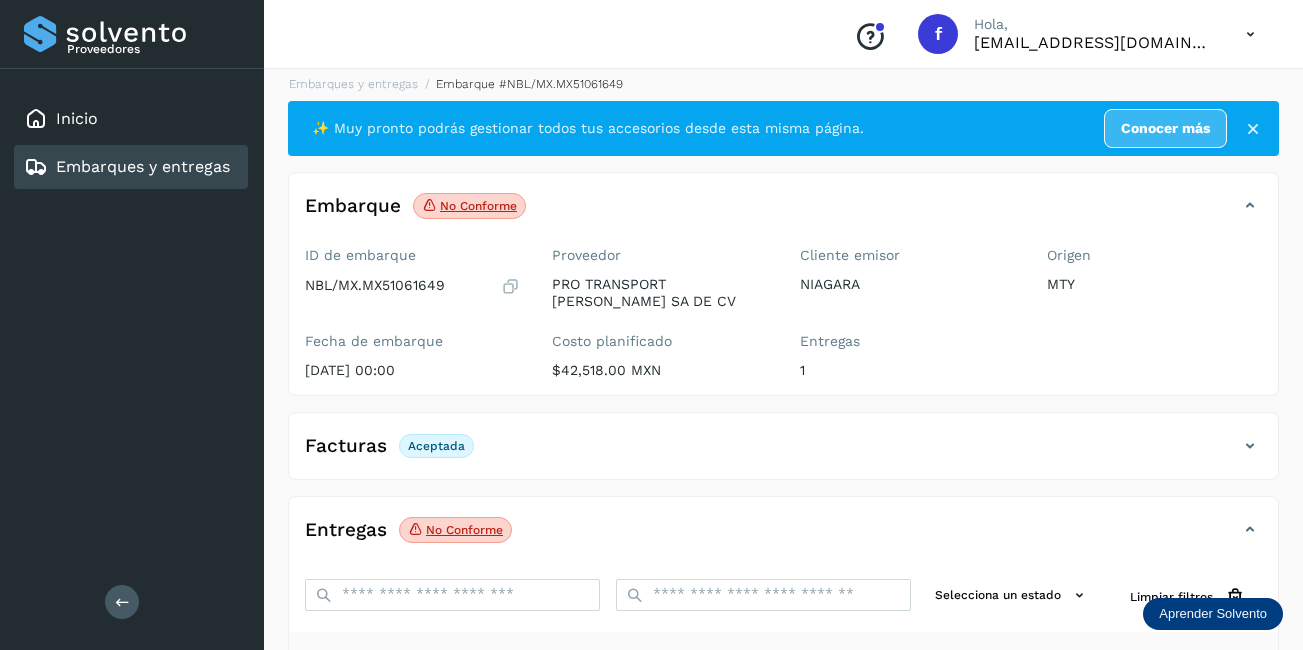 click on "NBL/MX.MX51061649" at bounding box center (375, 285) 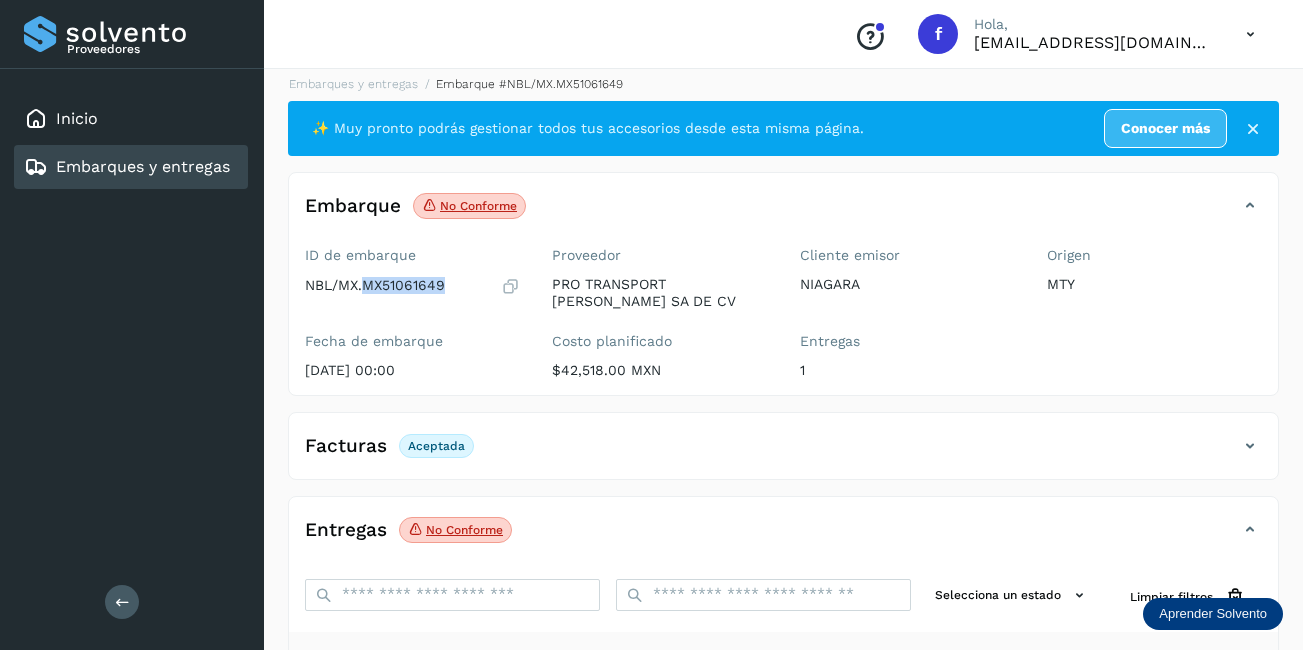 click on "NBL/MX.MX51061649" at bounding box center (375, 285) 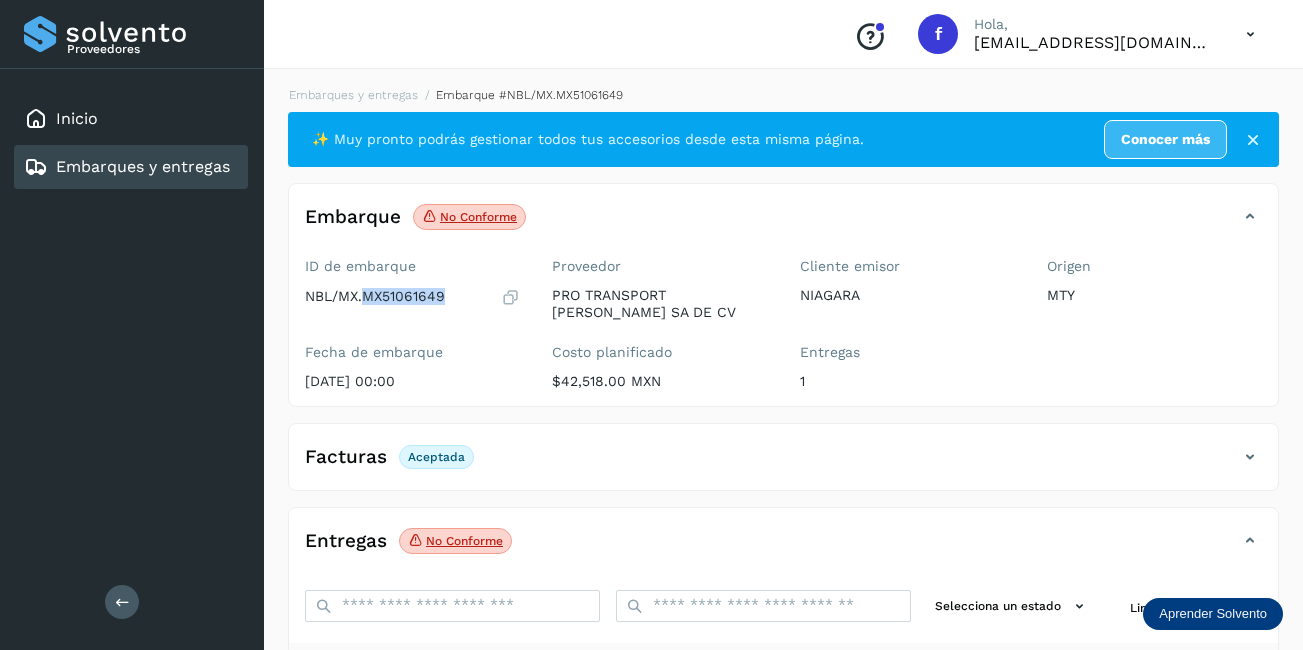 scroll, scrollTop: 100, scrollLeft: 0, axis: vertical 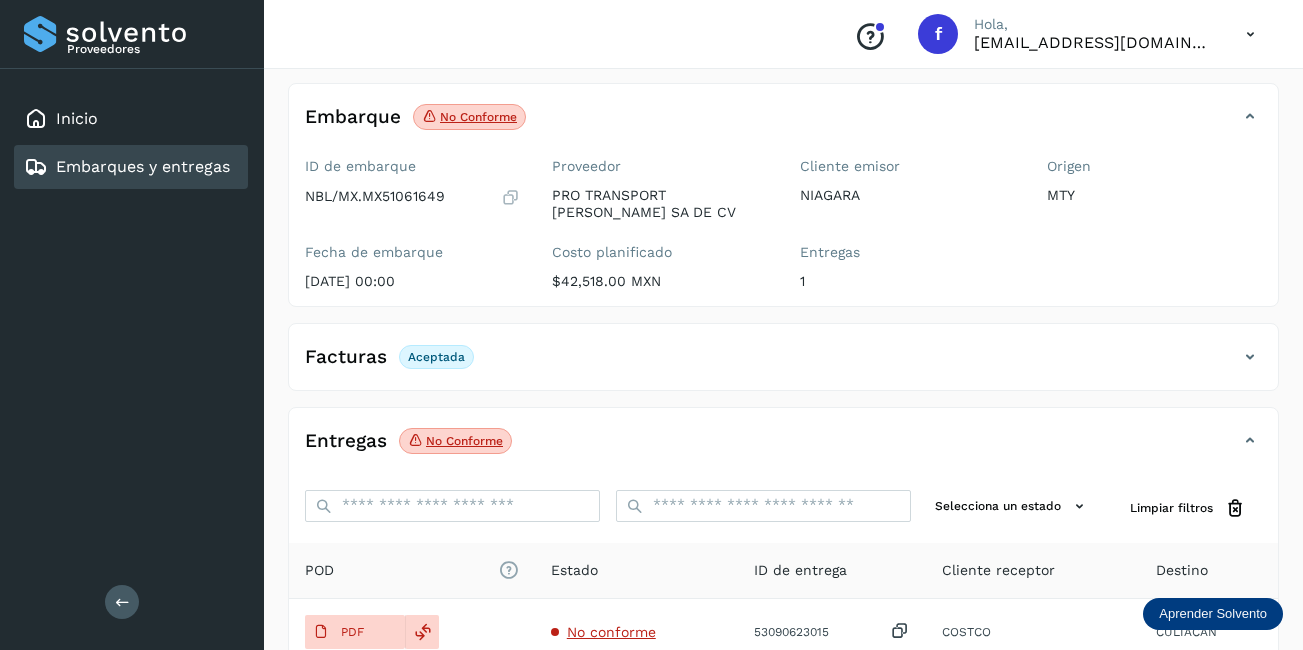 click at bounding box center [1250, 357] 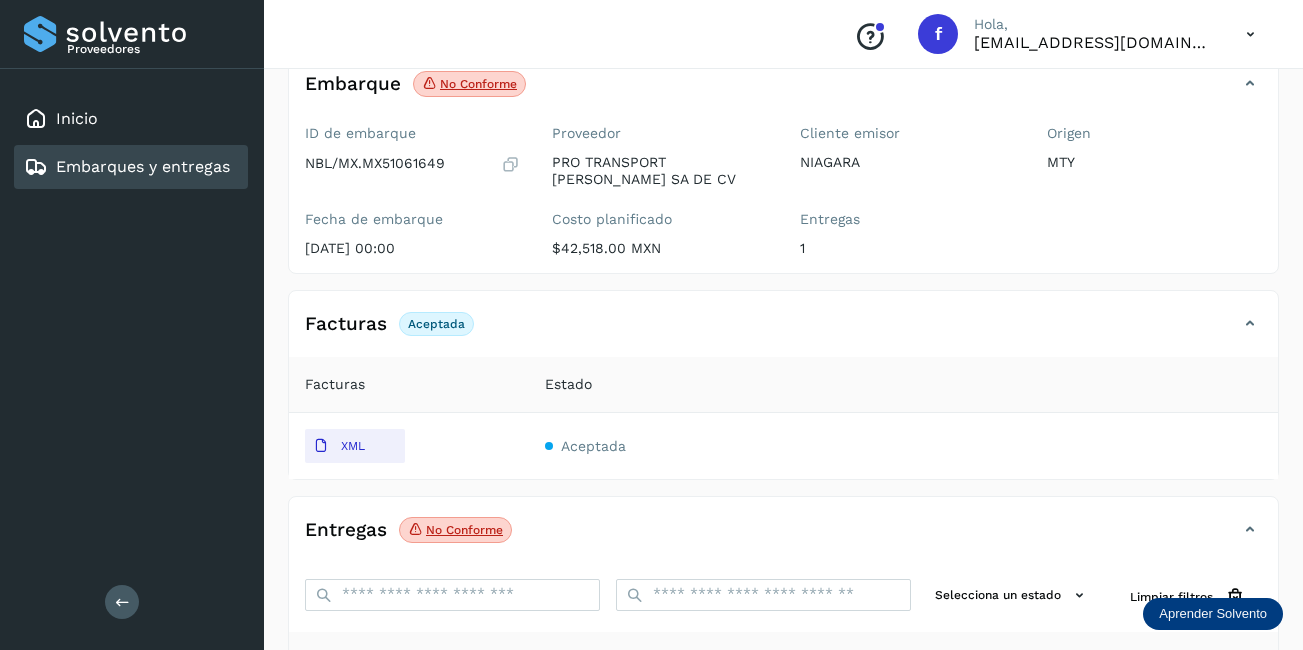 scroll, scrollTop: 33, scrollLeft: 0, axis: vertical 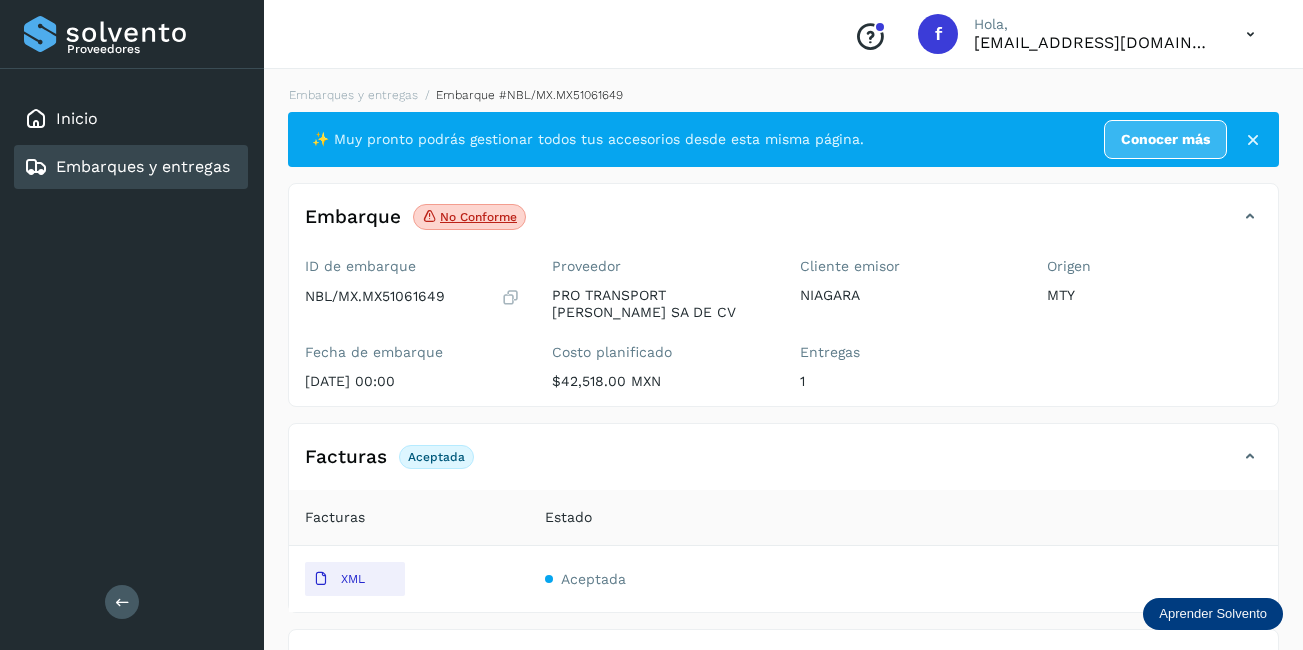 click on "Embarques y entregas" at bounding box center [143, 166] 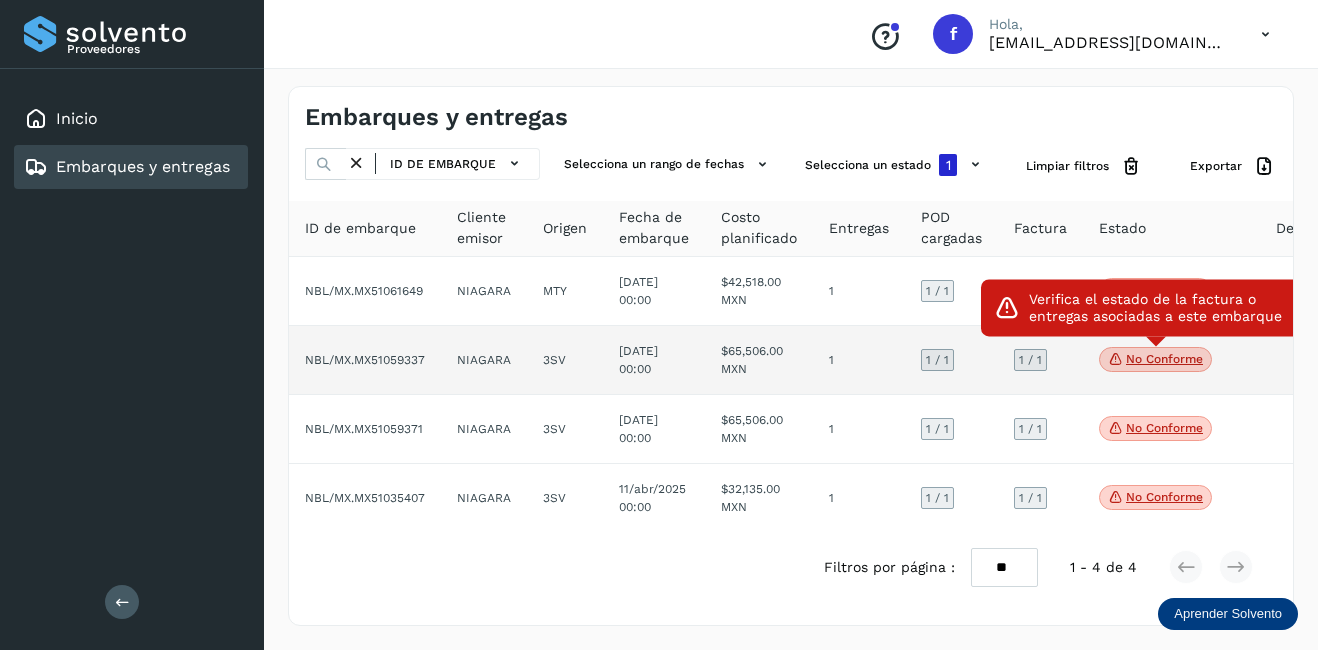 click on "No conforme" 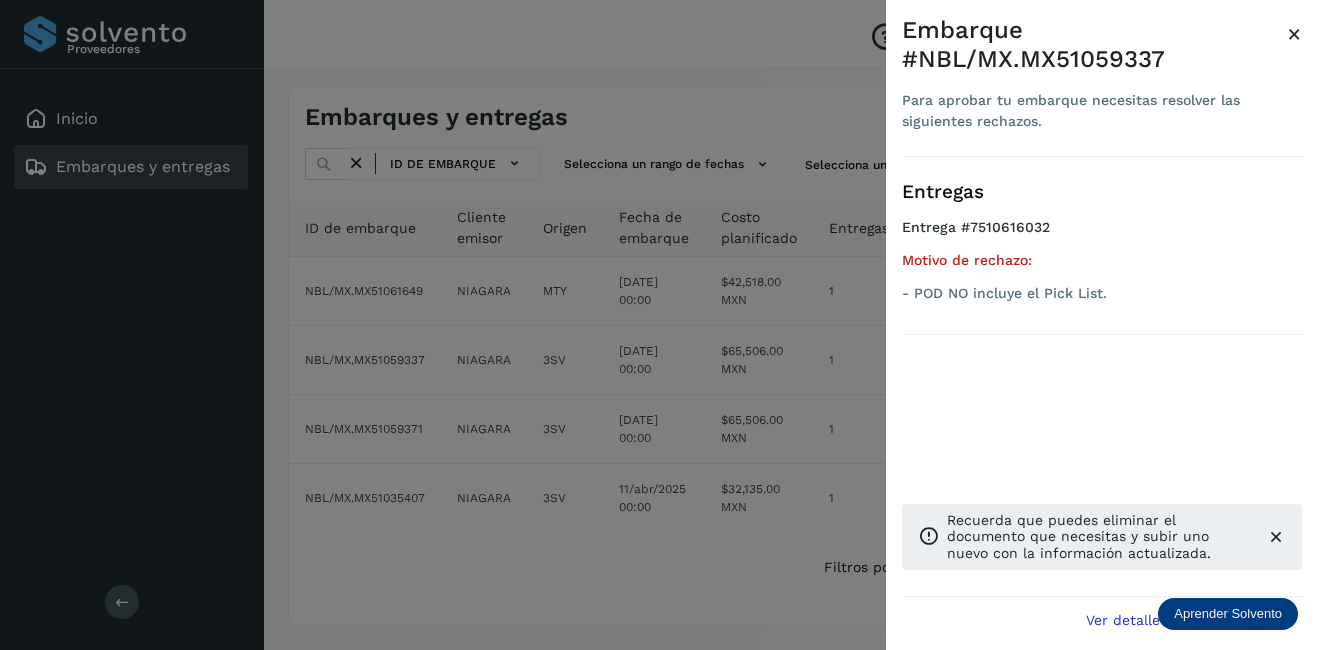 click on "×" at bounding box center [1294, 34] 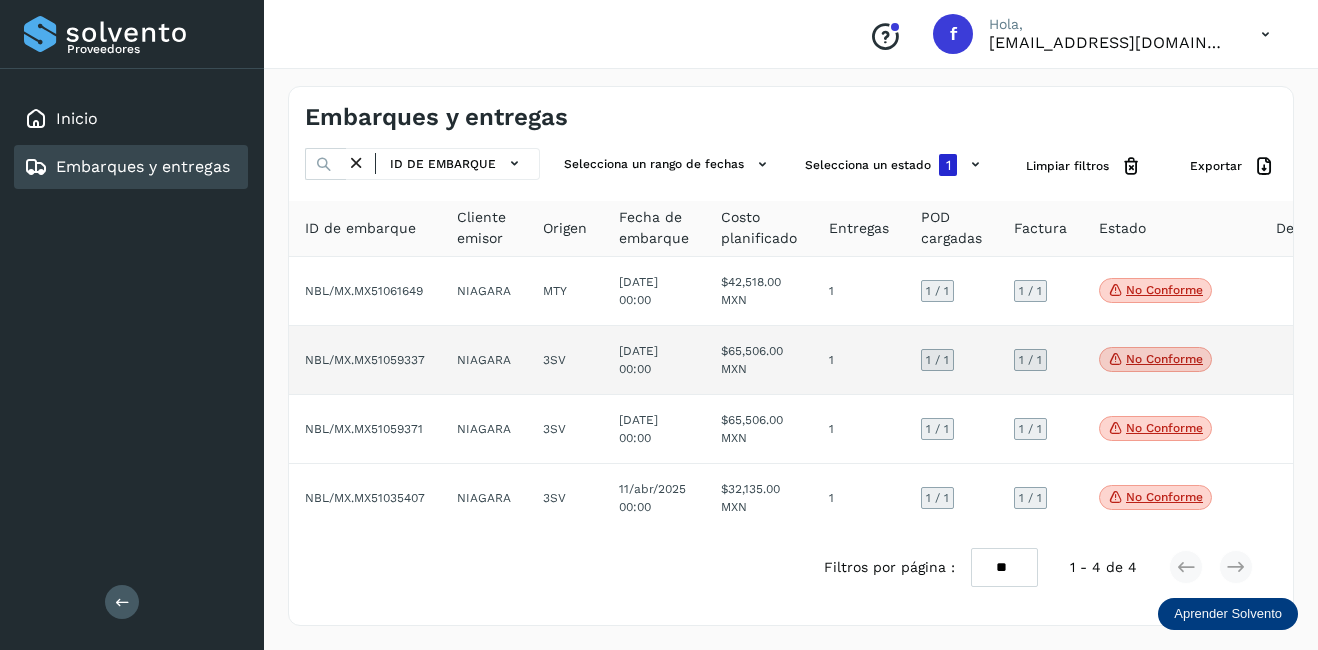 click on "$65,506.00 MXN" 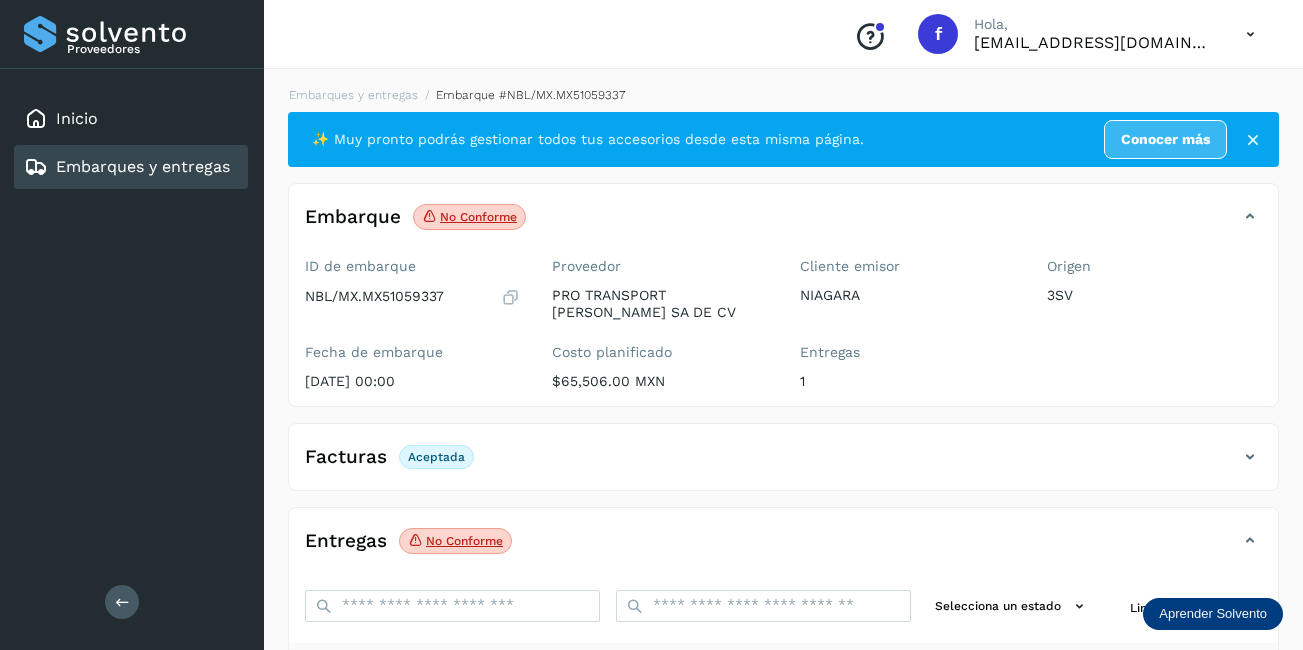 scroll, scrollTop: 300, scrollLeft: 0, axis: vertical 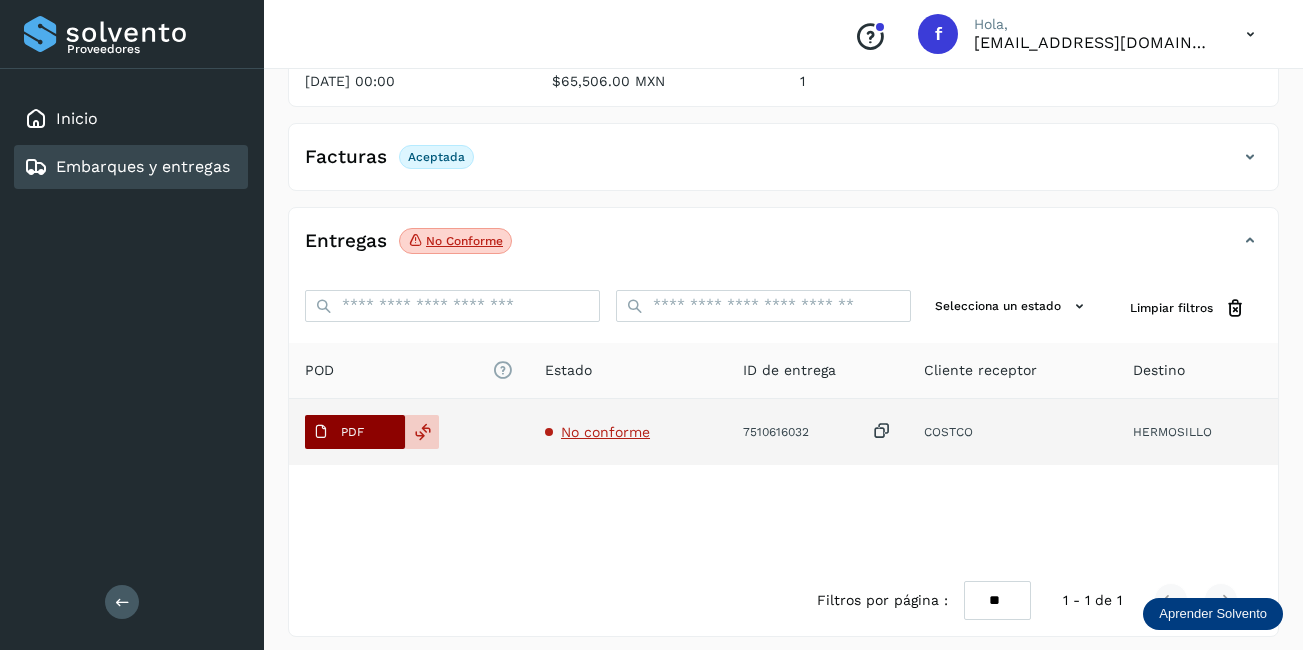 click on "PDF" at bounding box center [352, 432] 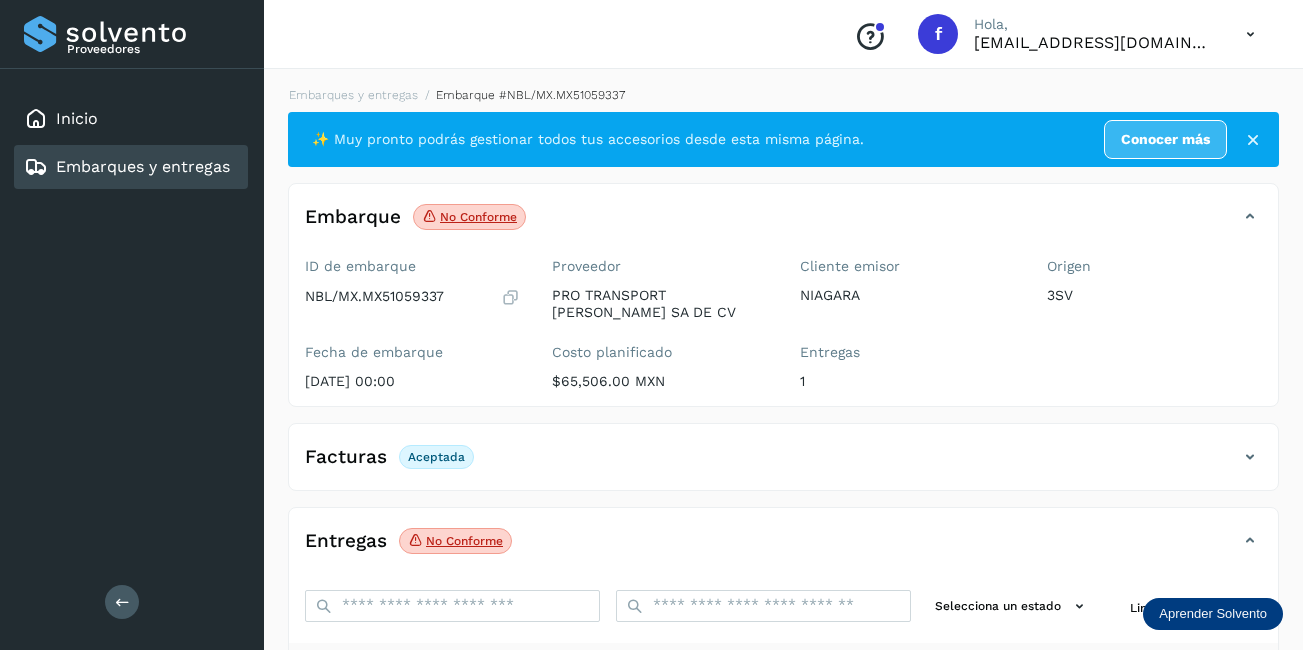 scroll, scrollTop: 311, scrollLeft: 0, axis: vertical 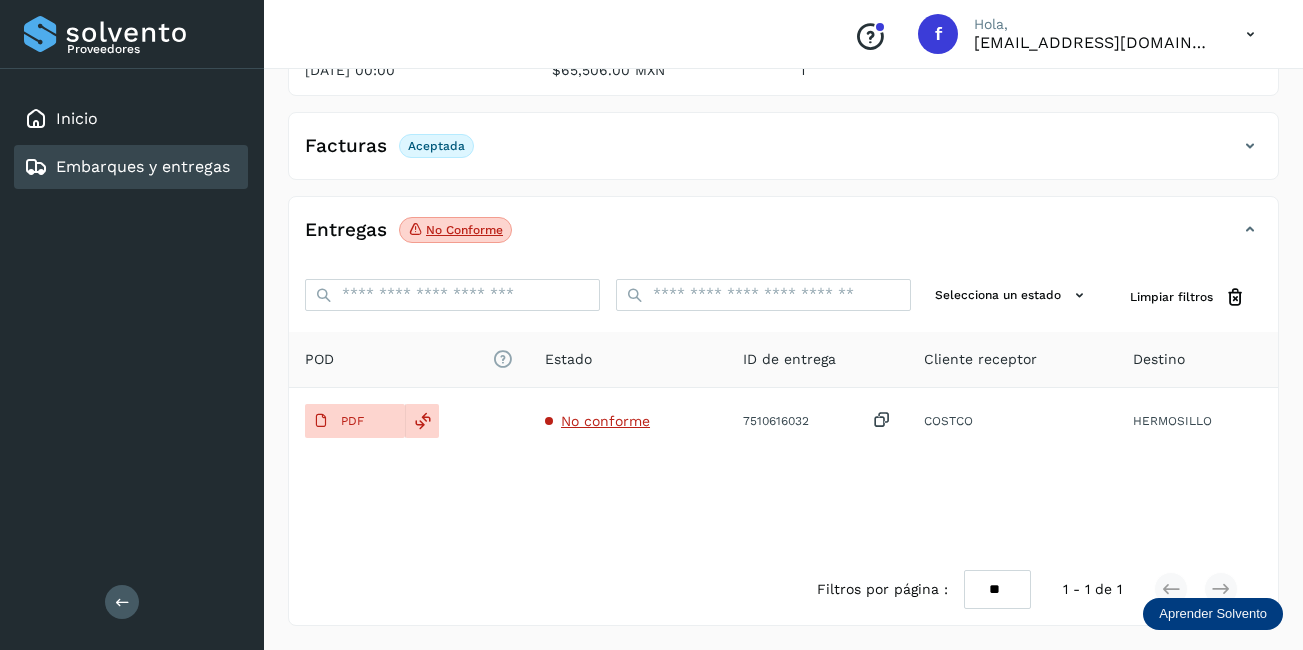 click on "No conforme" at bounding box center (455, 230) 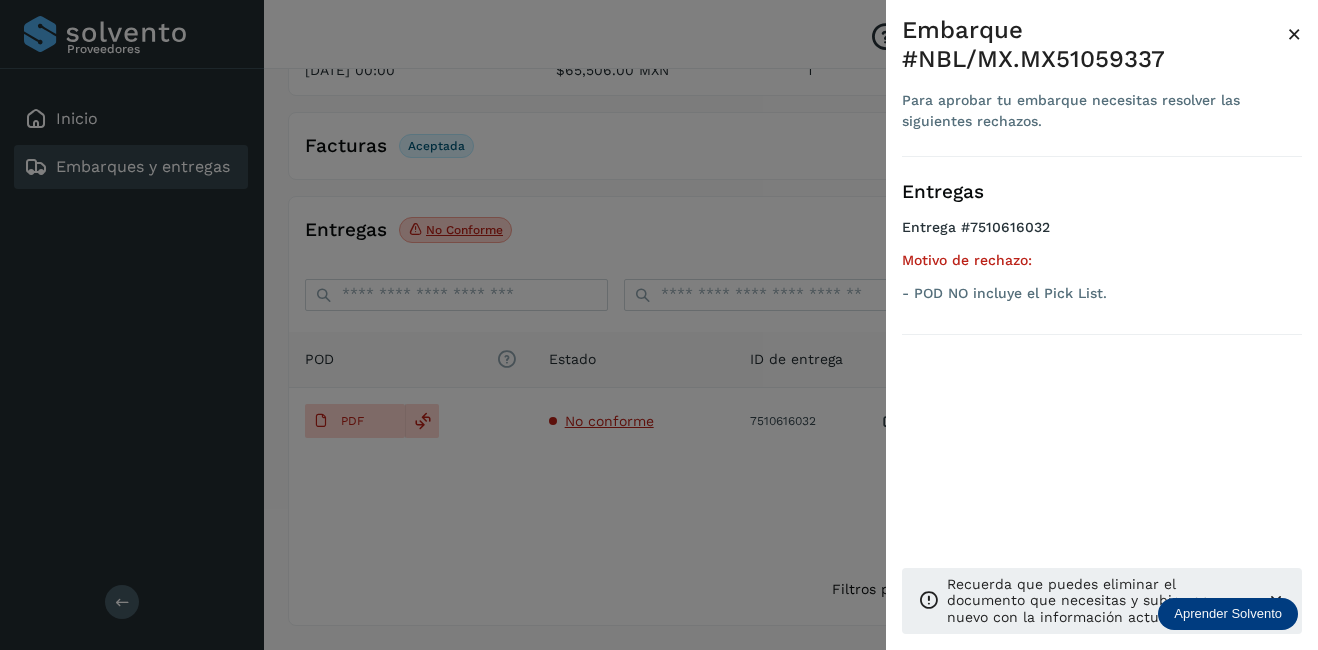 click on "×" at bounding box center (1294, 34) 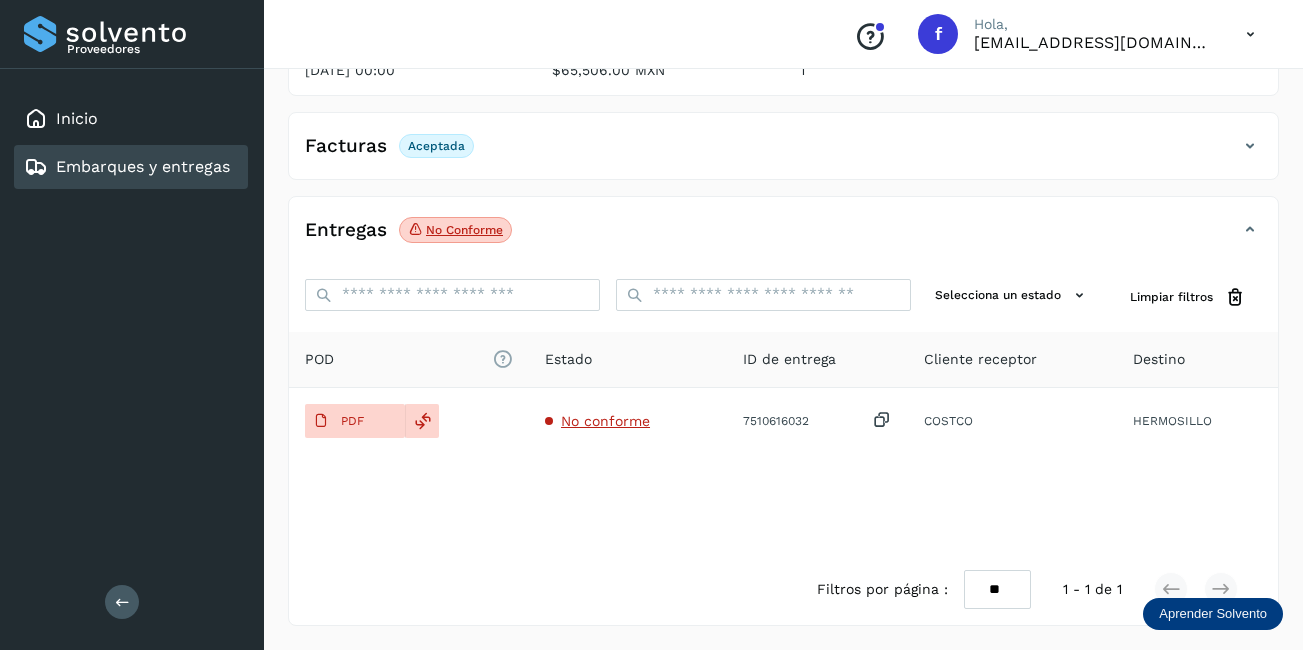 click on "Embarques y entregas" at bounding box center [127, 167] 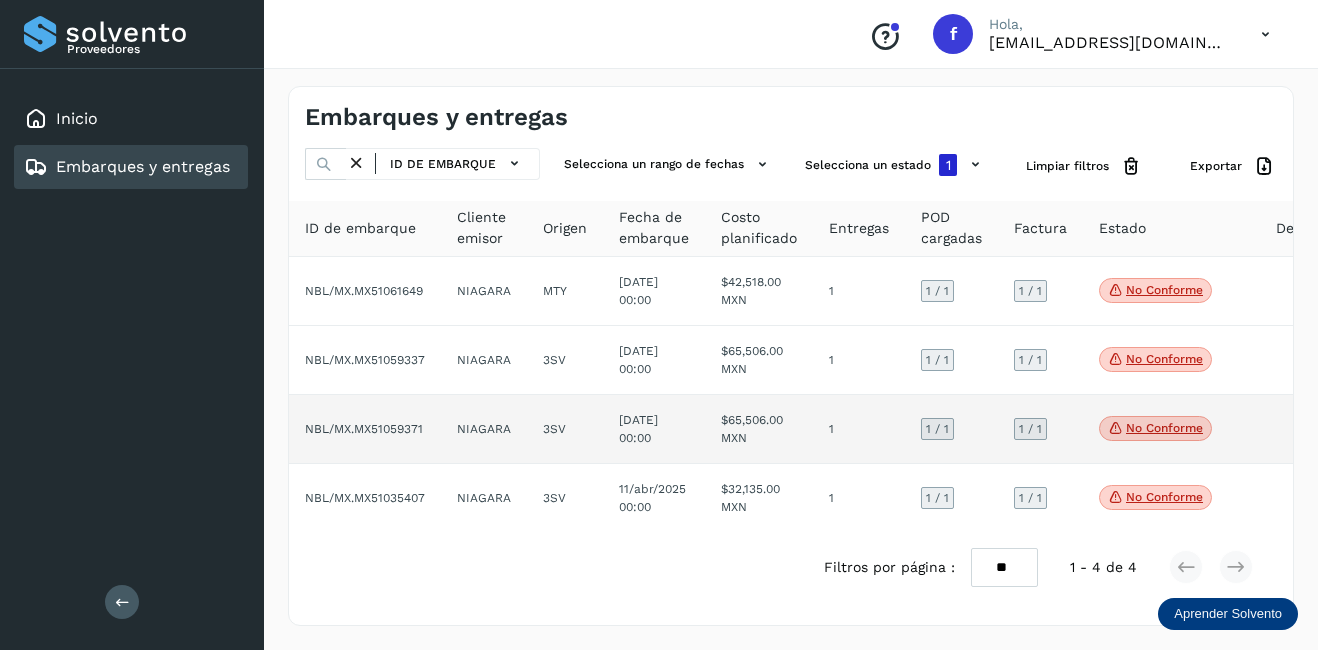 click on "No conforme" 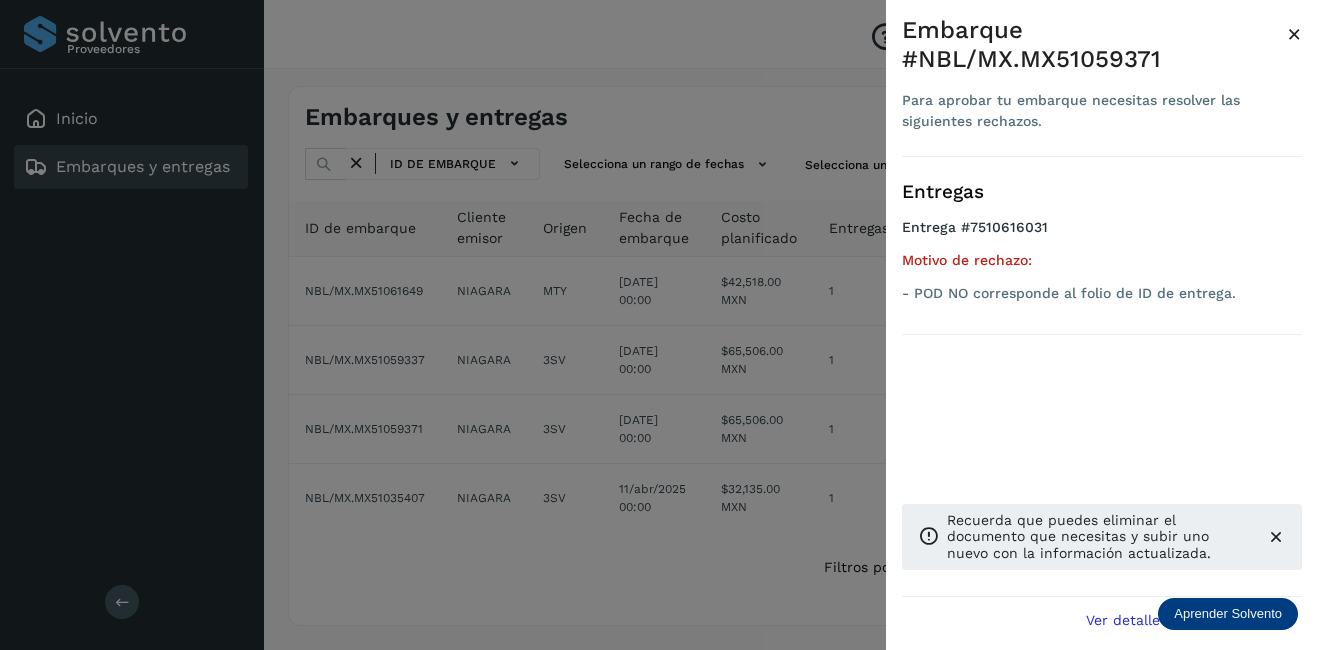 click on "×" at bounding box center [1294, 34] 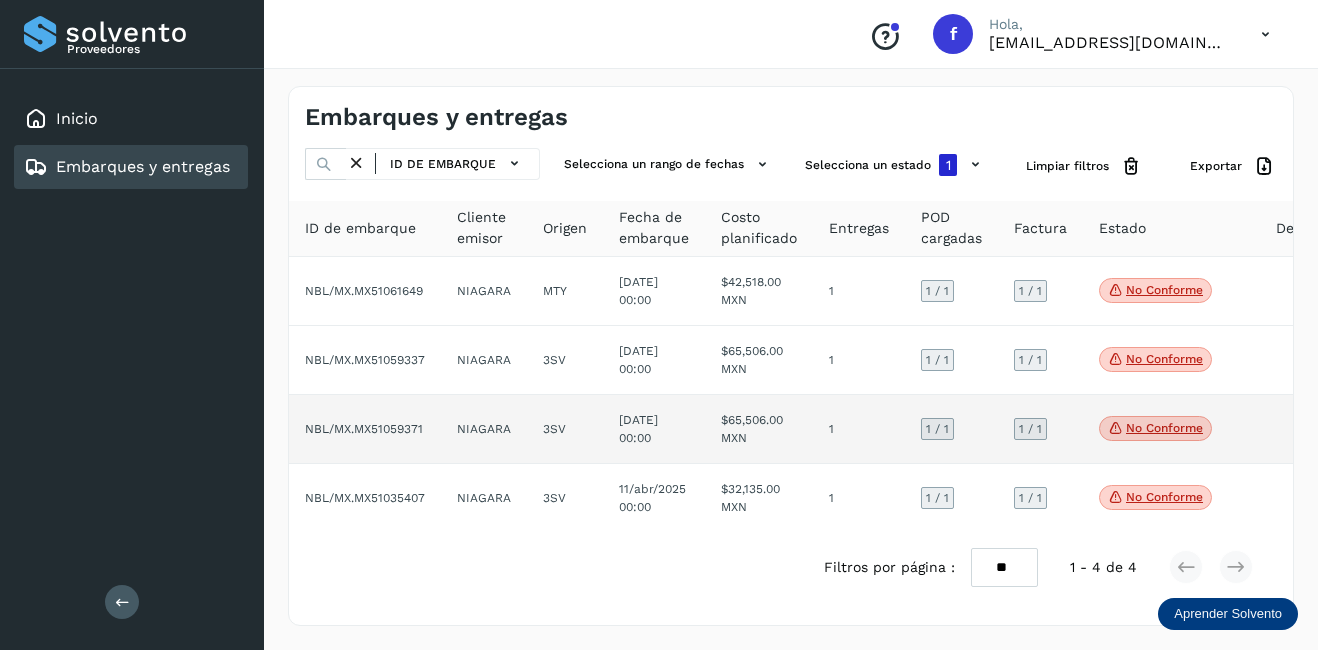 click on "1" 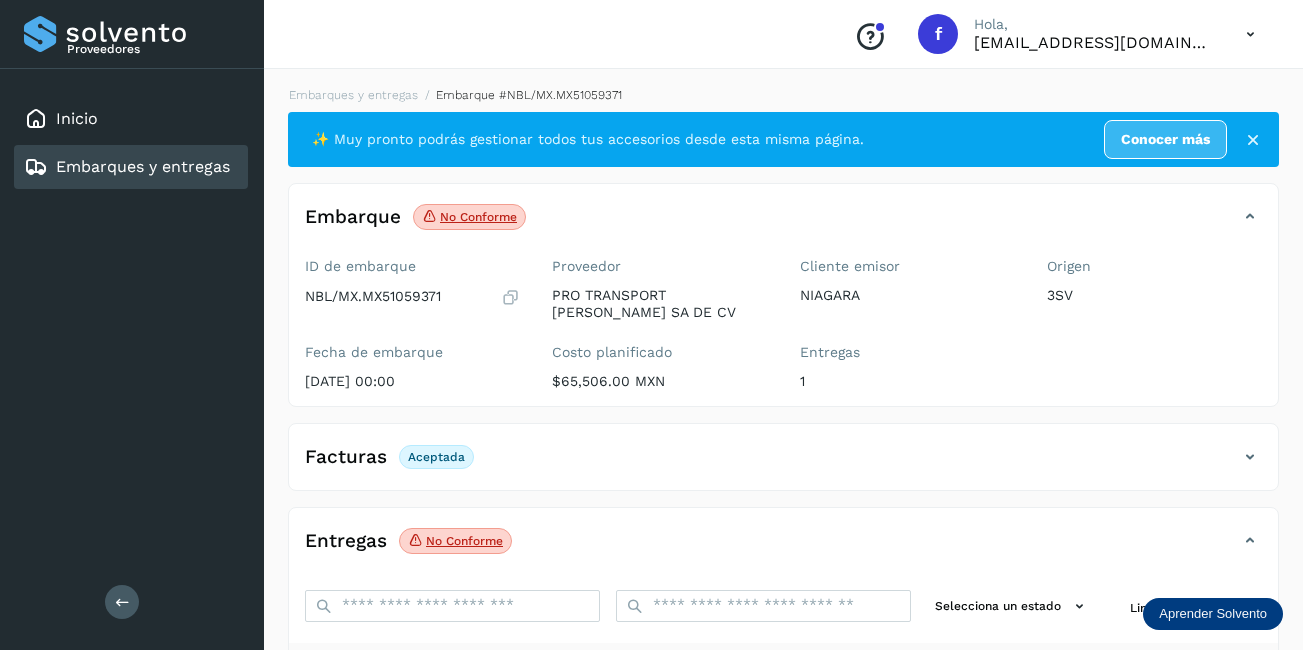 scroll, scrollTop: 311, scrollLeft: 0, axis: vertical 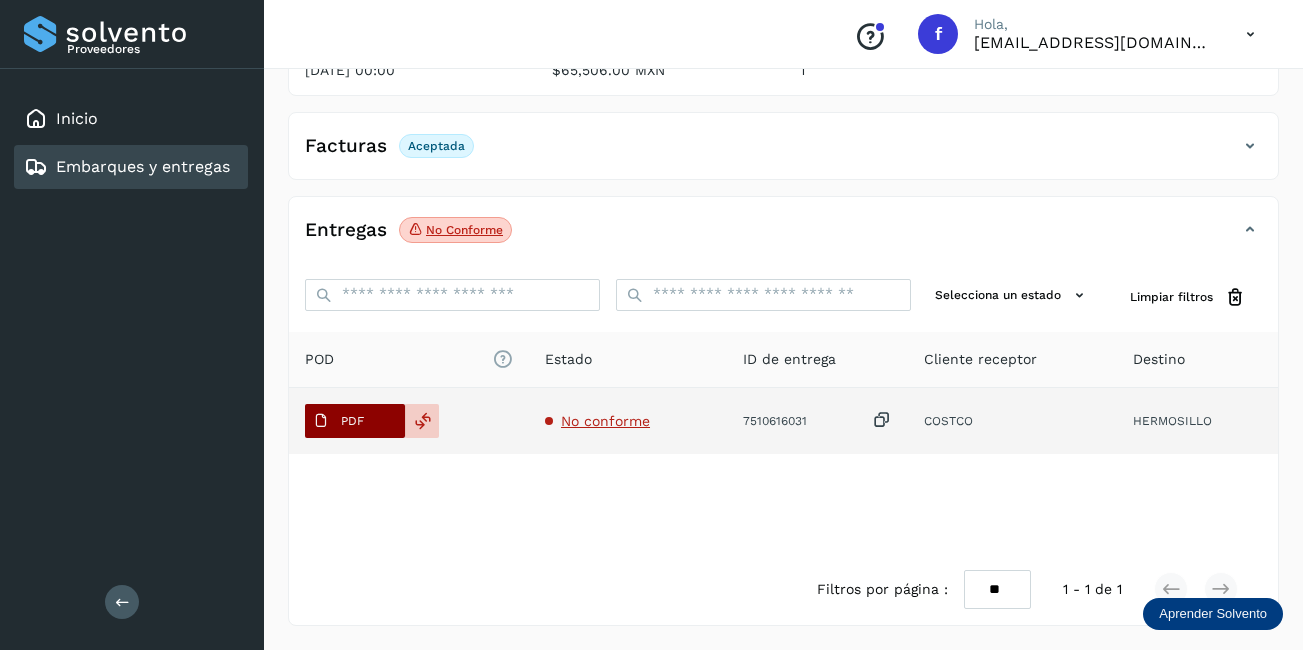 click on "PDF" at bounding box center [338, 421] 